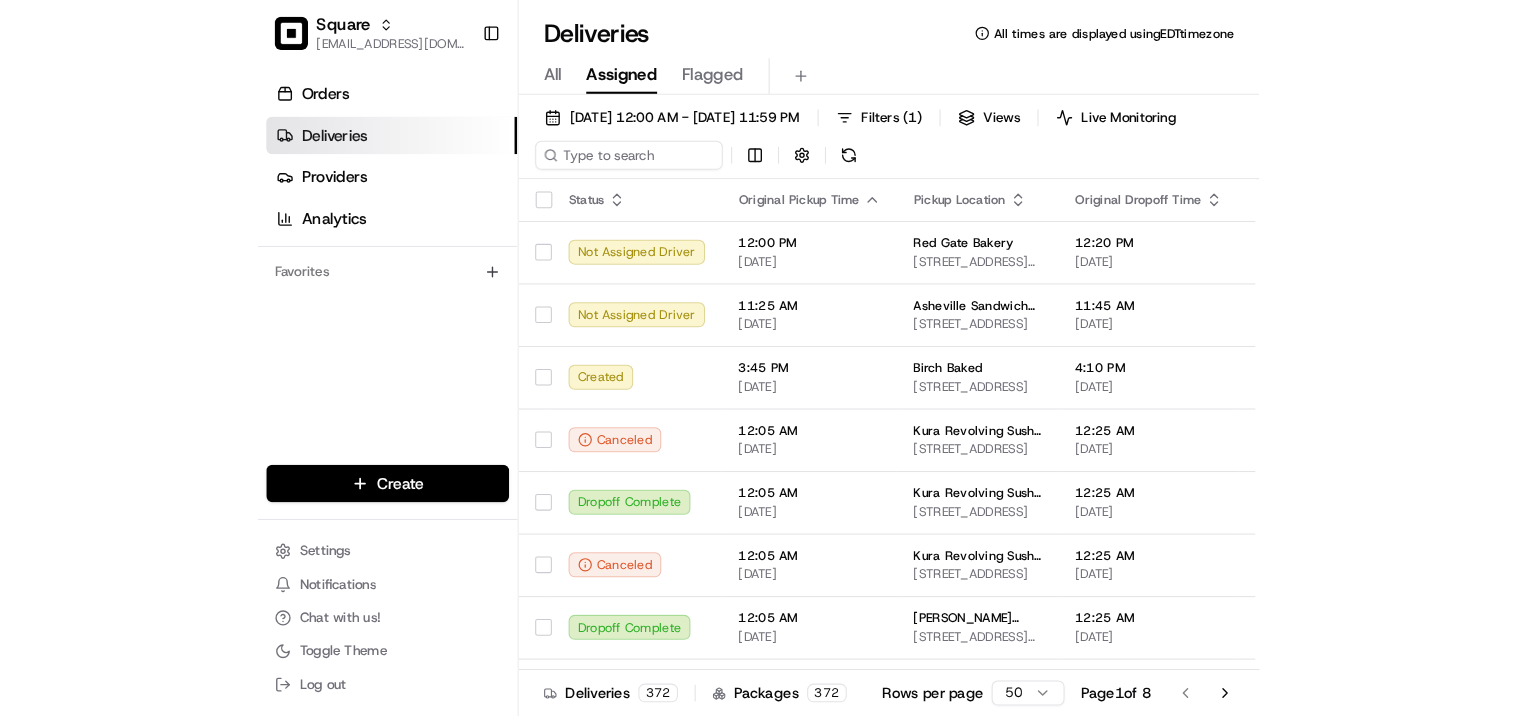 scroll, scrollTop: 0, scrollLeft: 0, axis: both 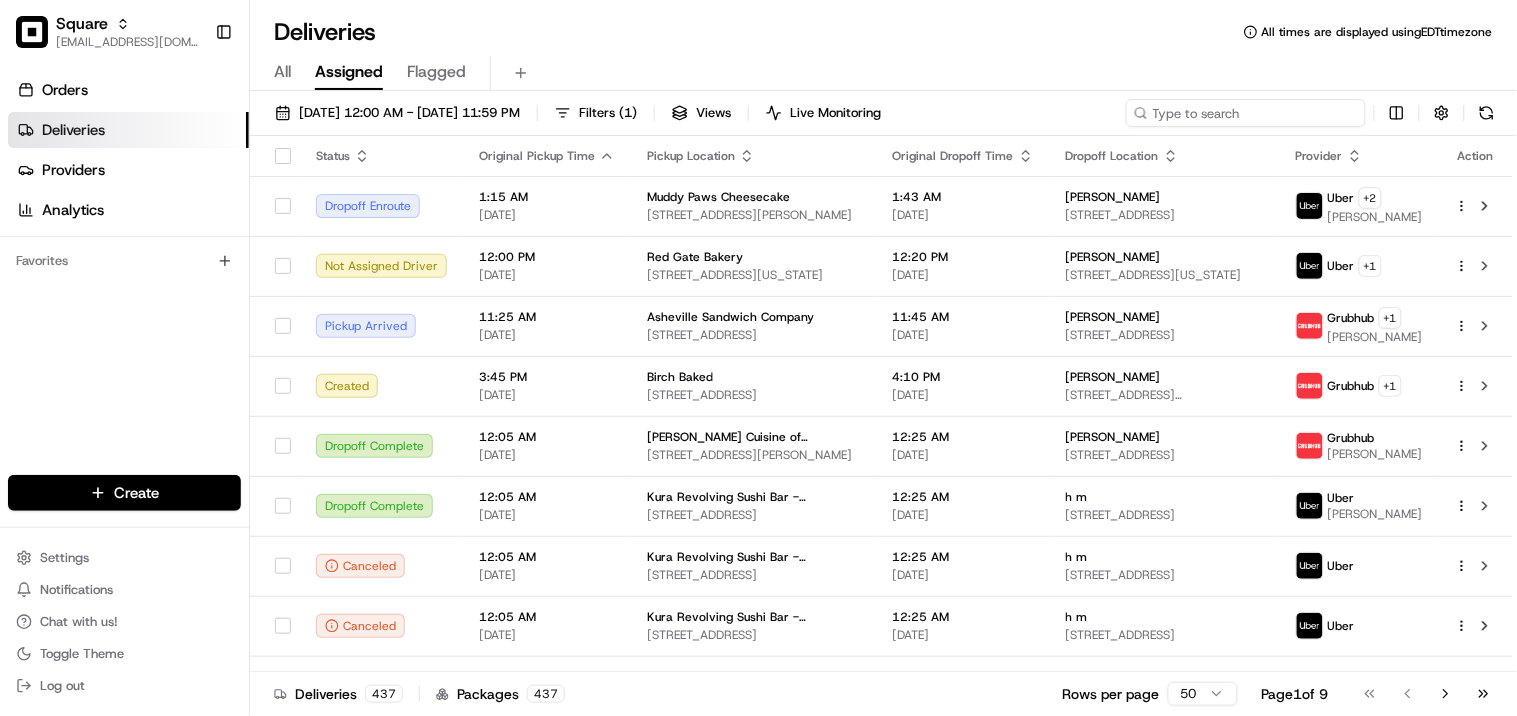 click at bounding box center (1246, 113) 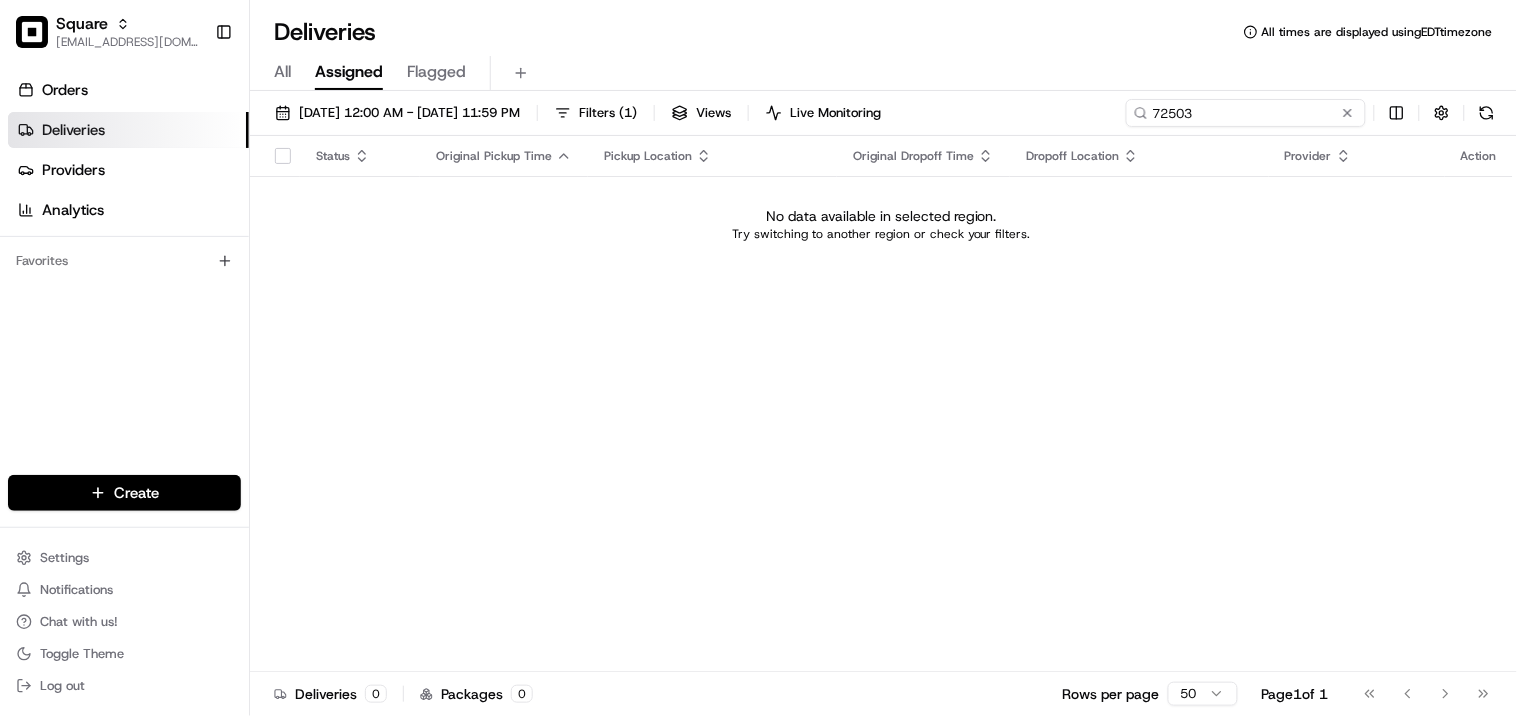 click on "72503" at bounding box center [1246, 113] 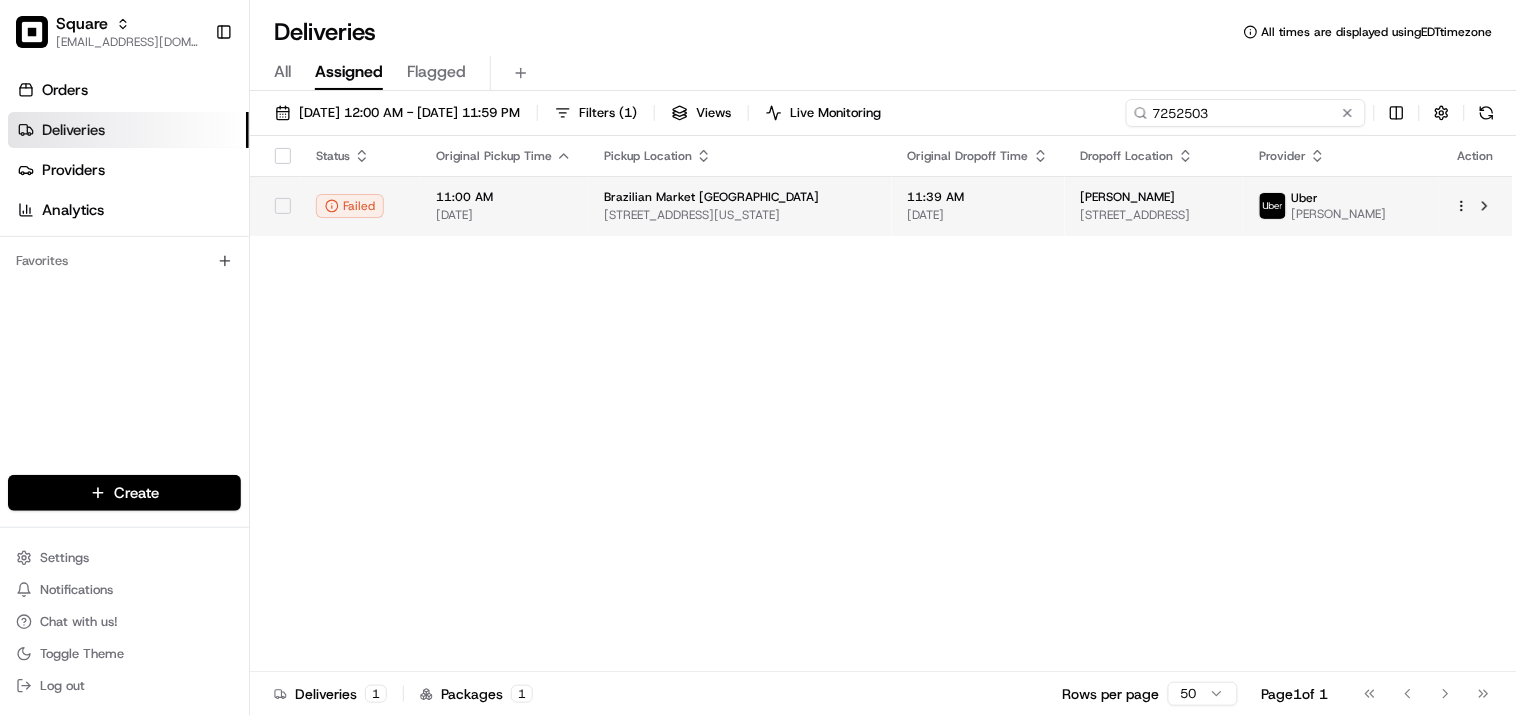 type on "7252503" 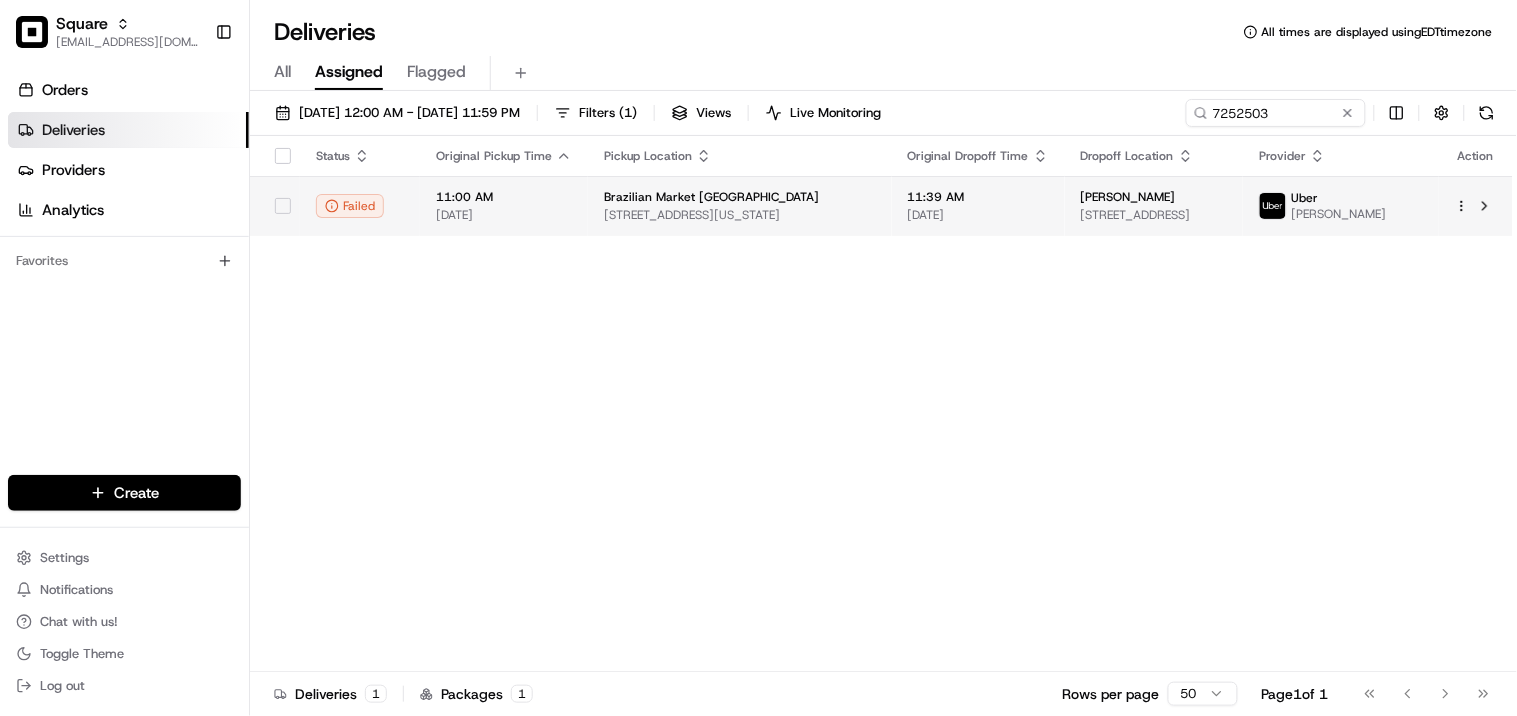 click on "Ana Sordi Guth 10 City Pt #32l, Brooklyn, NY 11201, USA" at bounding box center (1154, 206) 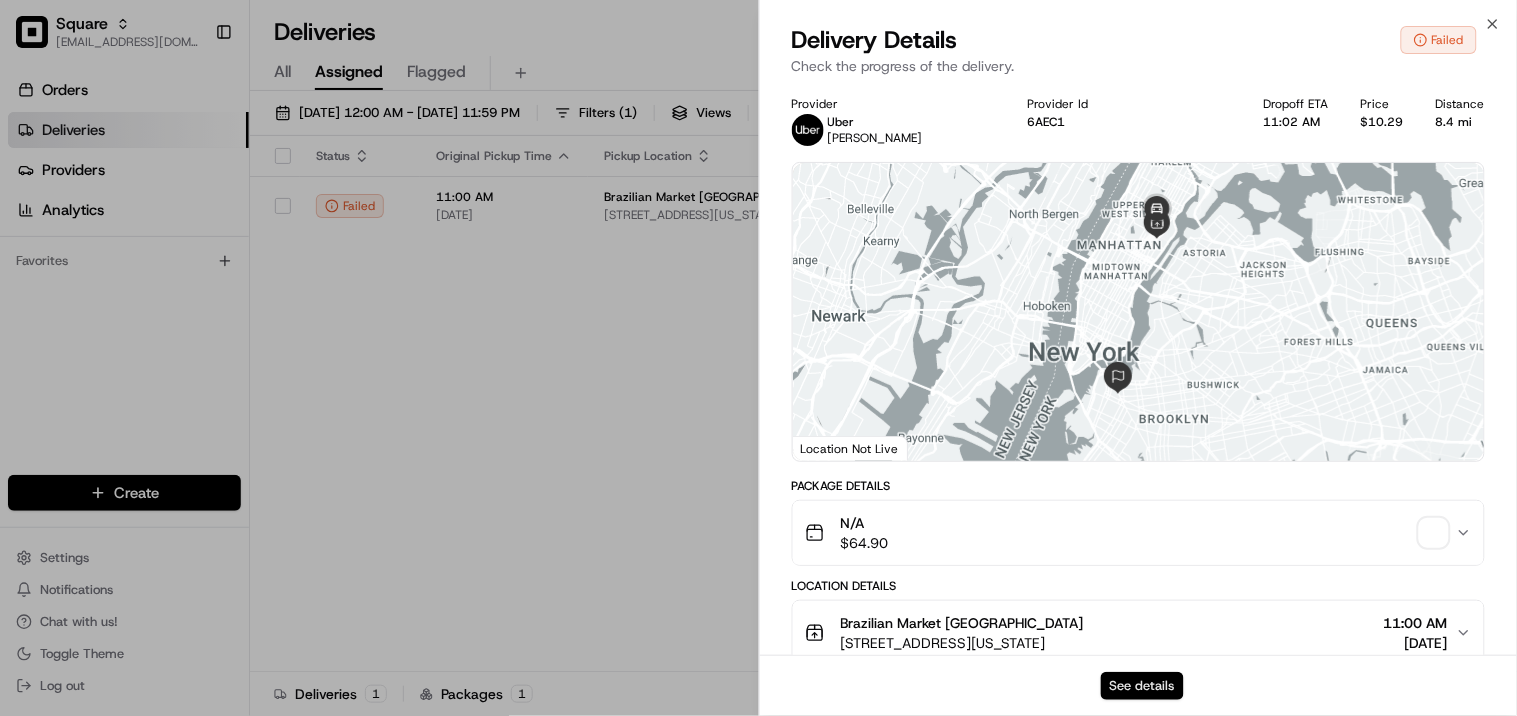click on "See details" at bounding box center (1142, 686) 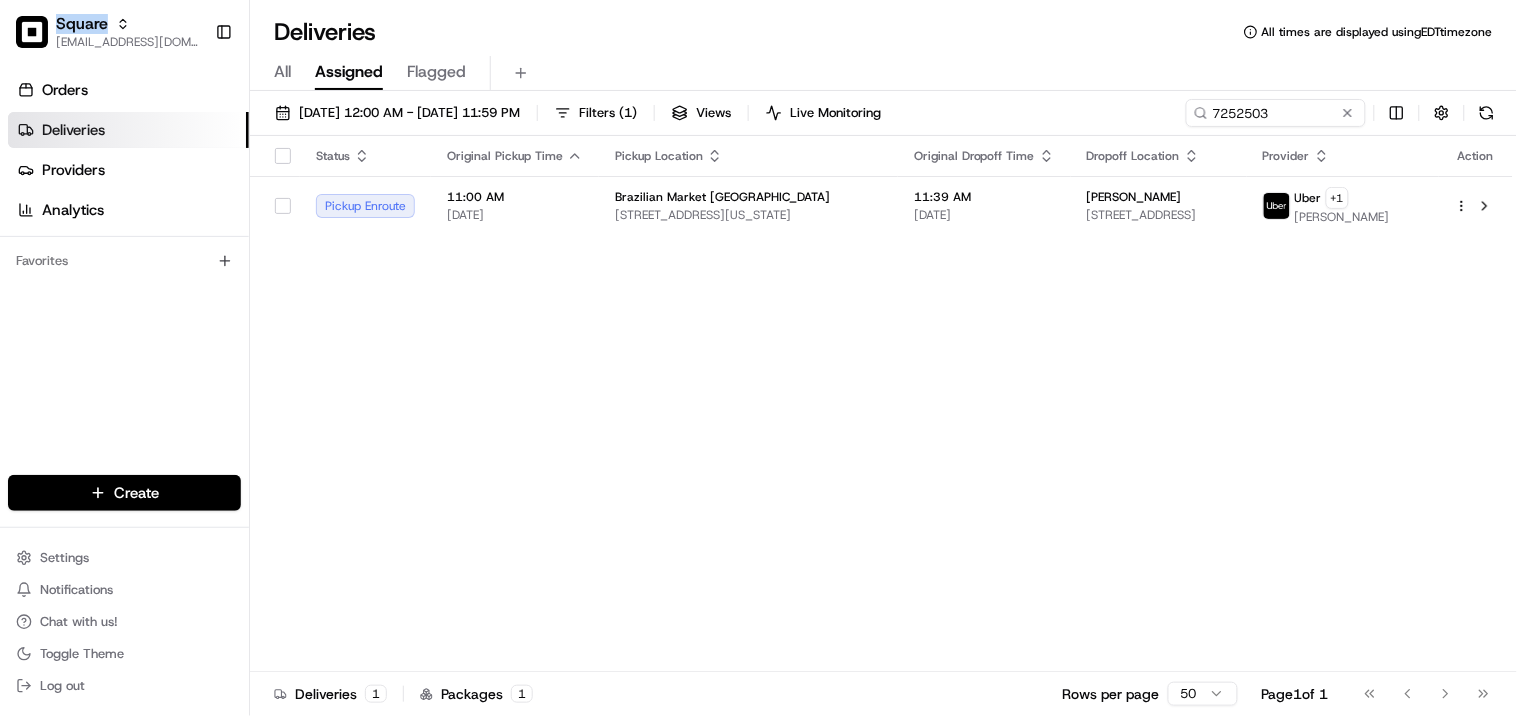 click on "Square" at bounding box center [82, 24] 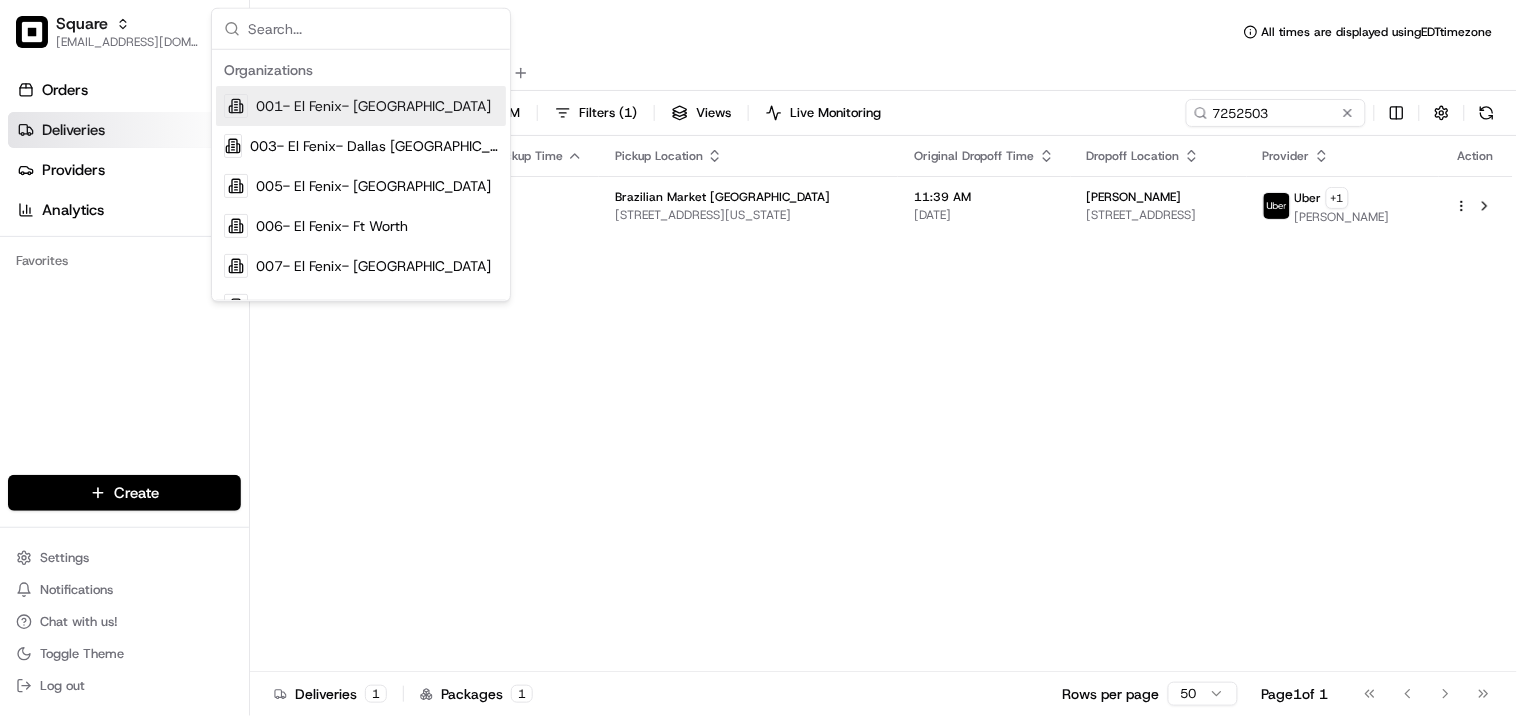 type on "j" 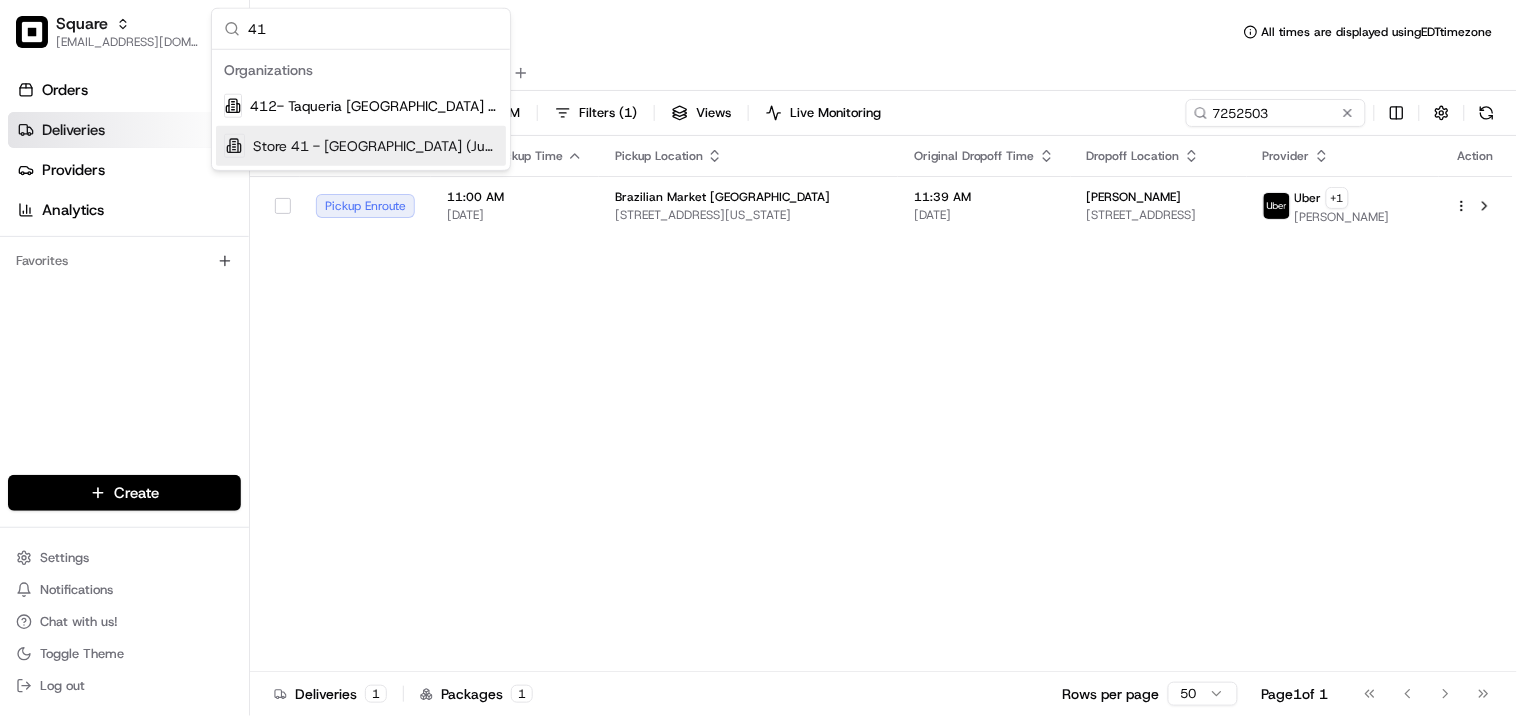 type on "41" 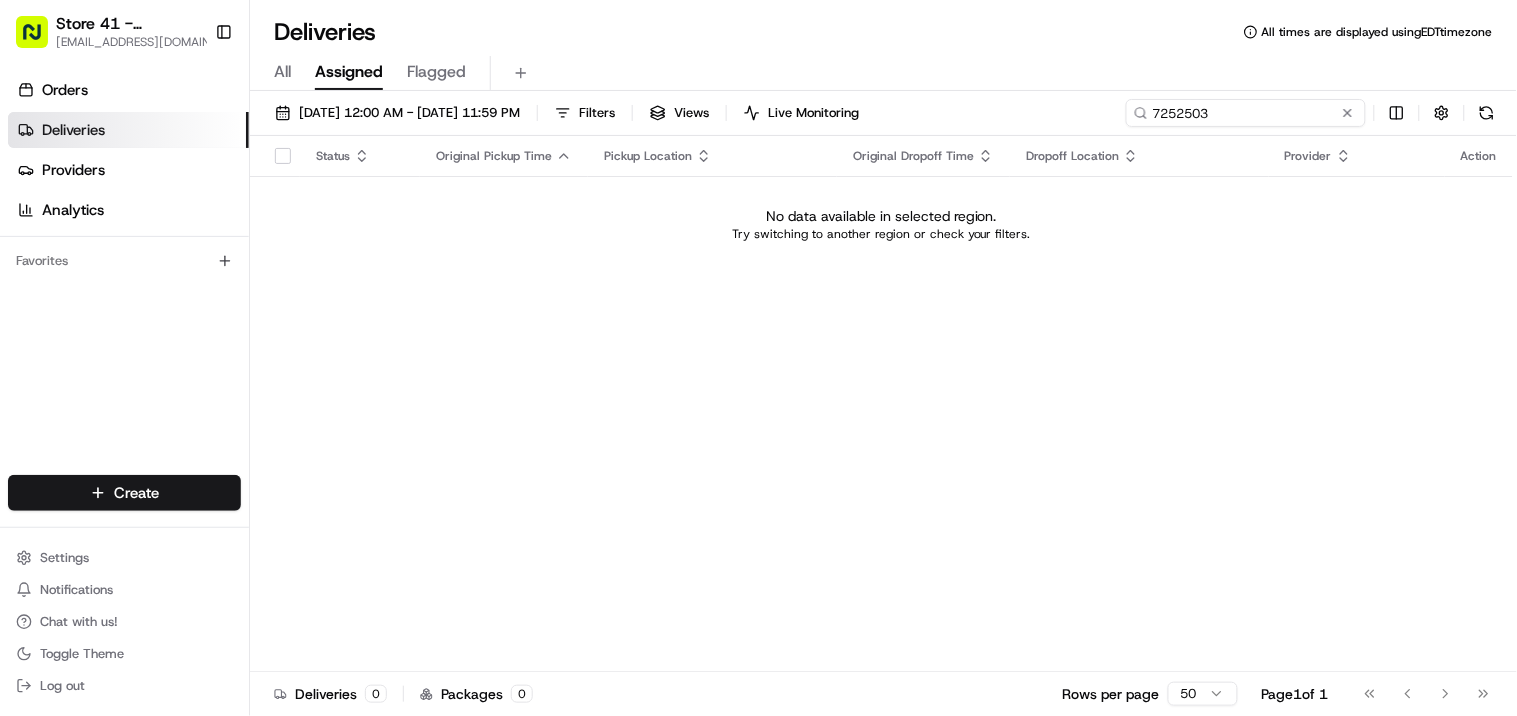 drag, startPoint x: 1286, startPoint y: 120, endPoint x: 1080, endPoint y: 120, distance: 206 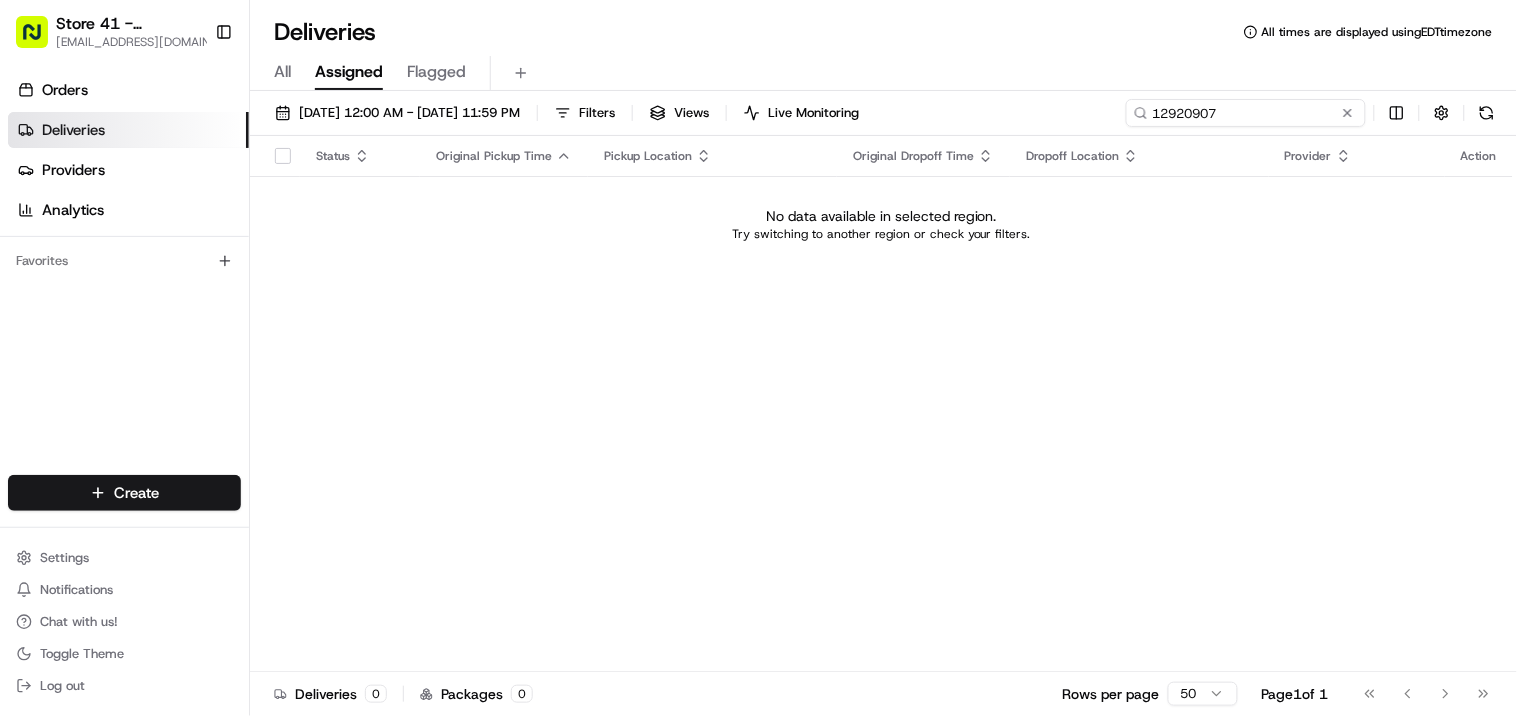 type on "12920907" 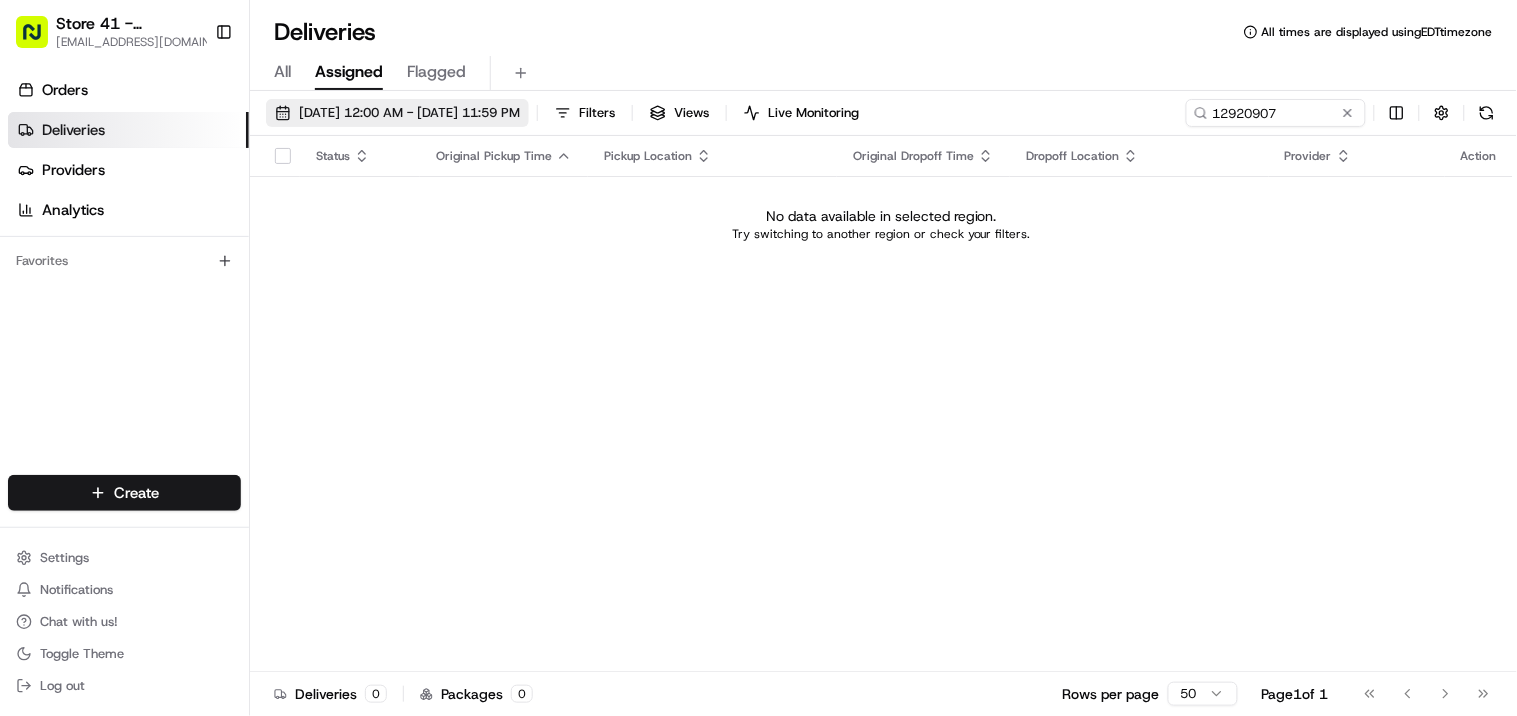 click on "07/15/2025 12:00 AM - 07/15/2025 11:59 PM" at bounding box center (397, 113) 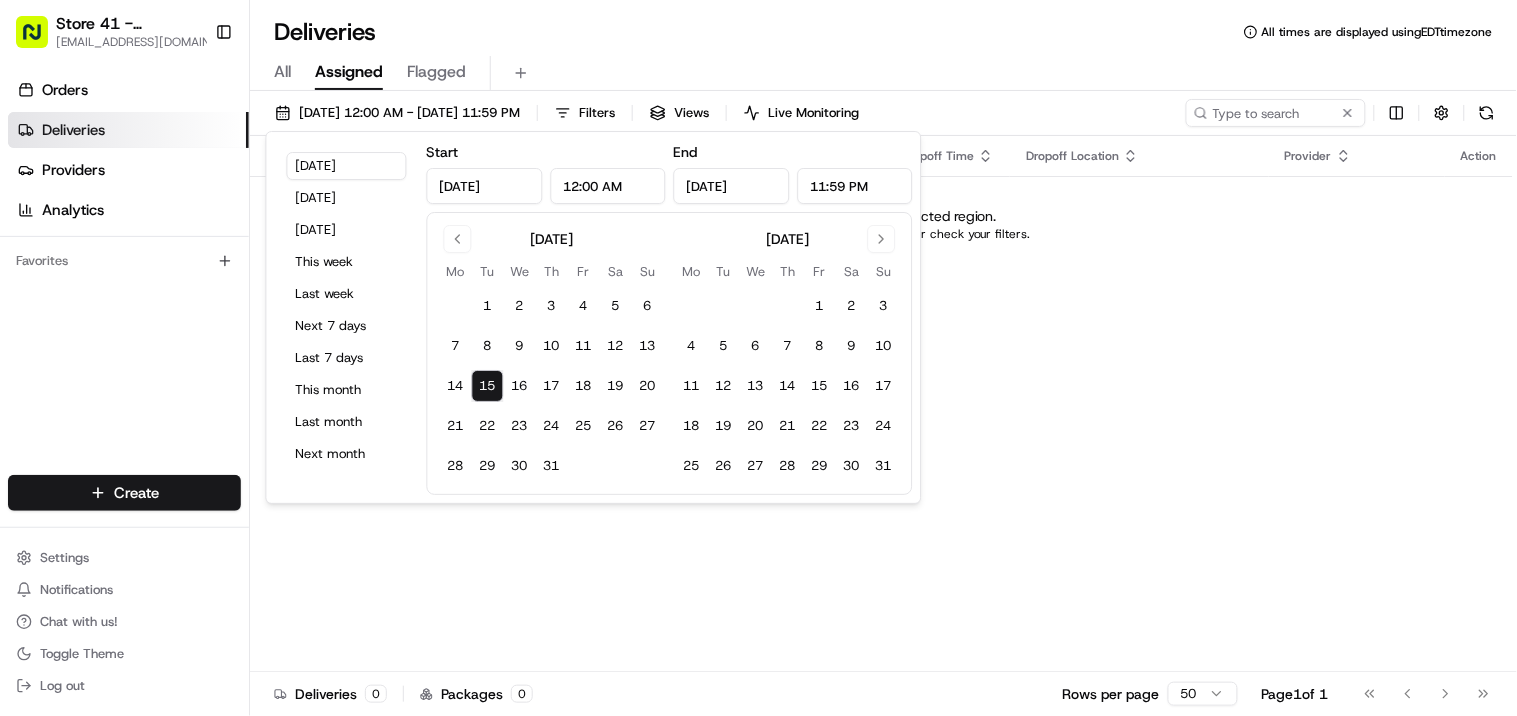 click on "All" at bounding box center [282, 72] 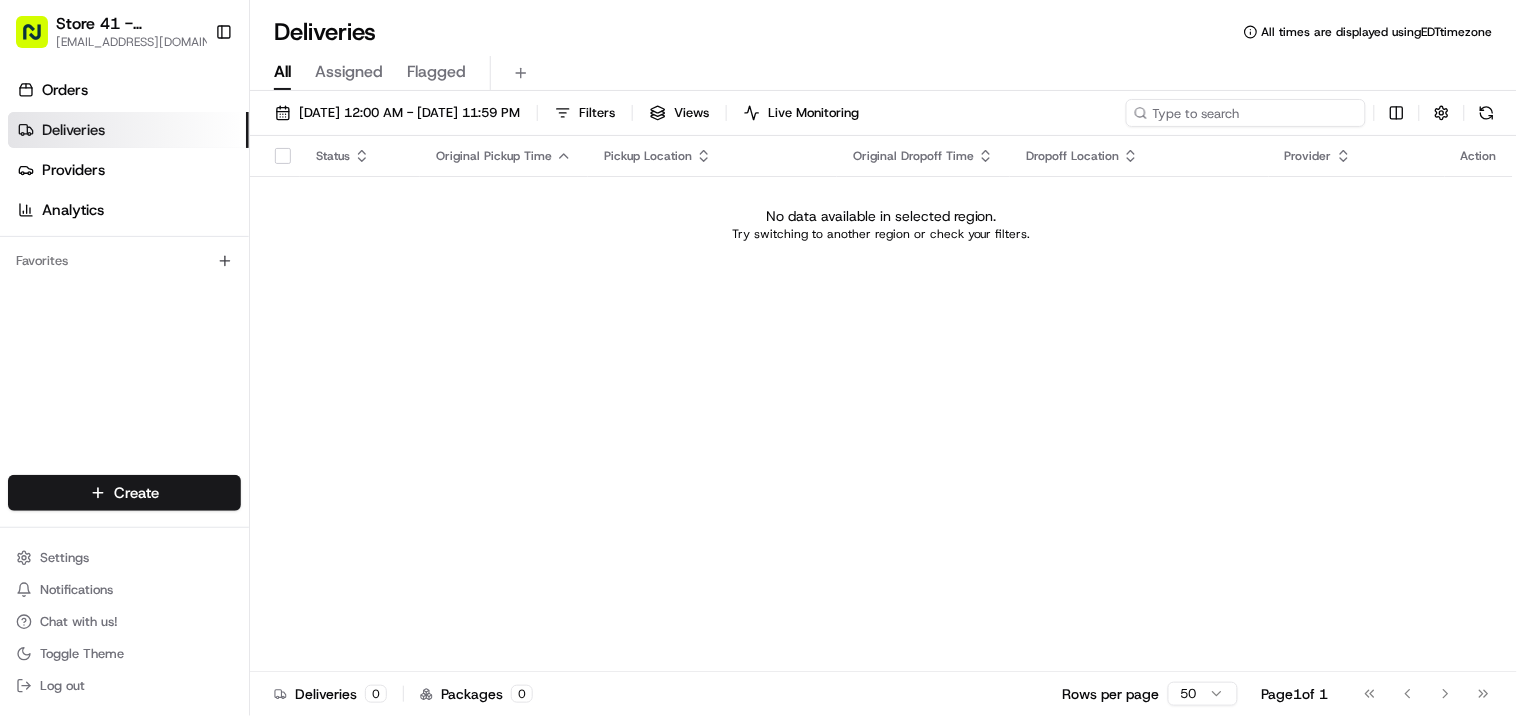 click at bounding box center [1246, 113] 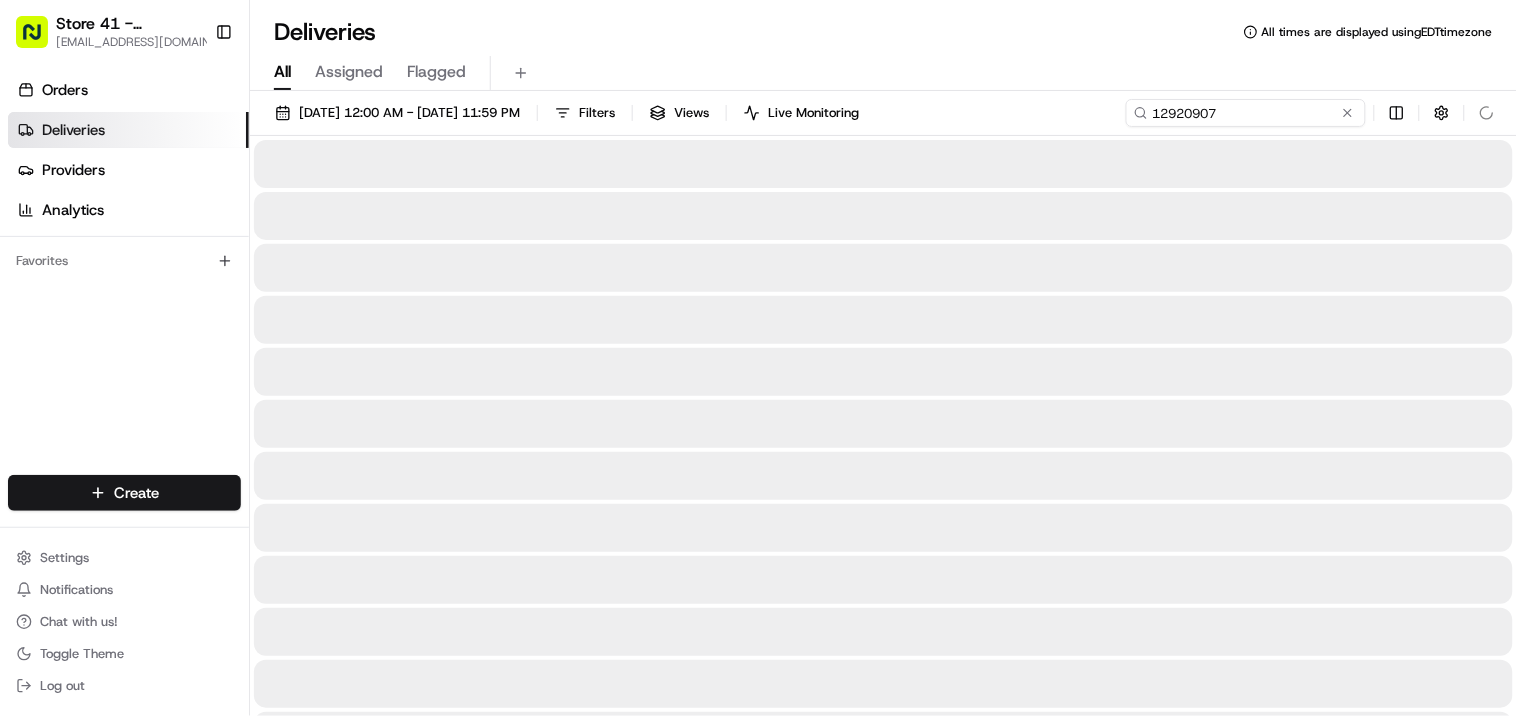 type on "12920907" 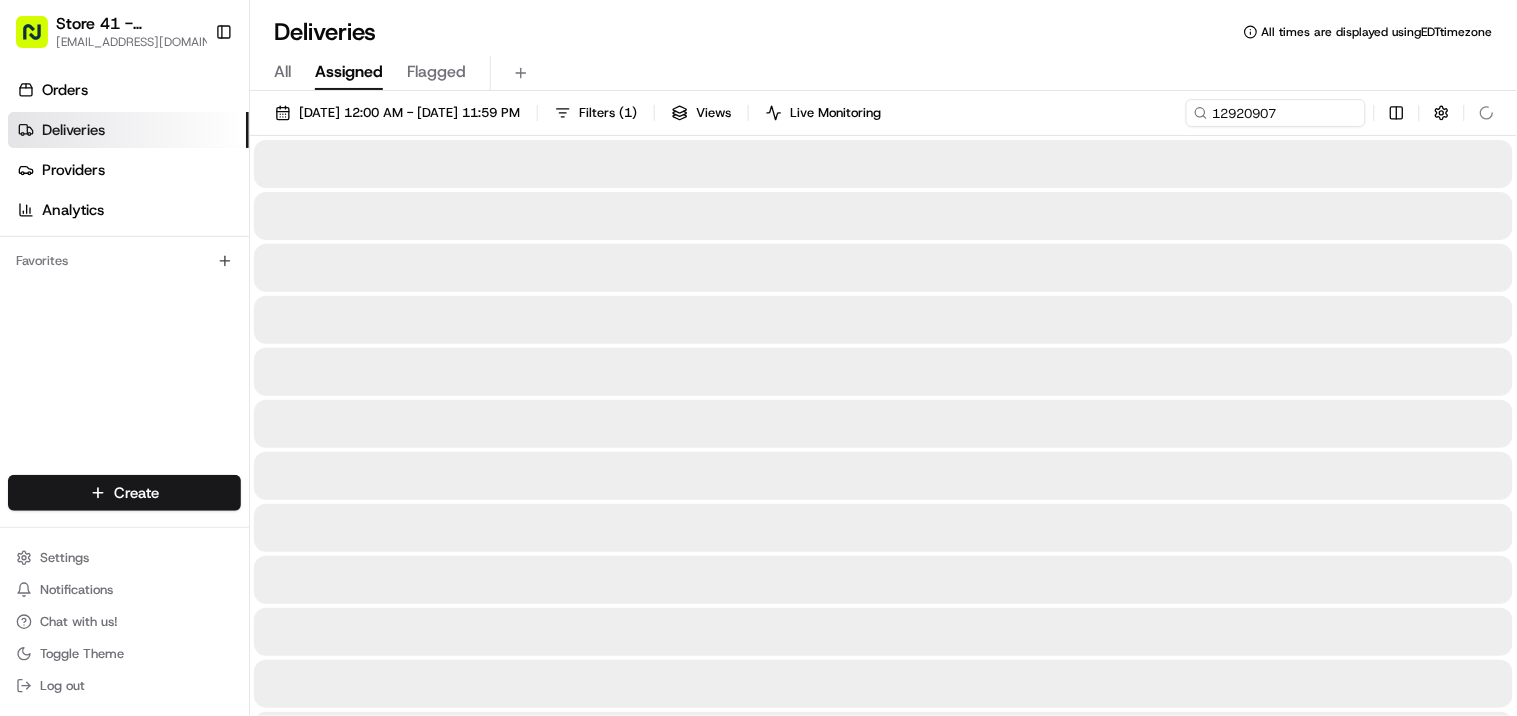 type 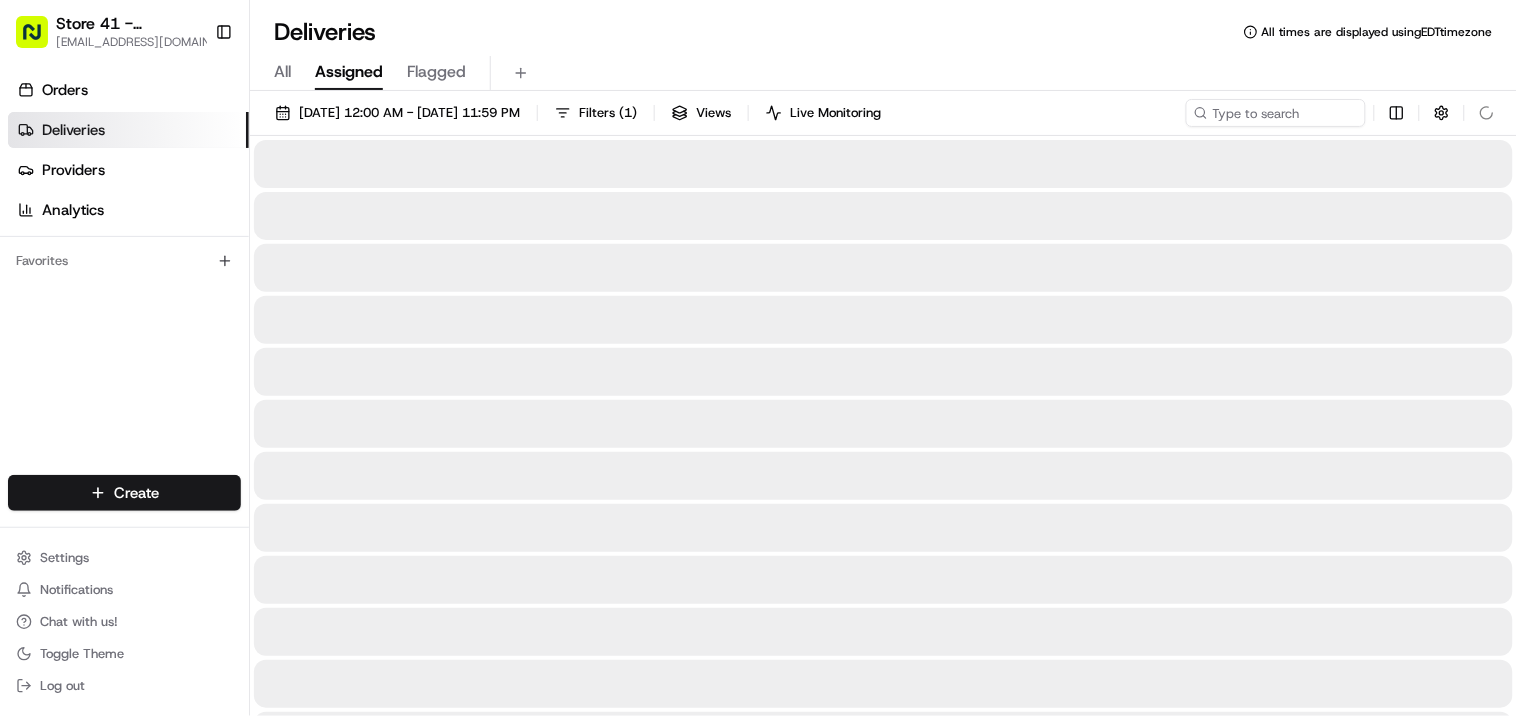 click on "Assigned" at bounding box center [349, 72] 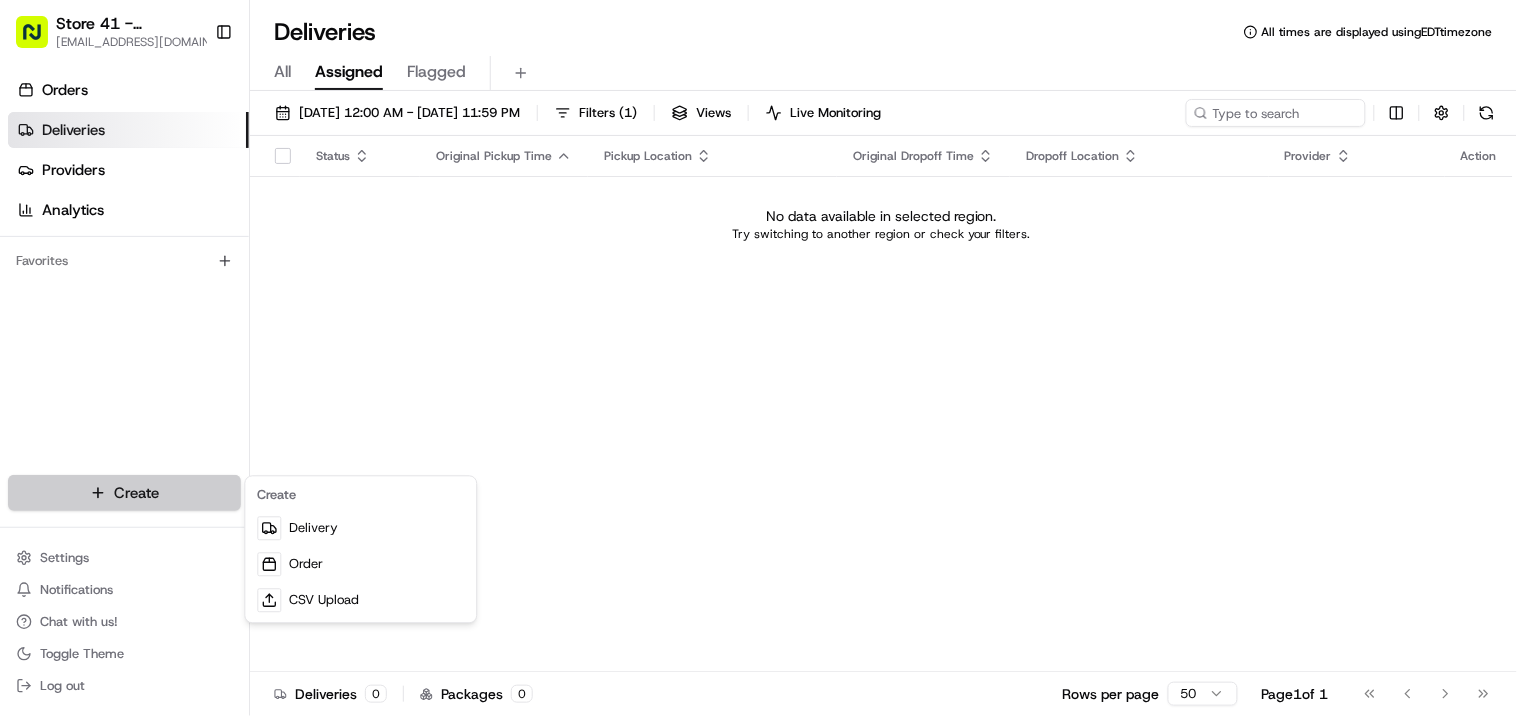 click on "Store 41 - Fort Lauderdale (Just Salad) avaldez@nashhelp.com Toggle Sidebar Orders Deliveries Providers Analytics Favorites Main Menu Members & Organization Organization Users Roles Preferences Customization Portal Tracking Orchestration Automations Dispatch Strategy Optimization Strategy Shipping Labels Manifest Locations Pickup Locations Dropoff Locations Billing Billing Refund Requests Integrations Notification Triggers Webhooks API Keys Request Logs Create Settings Notifications Chat with us! Toggle Theme Log out Deliveries All times are displayed using  EDT  timezone All Assigned Flagged 07/15/2025 12:00 AM - 07/15/2025 11:59 PM Filters ( 1 ) Views Live Monitoring Status Original Pickup Time Pickup Location Original Dropoff Time Dropoff Location Provider Action No data available in selected region. Try switching to another region or check your filters. Deliveries 0 Packages 0 Rows per page 50 Page  1  of   1 Go to first page Go to previous page Go to next page Go to last page" at bounding box center (758, 358) 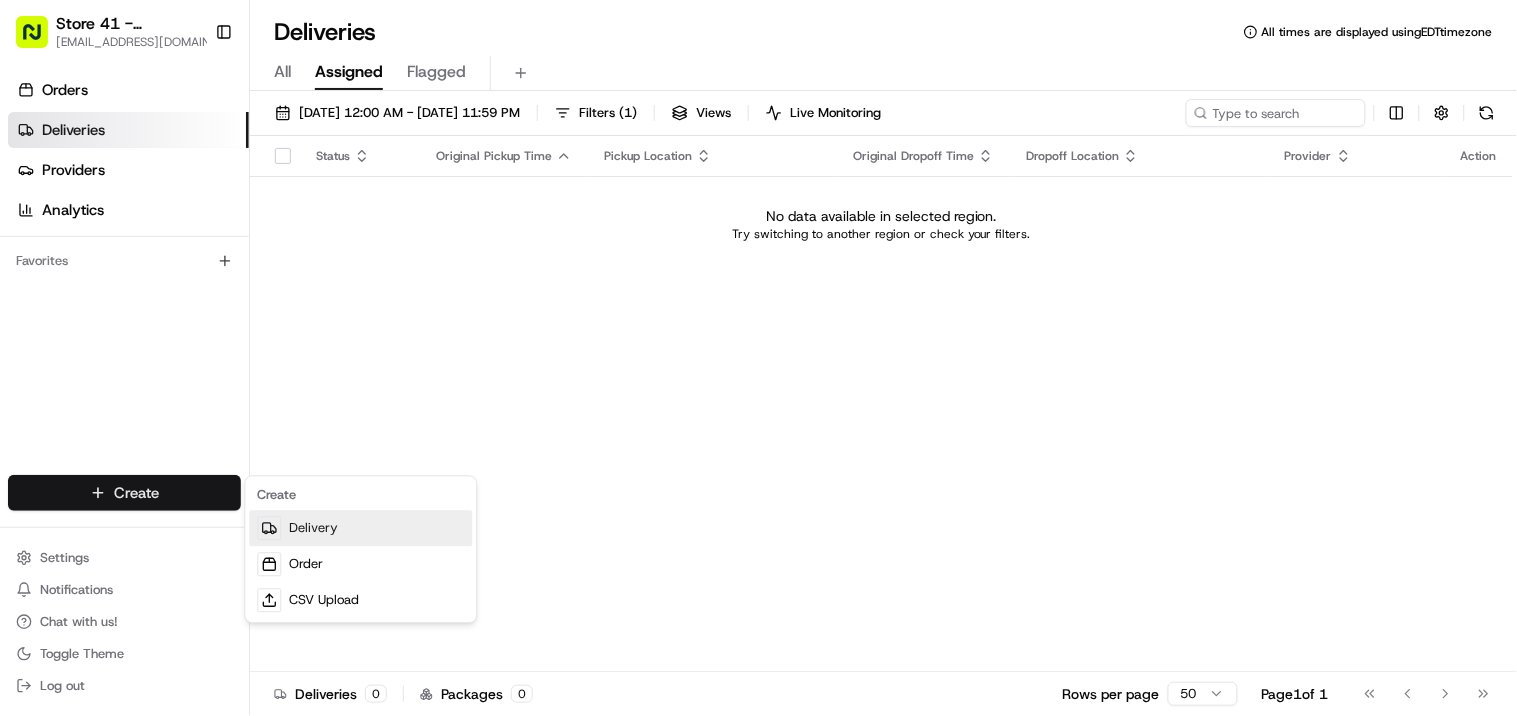 click on "Delivery" at bounding box center (360, 529) 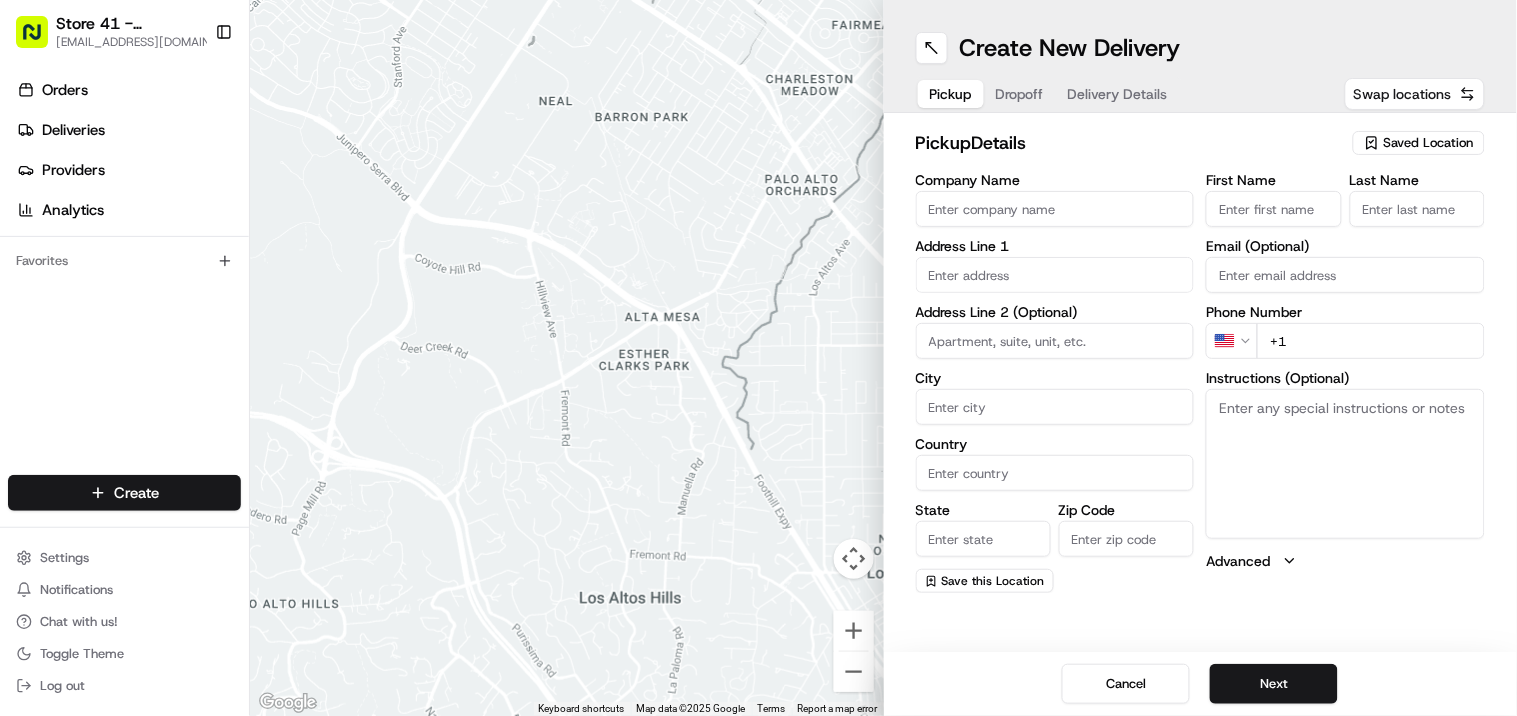 click on "Swap locations" at bounding box center (1403, 94) 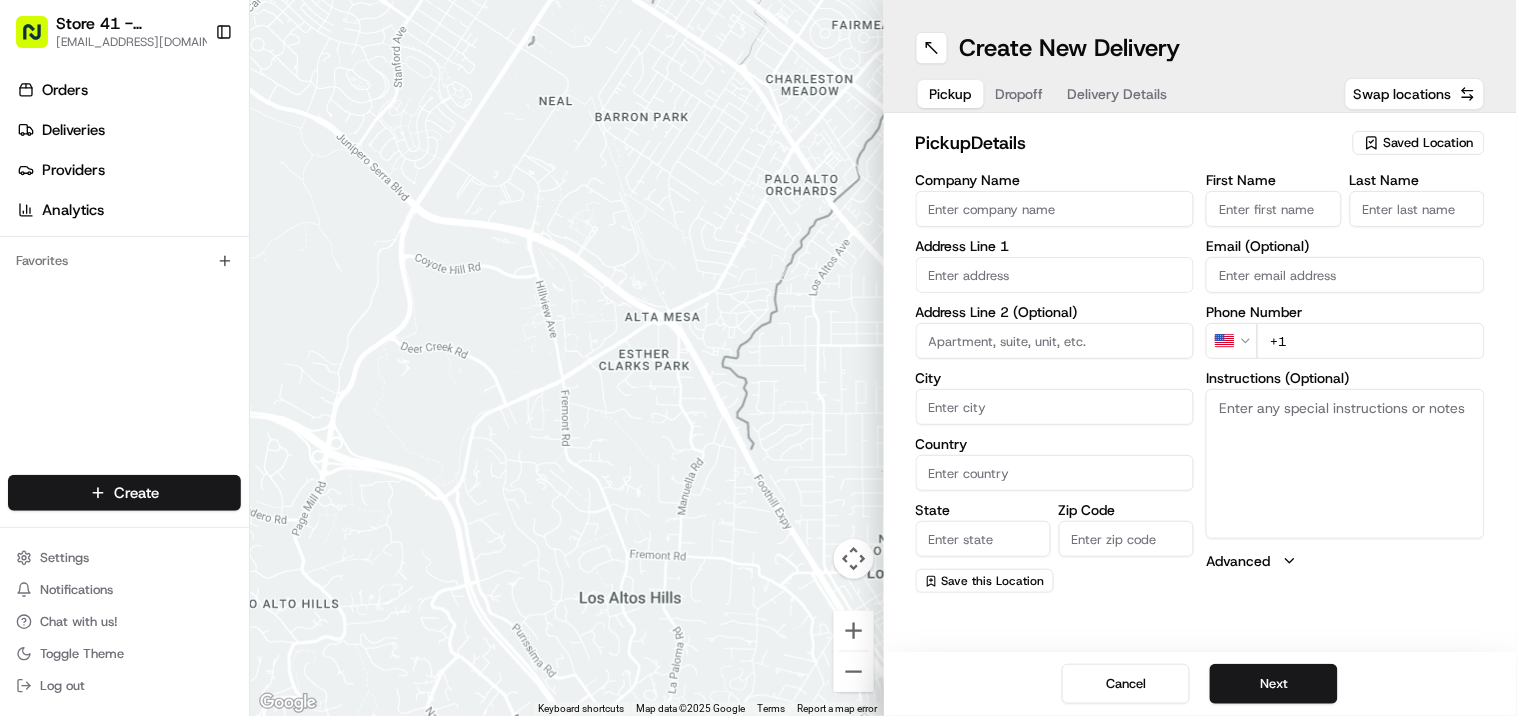 click on "Saved Location" at bounding box center (1429, 143) 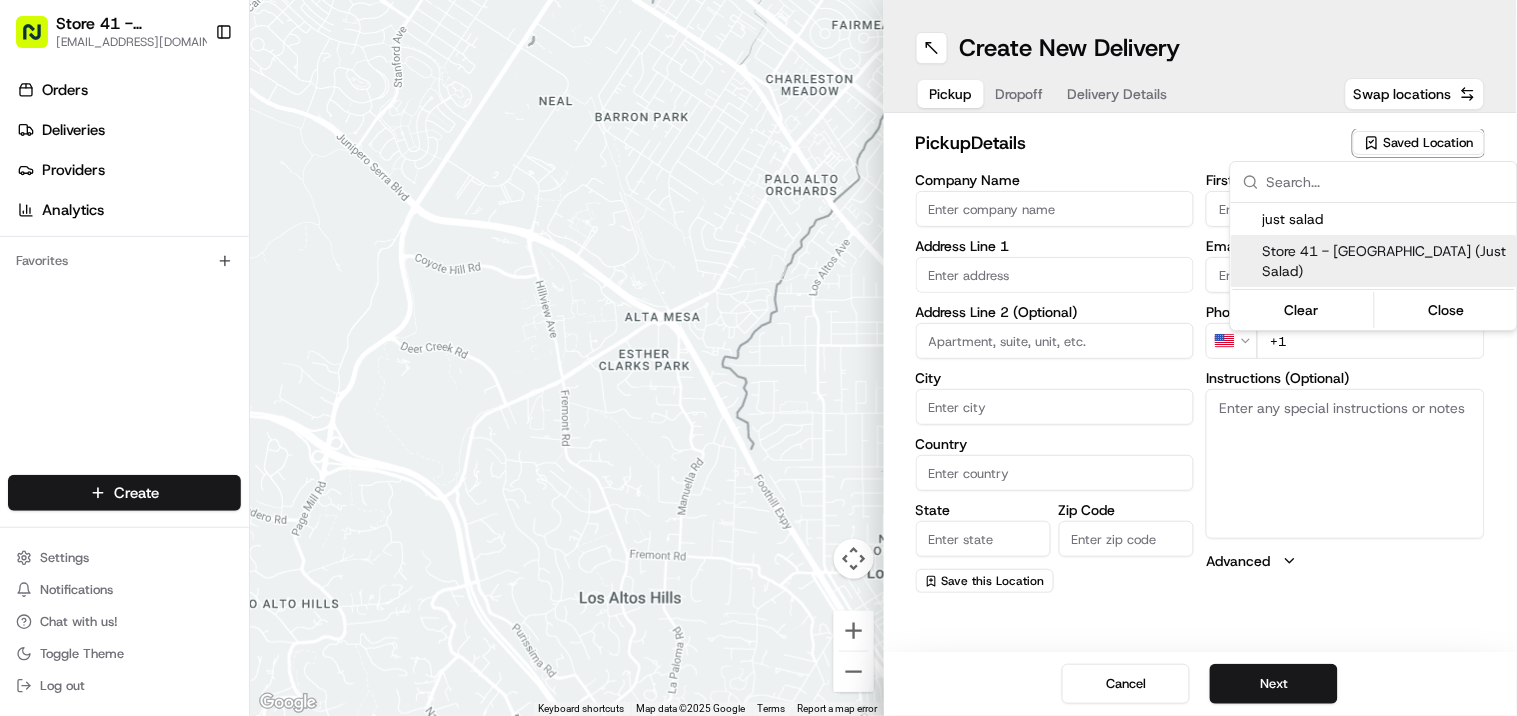 click on "Store 41 - [GEOGRAPHIC_DATA] (Just Salad)" at bounding box center [1386, 261] 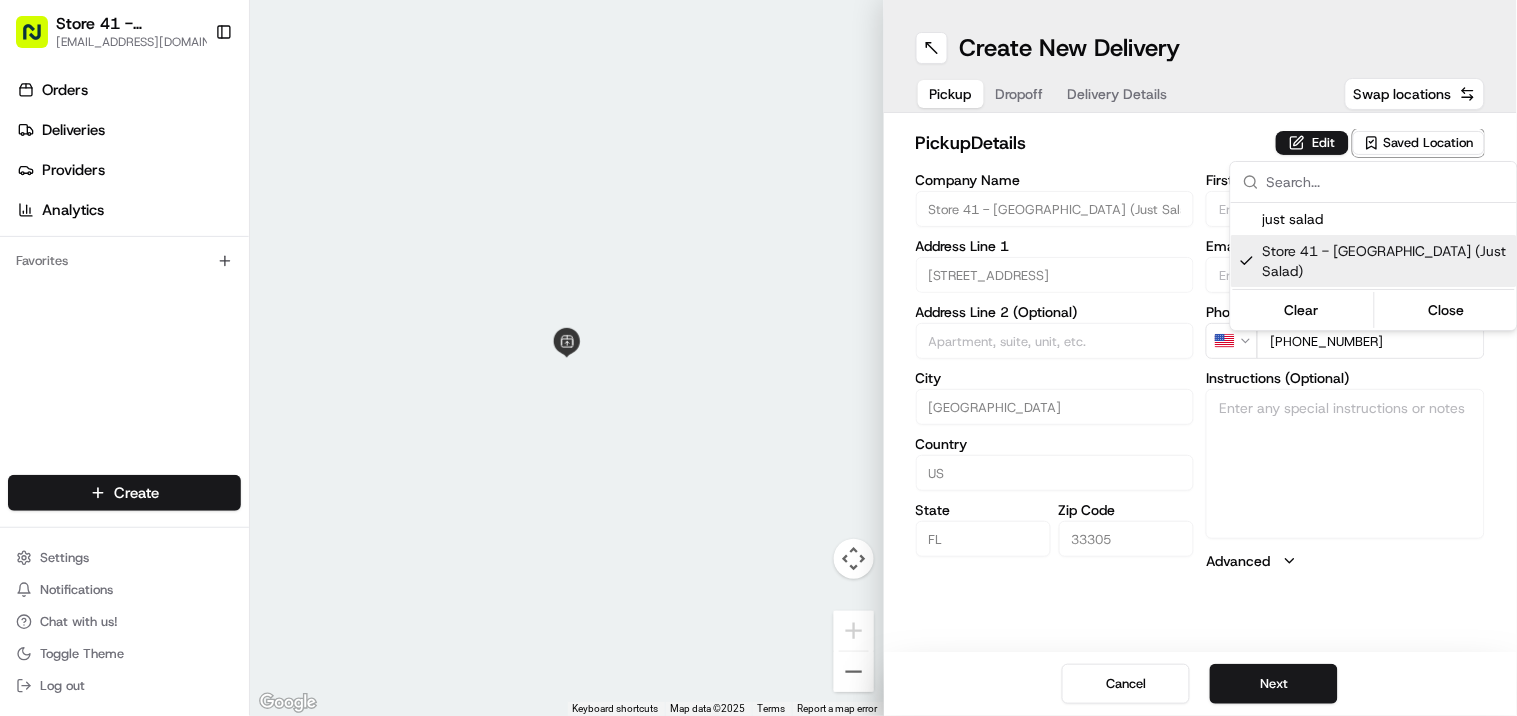 click on "Store 41 - [GEOGRAPHIC_DATA] (Just Salad)" at bounding box center [1386, 261] 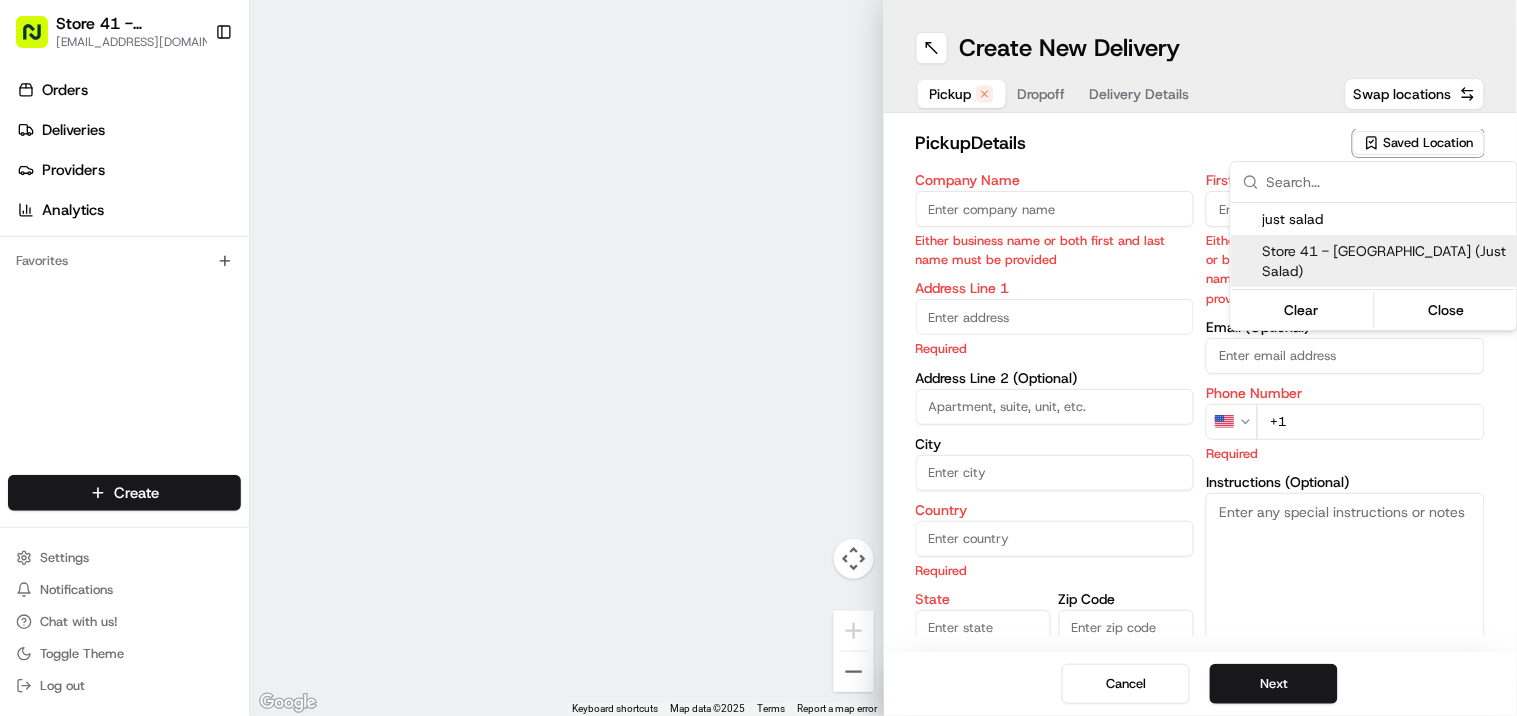 click on "Store 41 - [GEOGRAPHIC_DATA] (Just Salad)" at bounding box center (1386, 261) 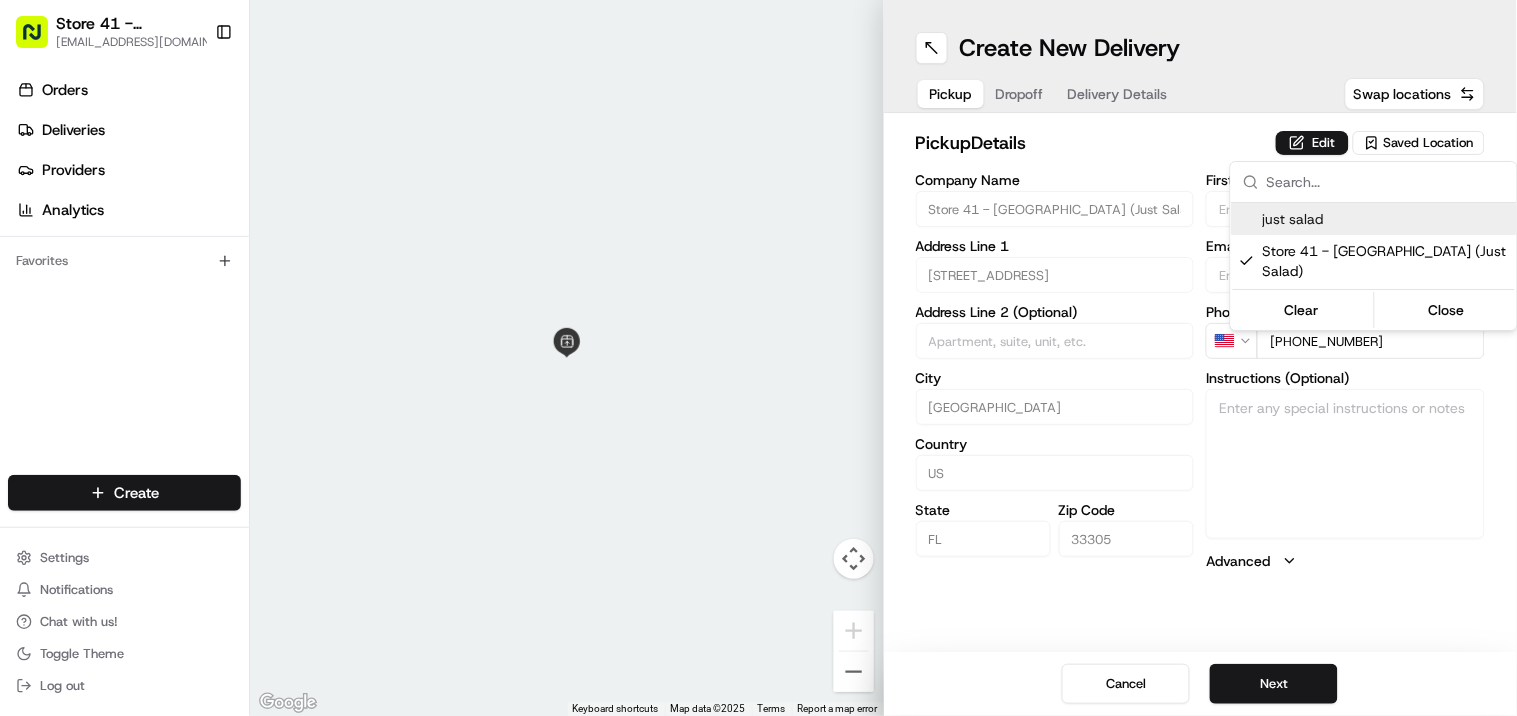 click on "Store 41 - Fort Lauderdale (Just Salad) avaldez@nashhelp.com Toggle Sidebar Orders Deliveries Providers Analytics Favorites Main Menu Members & Organization Organization Users Roles Preferences Customization Portal Tracking Orchestration Automations Dispatch Strategy Optimization Strategy Shipping Labels Manifest Locations Pickup Locations Dropoff Locations Billing Billing Refund Requests Integrations Notification Triggers Webhooks API Keys Request Logs Create Settings Notifications Chat with us! Toggle Theme Log out ← Move left → Move right ↑ Move up ↓ Move down + Zoom in - Zoom out Home Jump left by 75% End Jump right by 75% Page Up Jump up by 75% Page Down Jump down by 75% Keyboard shortcuts Map Data Map data ©2025 Map data ©2025 2 m  Click to toggle between metric and imperial units Terms Report a map error Create New Delivery Pickup Dropoff Delivery Details Swap locations pickup  Details  Edit Saved Location Company Name Store 41 - Fort Lauderdale (Just Salad) Address Line 1 US" at bounding box center [758, 358] 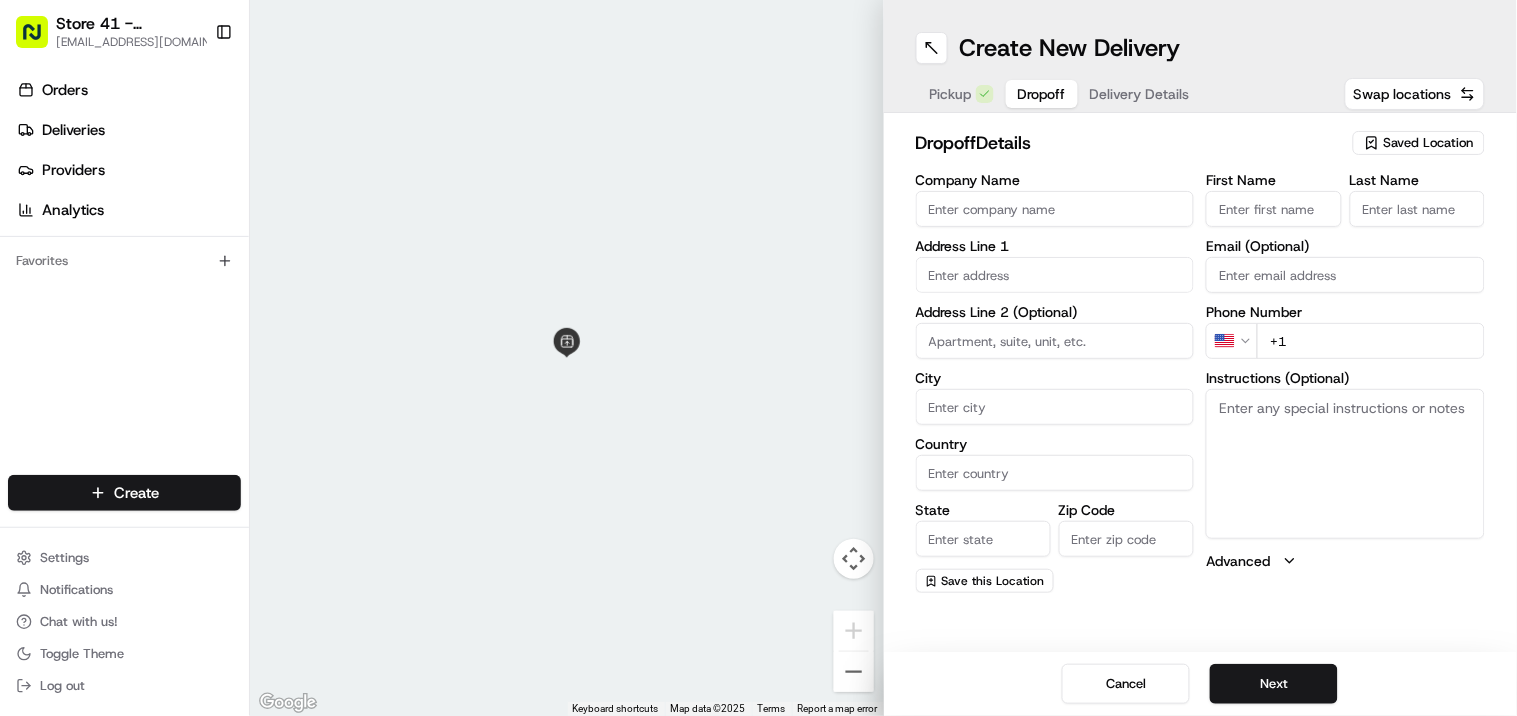 click on "Dropoff" at bounding box center (1042, 94) 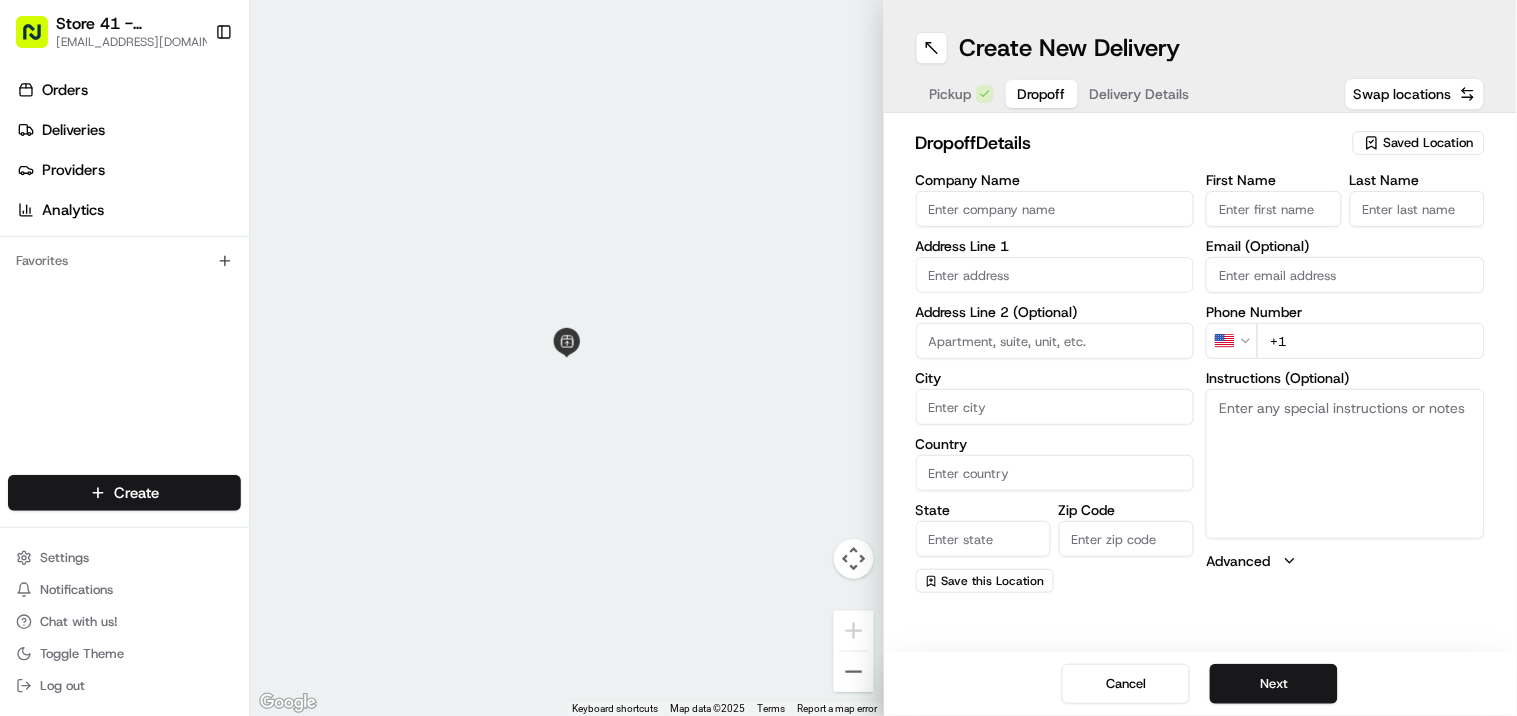 type 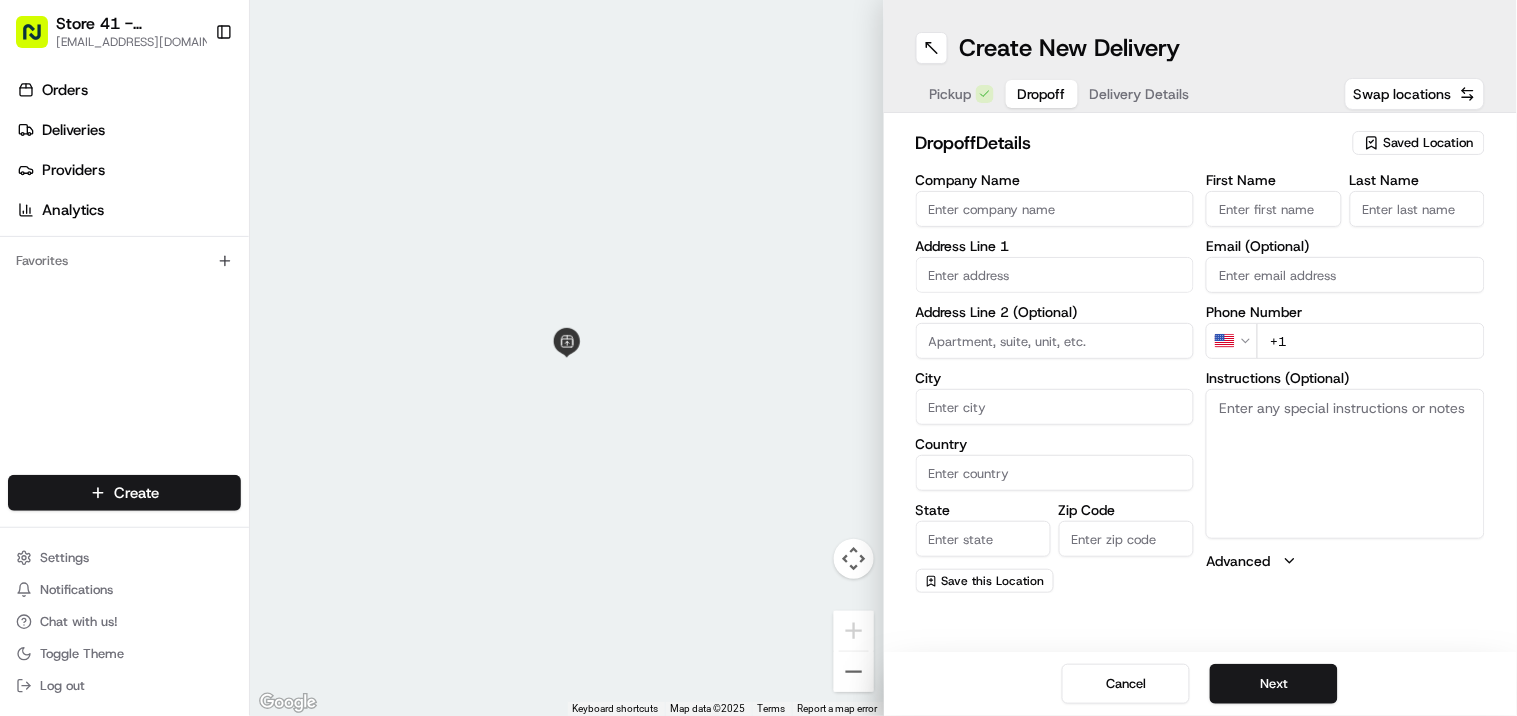 click on "First Name" at bounding box center [1273, 209] 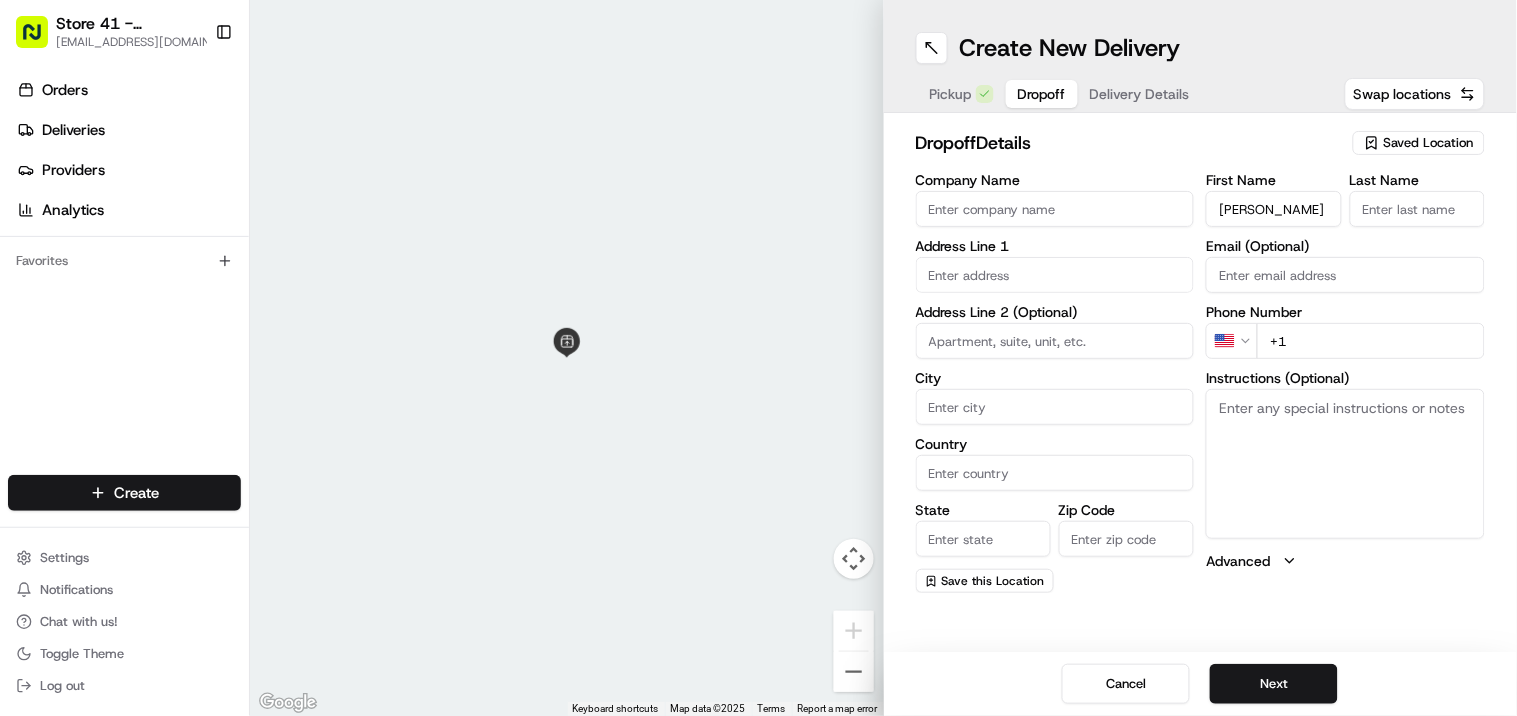 click on "Gigi Rice" at bounding box center (1273, 209) 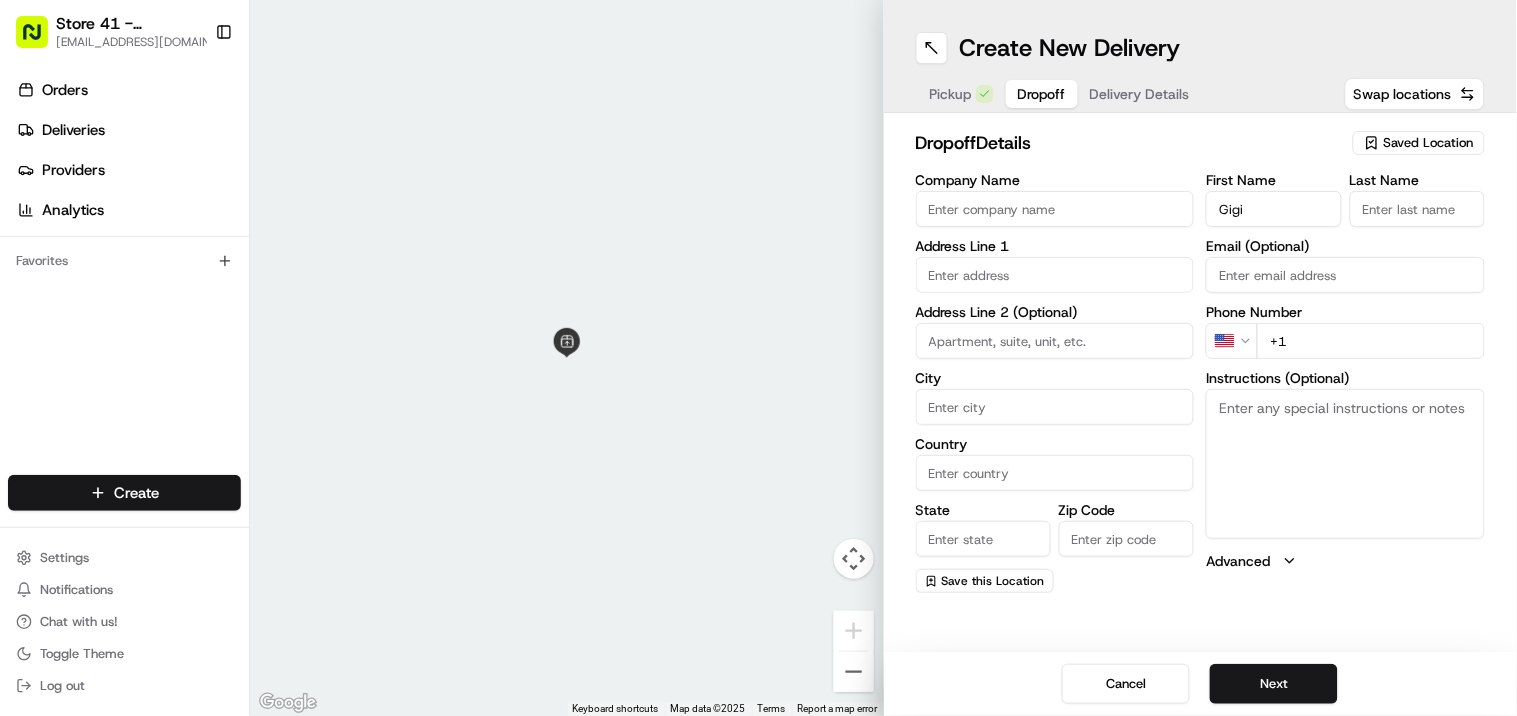 type on "Gigi" 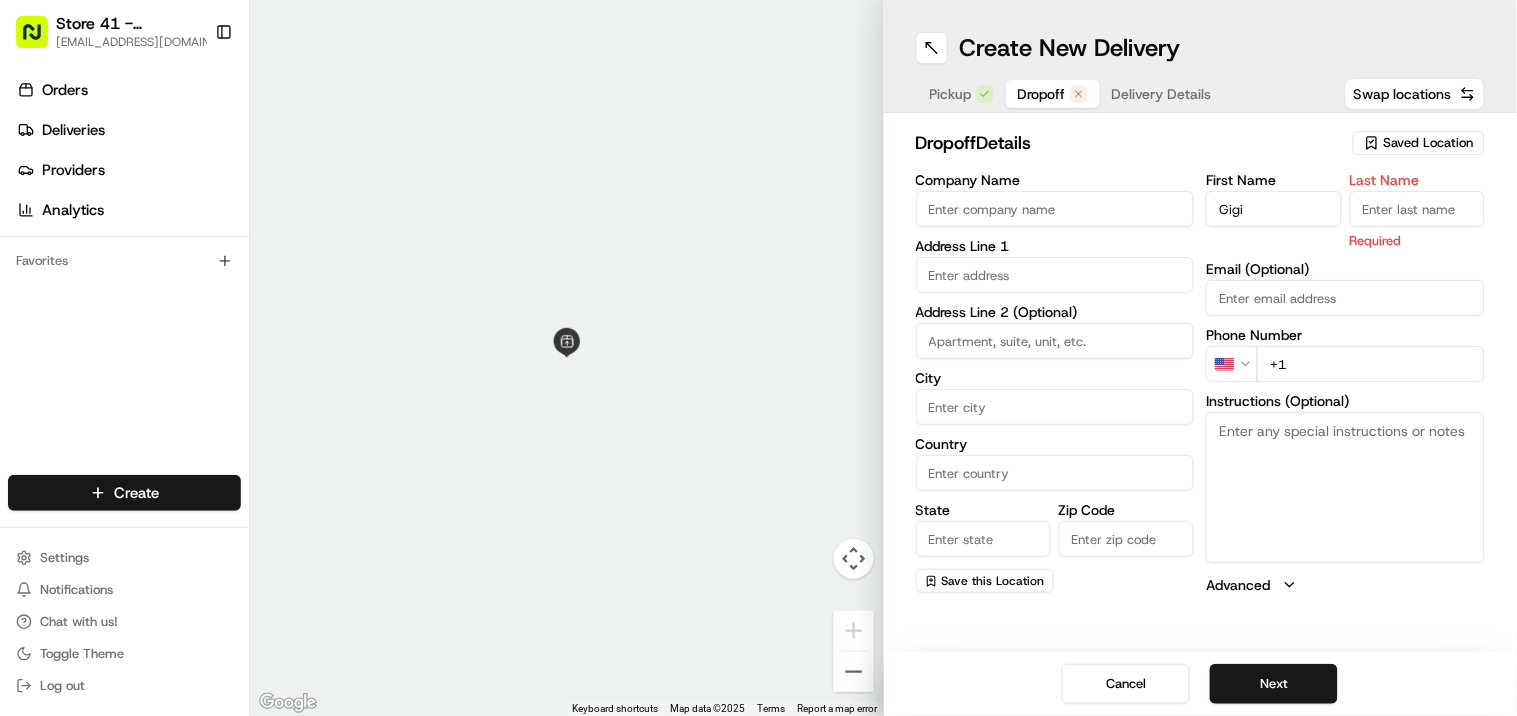 click on "Last Name" at bounding box center (1417, 209) 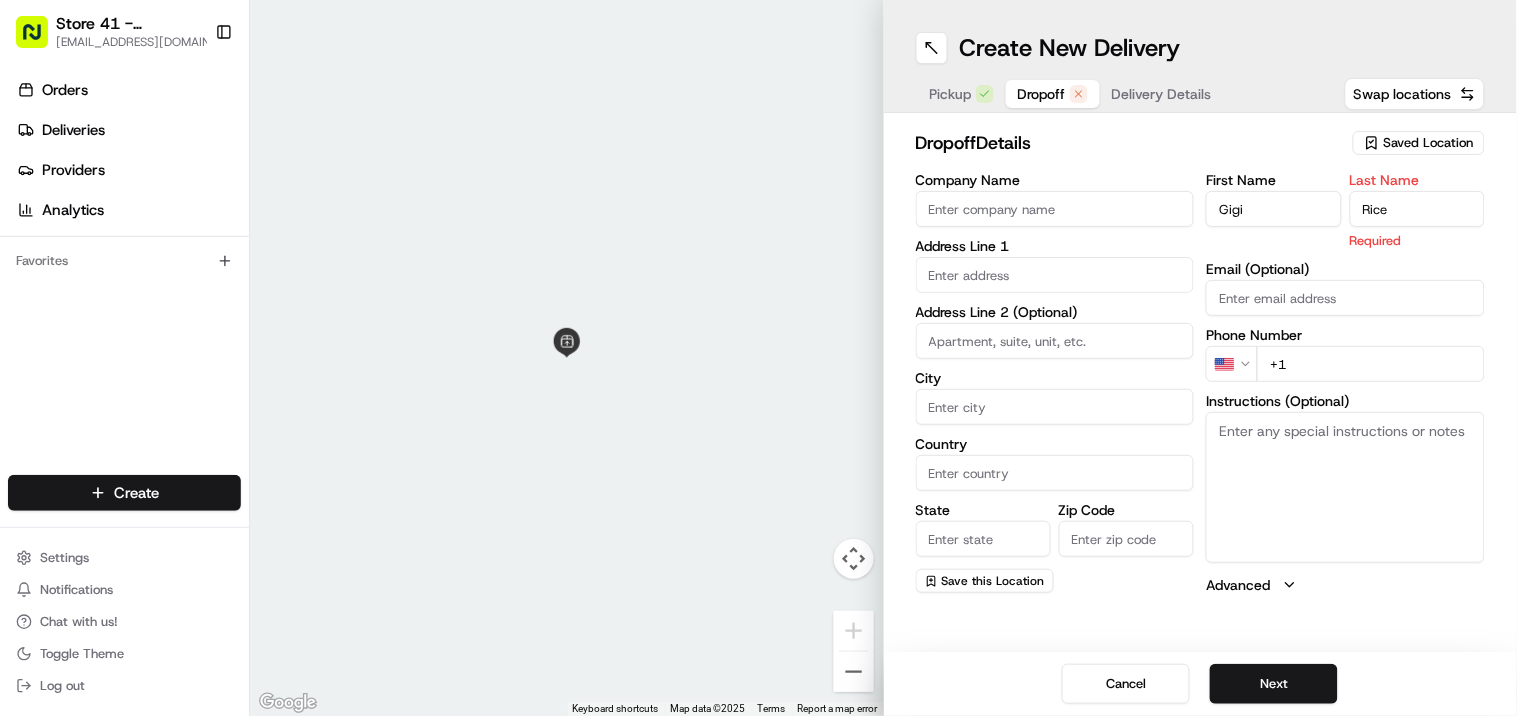 type on "Rice" 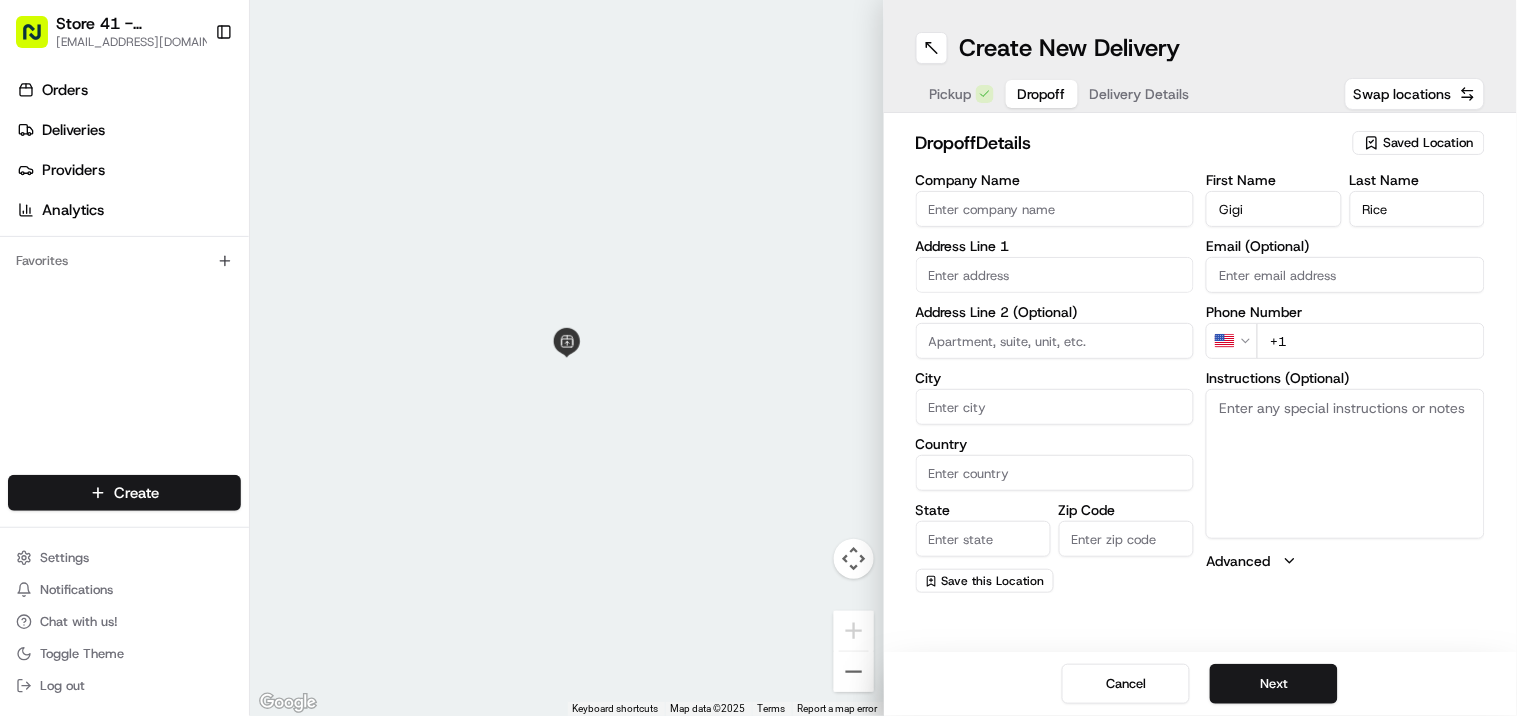 paste on "Kids In Distress" 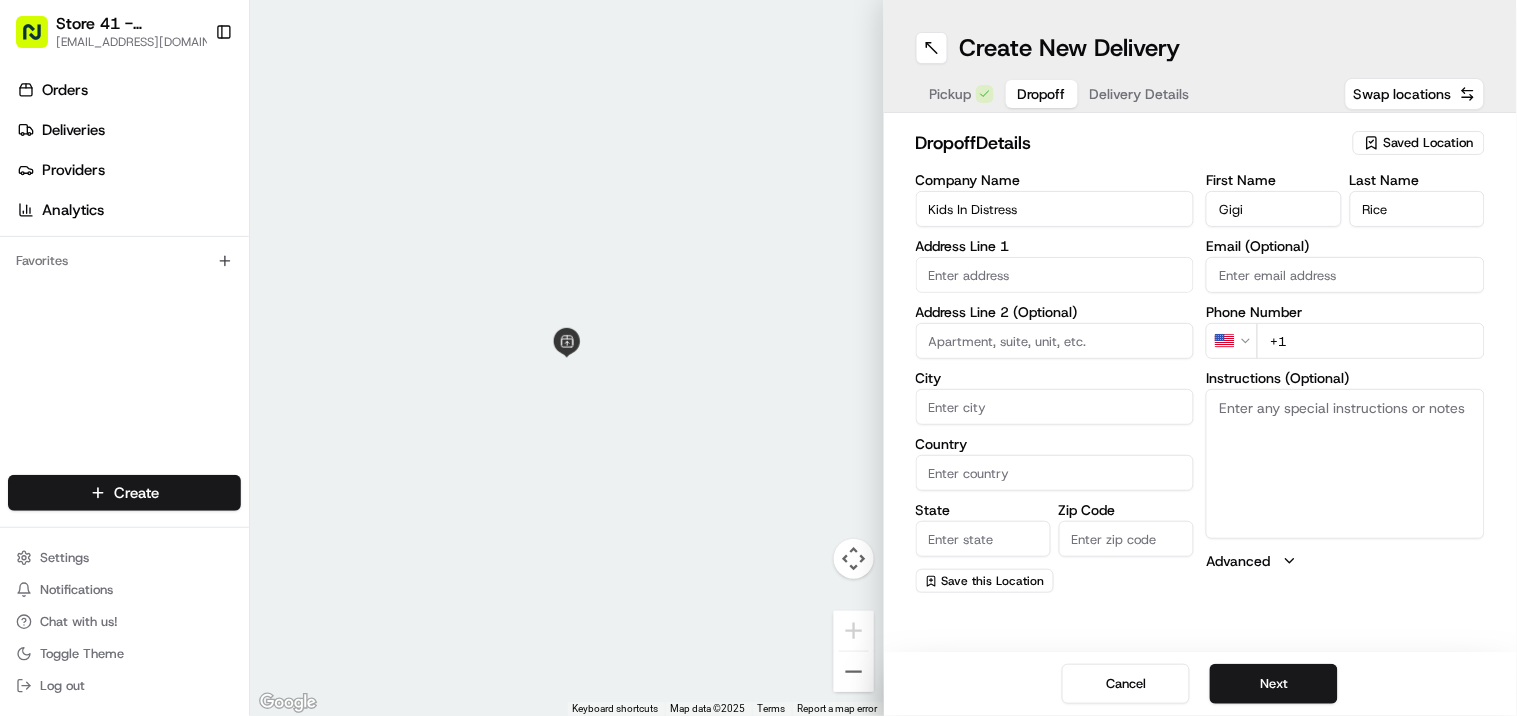 type on "Kids In Distress" 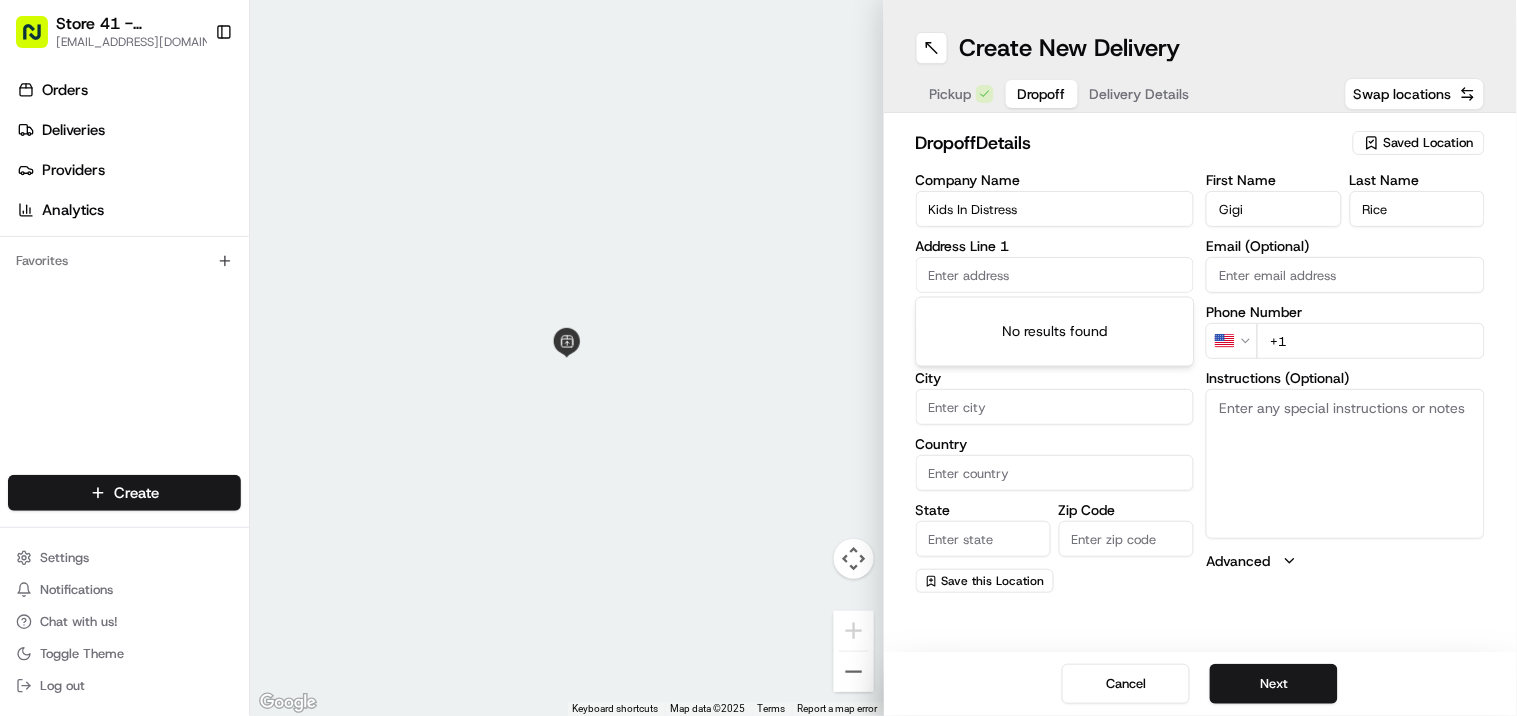 paste on "819 NE 26th St, Wilton Manors, FL 33305, United States" 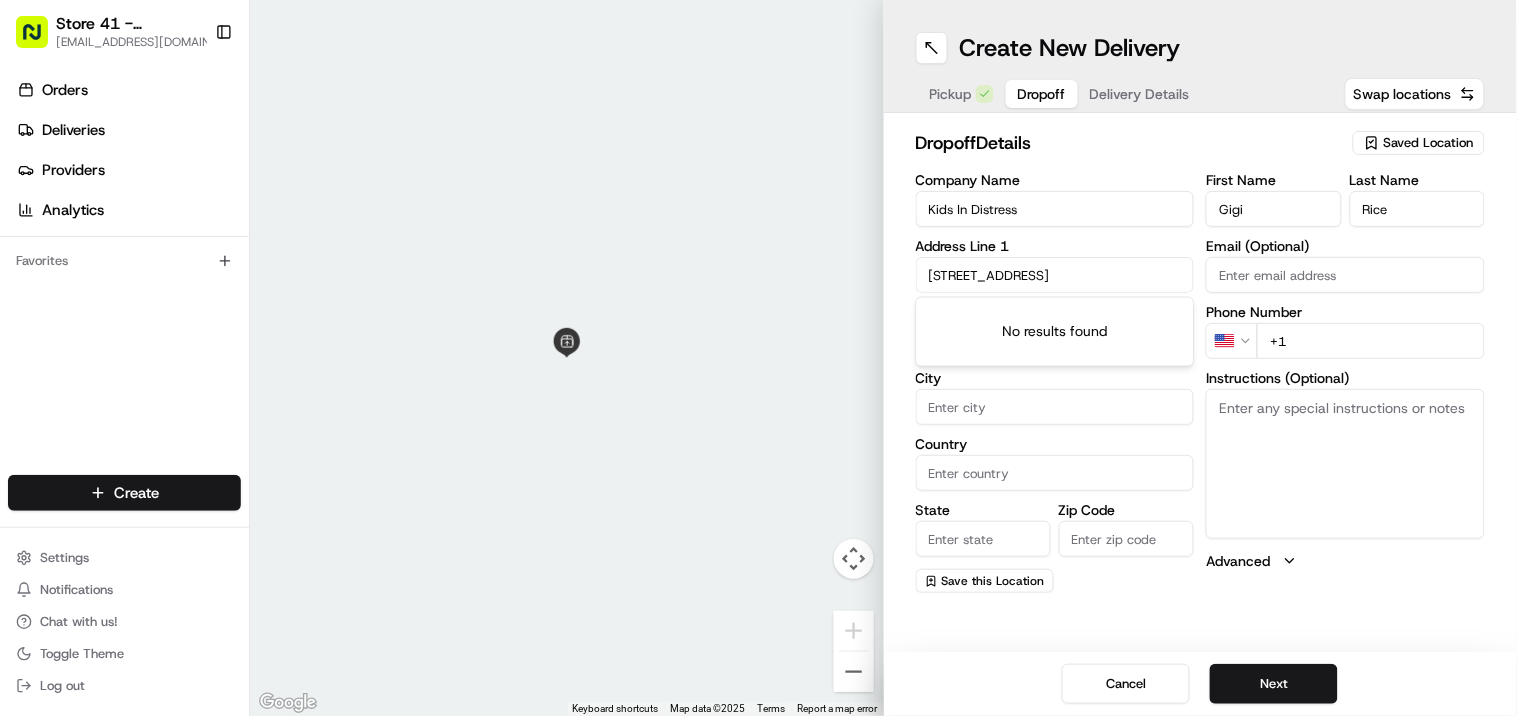 scroll, scrollTop: 0, scrollLeft: 86, axis: horizontal 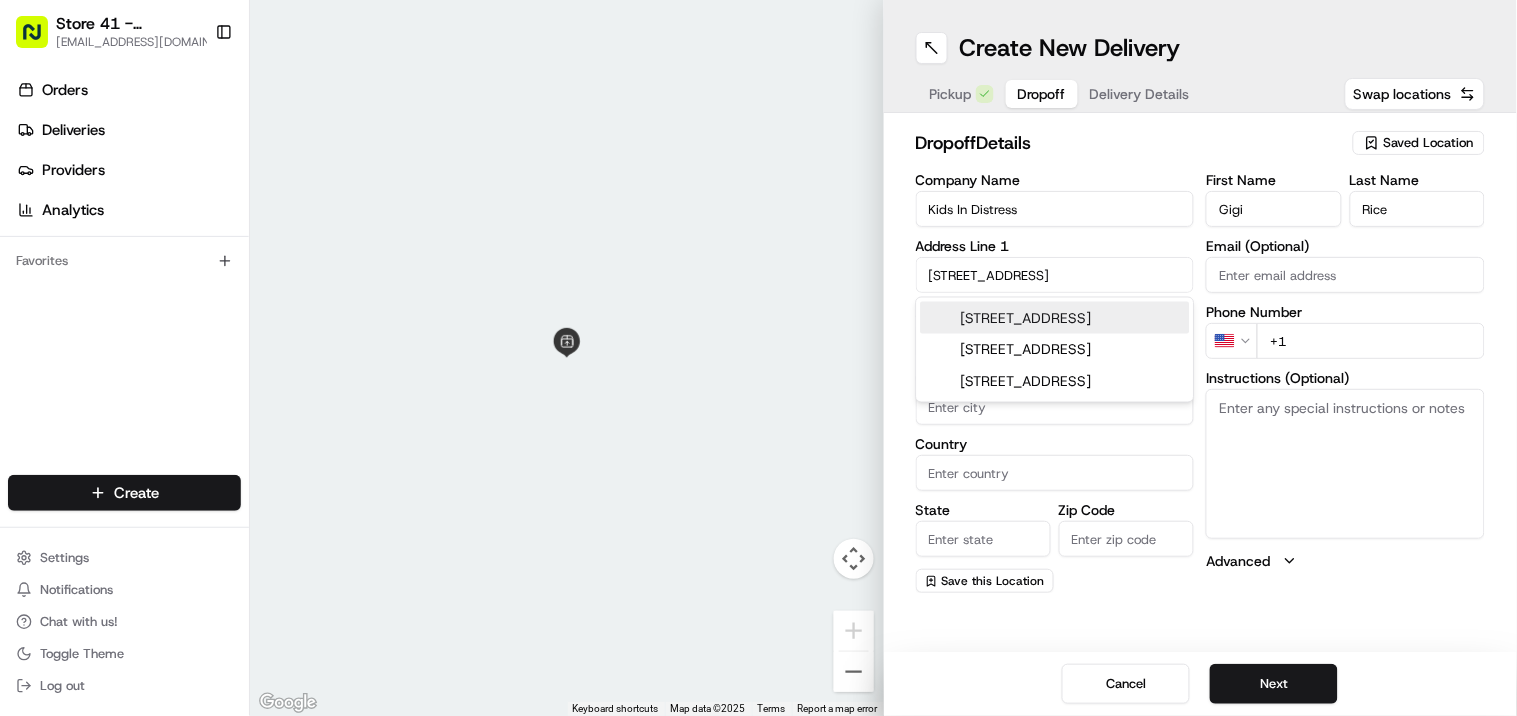 click on "819 NE 26th St, Wilton Manors, FL 33305, United States" at bounding box center (1055, 318) 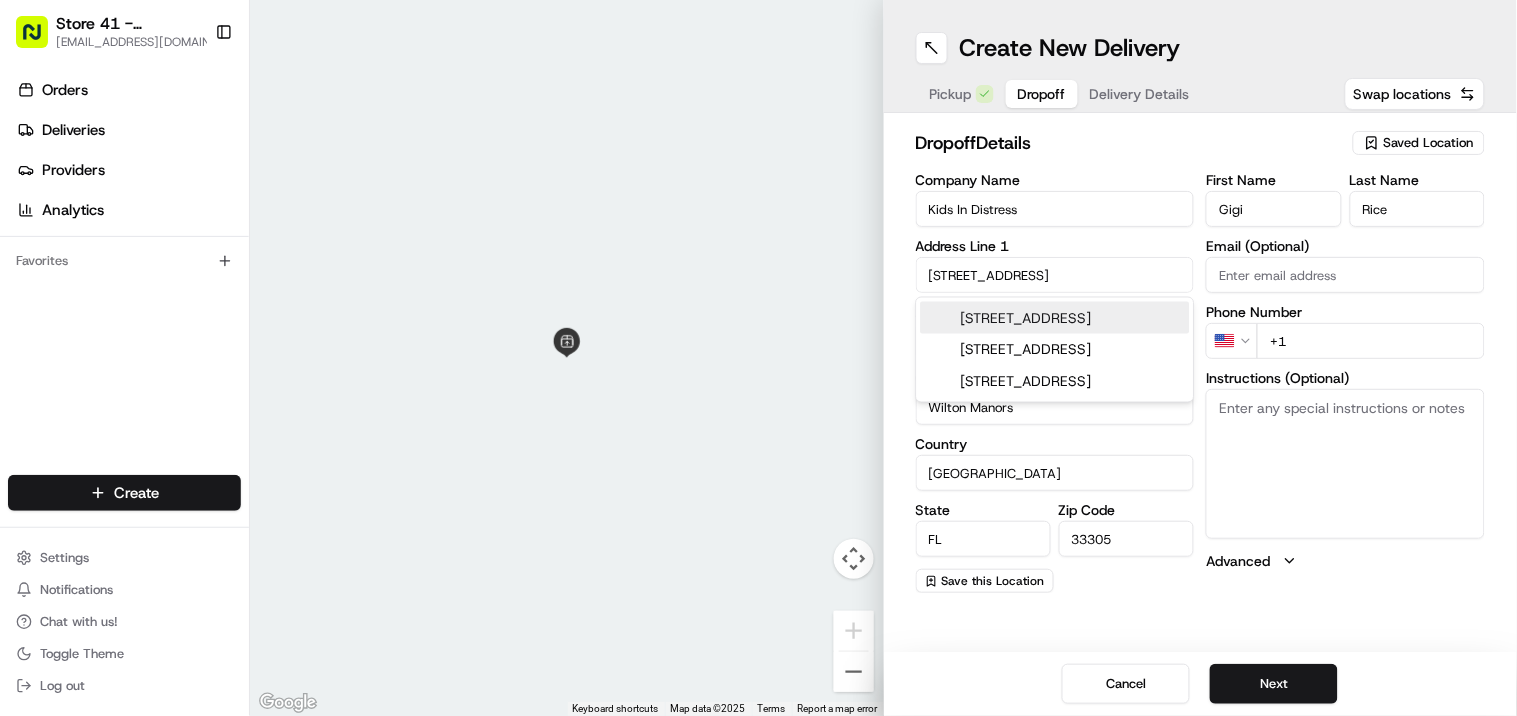 type on "819 Northeast 26th Street" 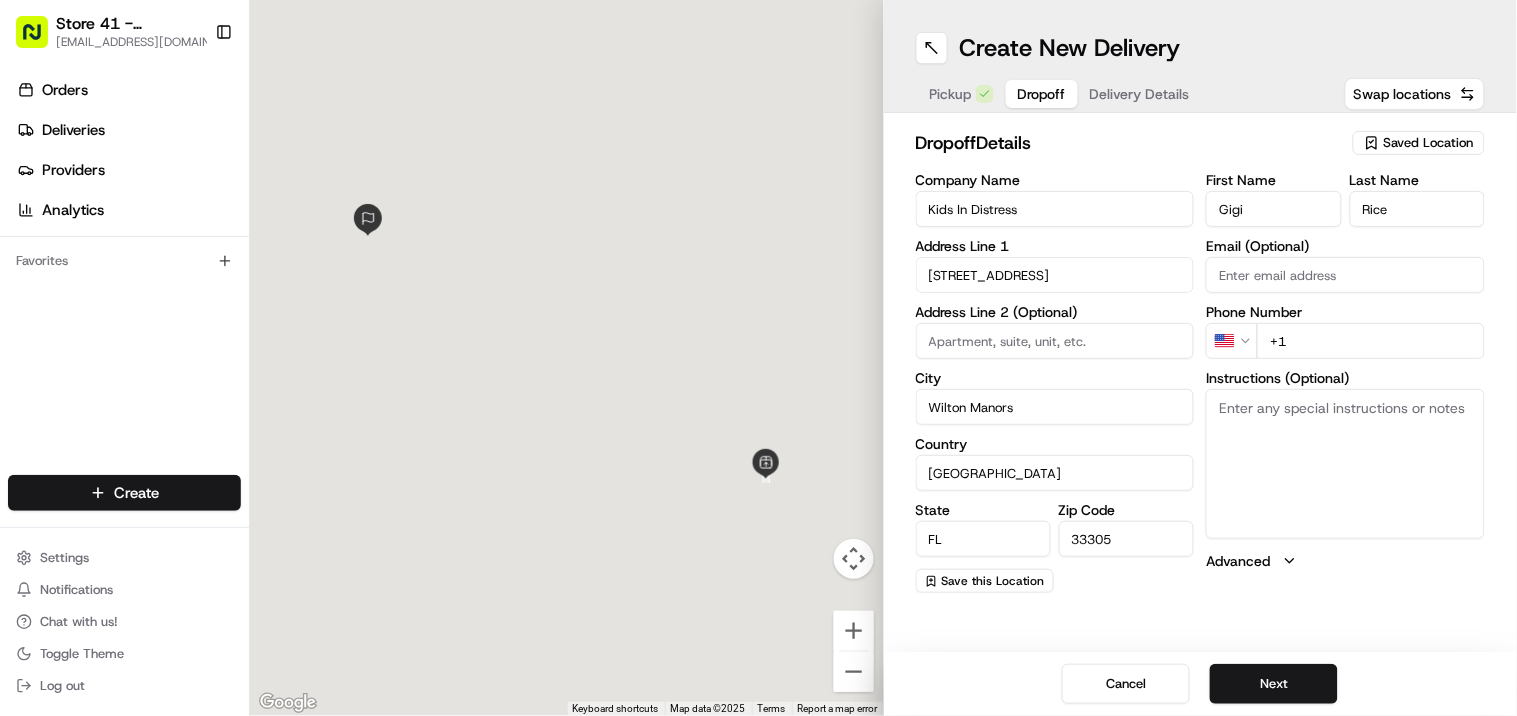 scroll, scrollTop: 0, scrollLeft: 0, axis: both 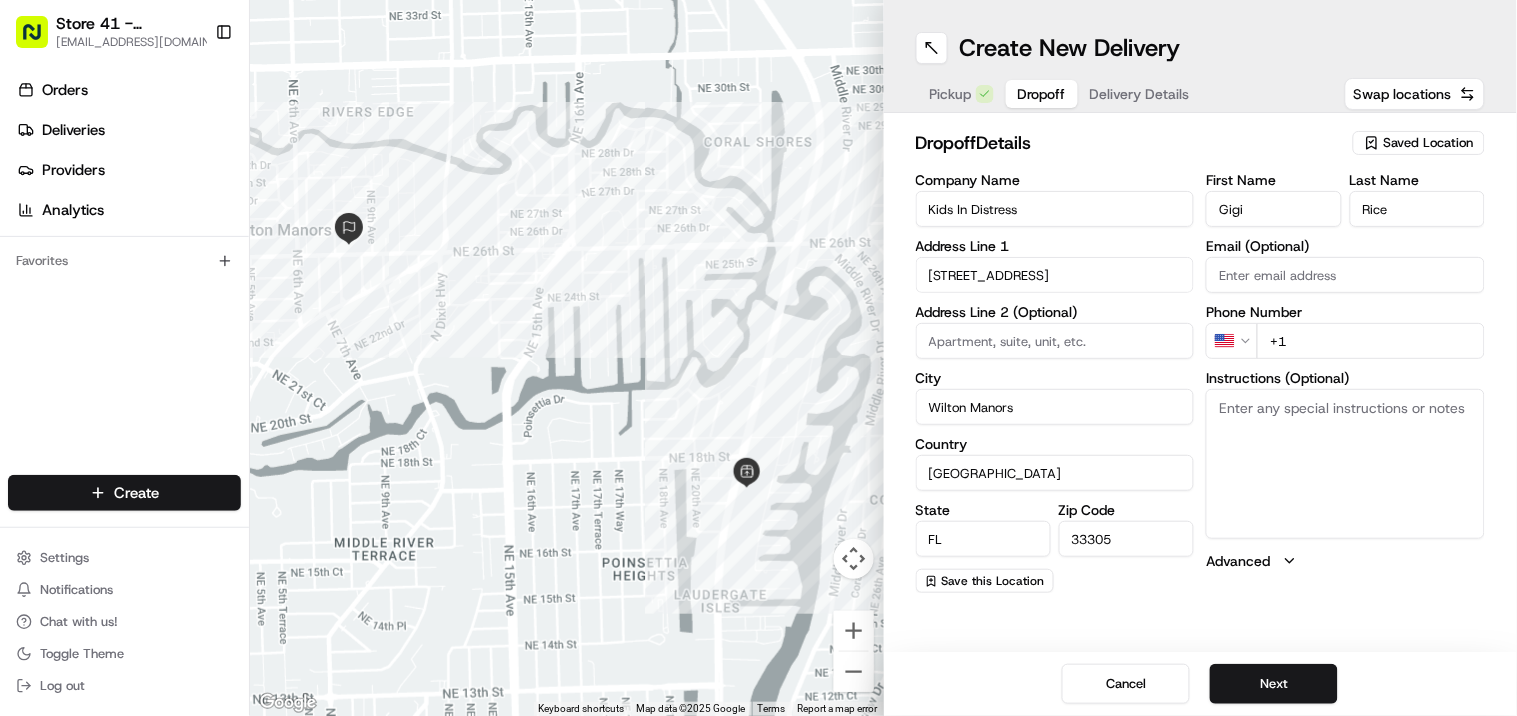 click on "+1" at bounding box center [1371, 341] 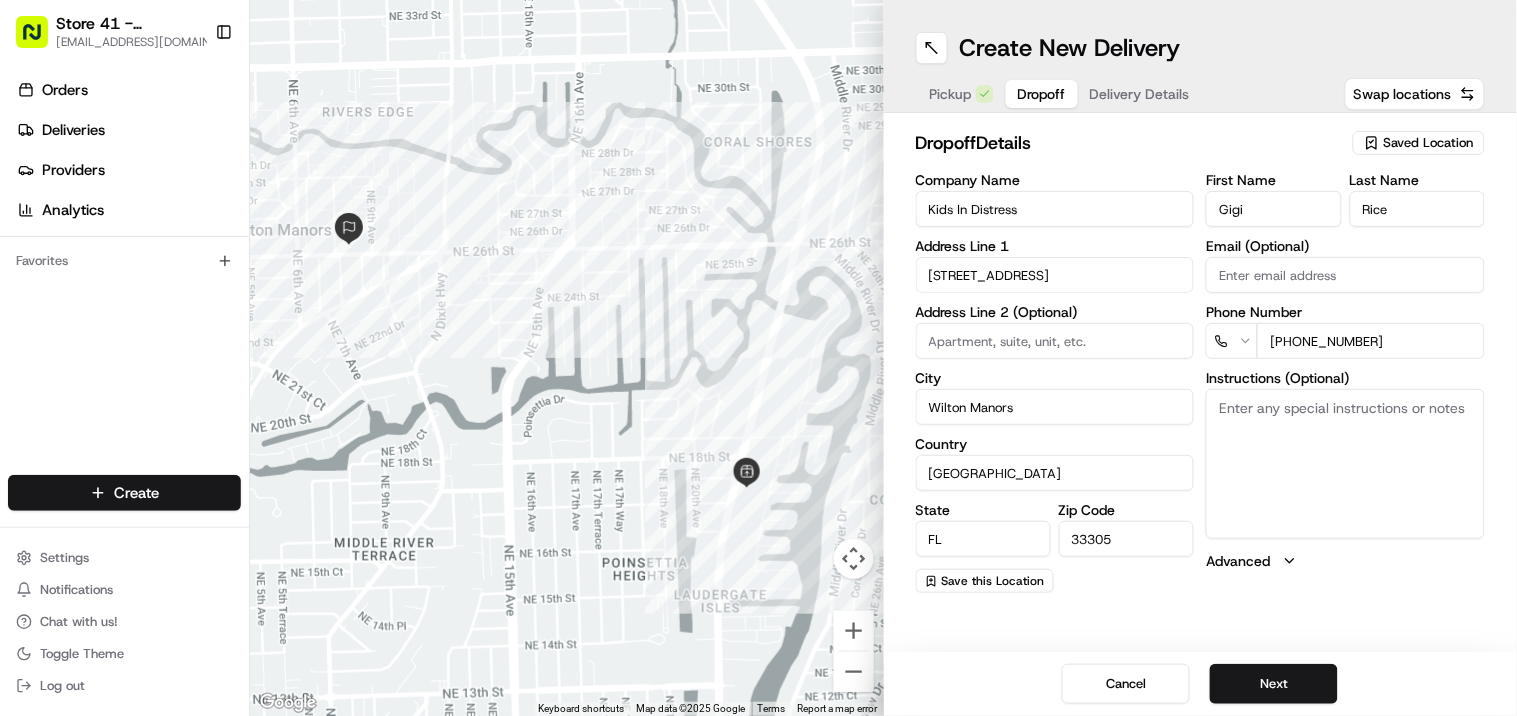 click on "+7 543170686" at bounding box center [1371, 341] 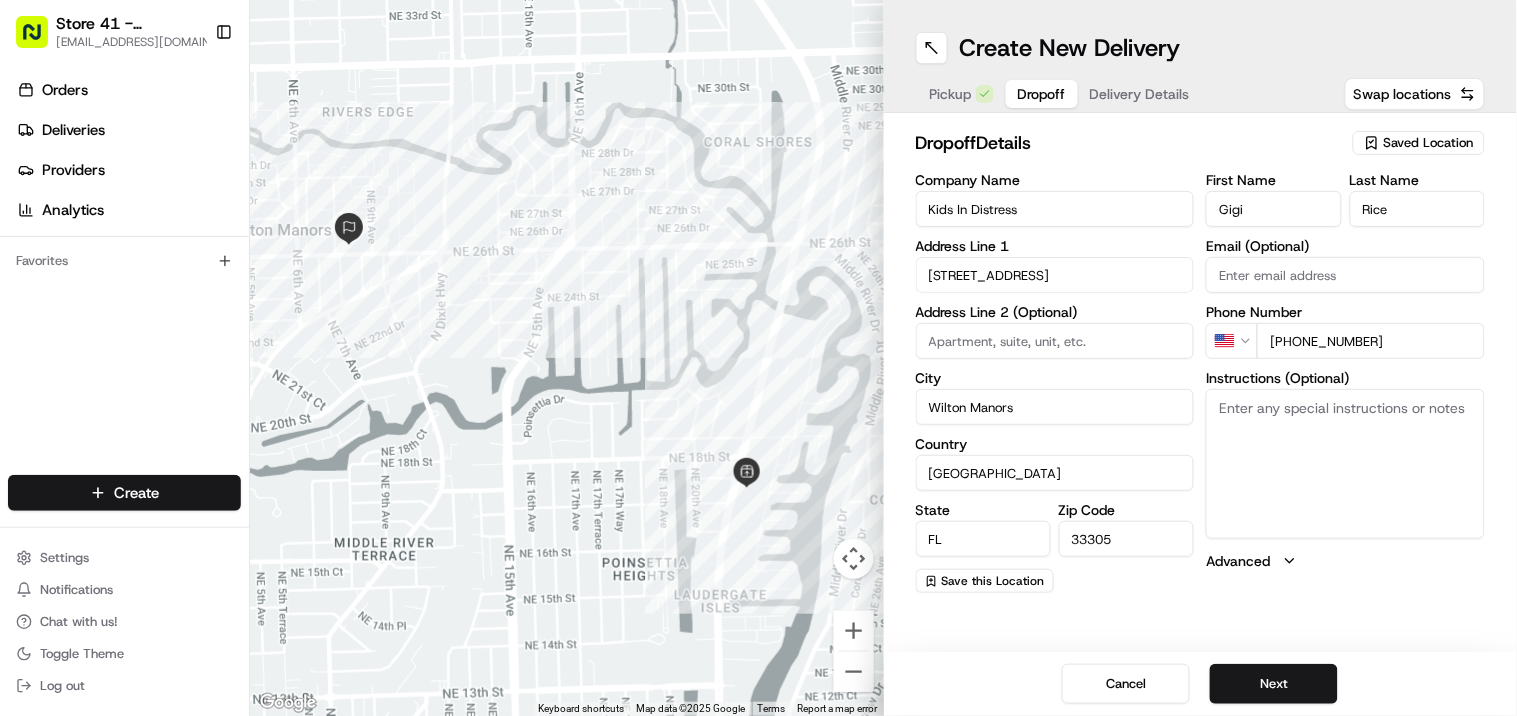 type on "+1 754 317 0686" 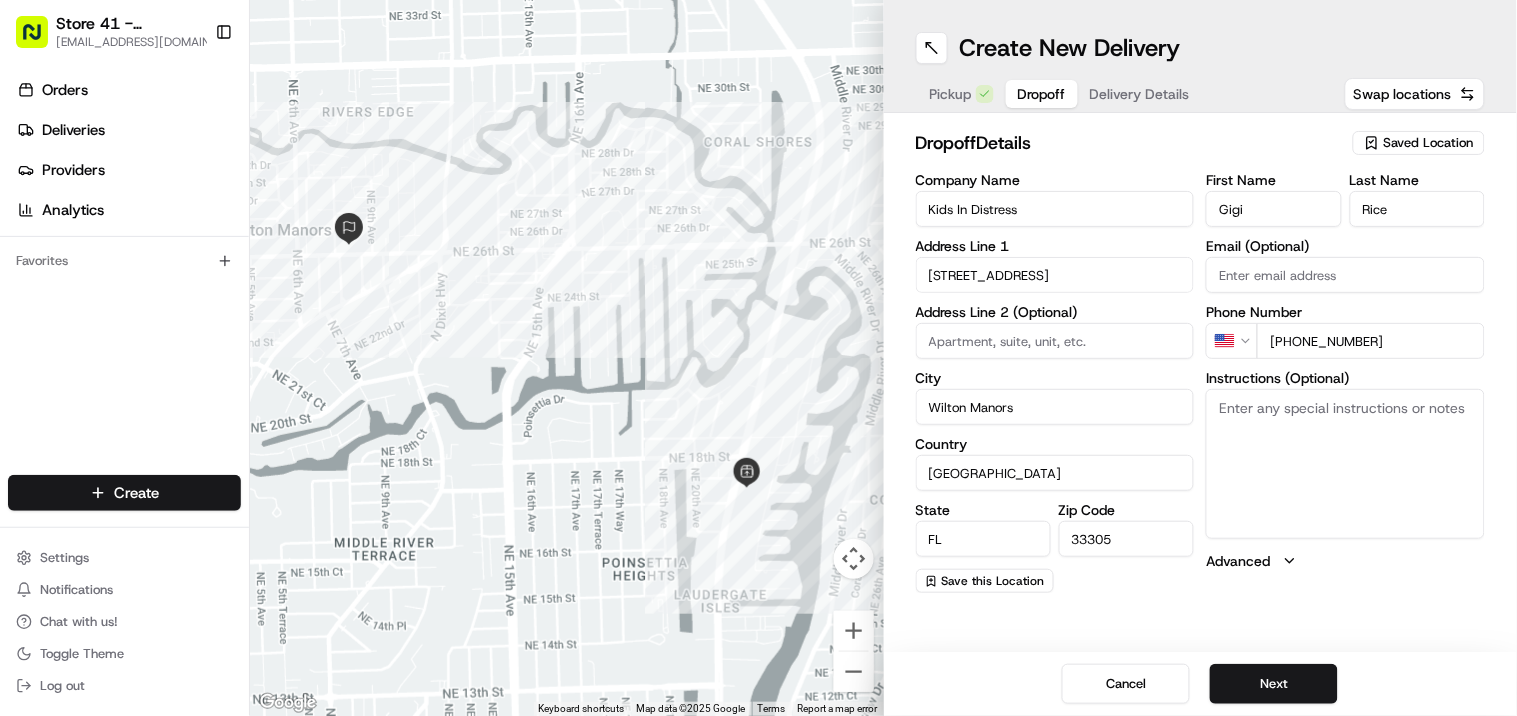 click on "Email (Optional)" at bounding box center (1345, 275) 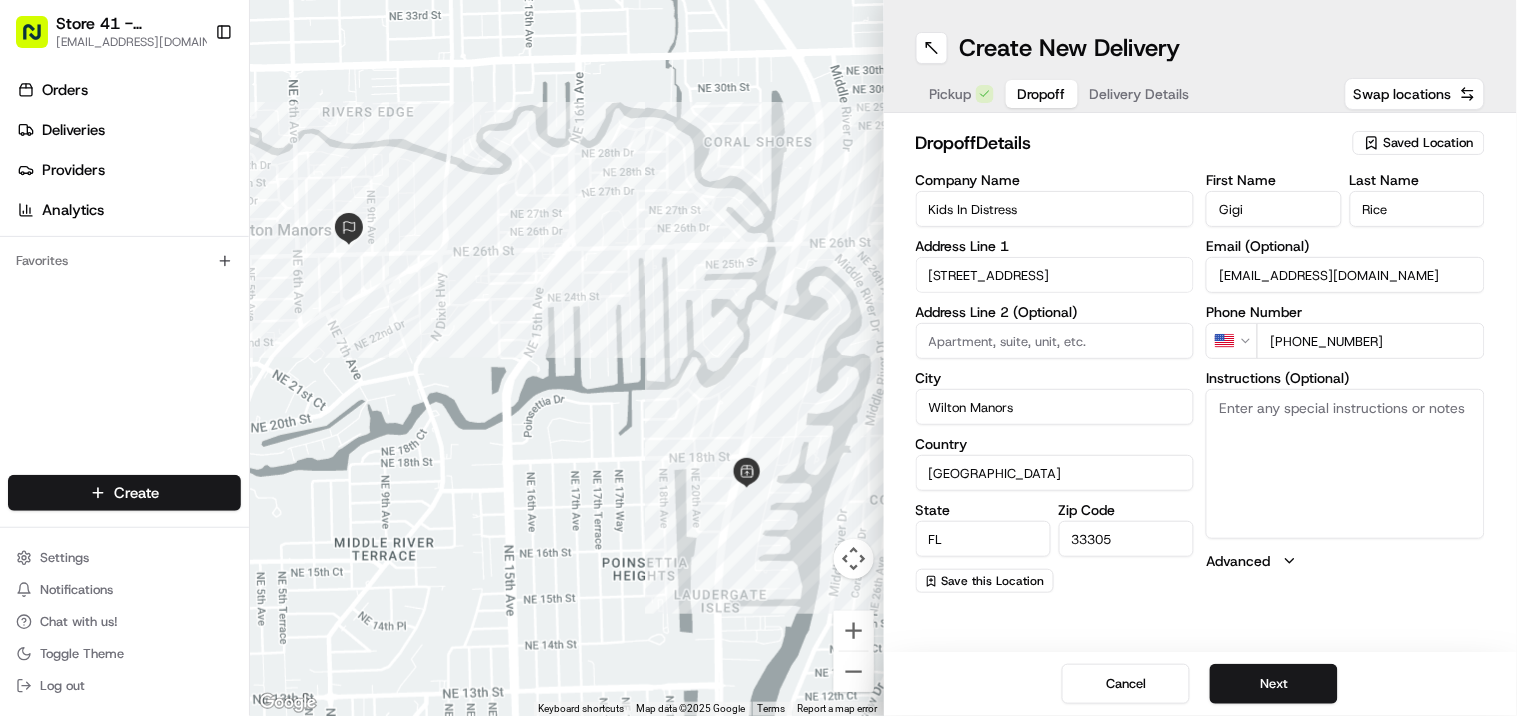 type on "gigirice411@gmail.com" 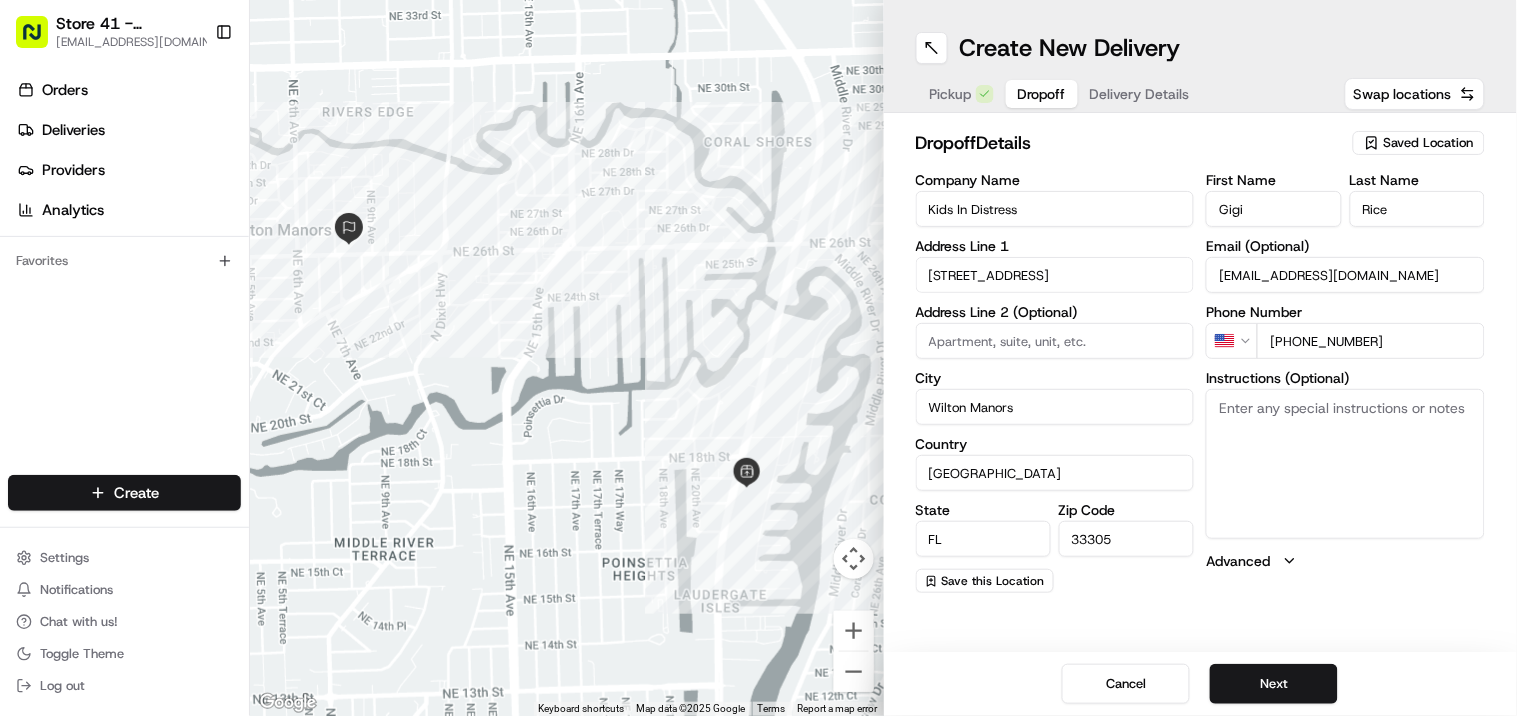 click on "Instructions (Optional)" at bounding box center [1345, 464] 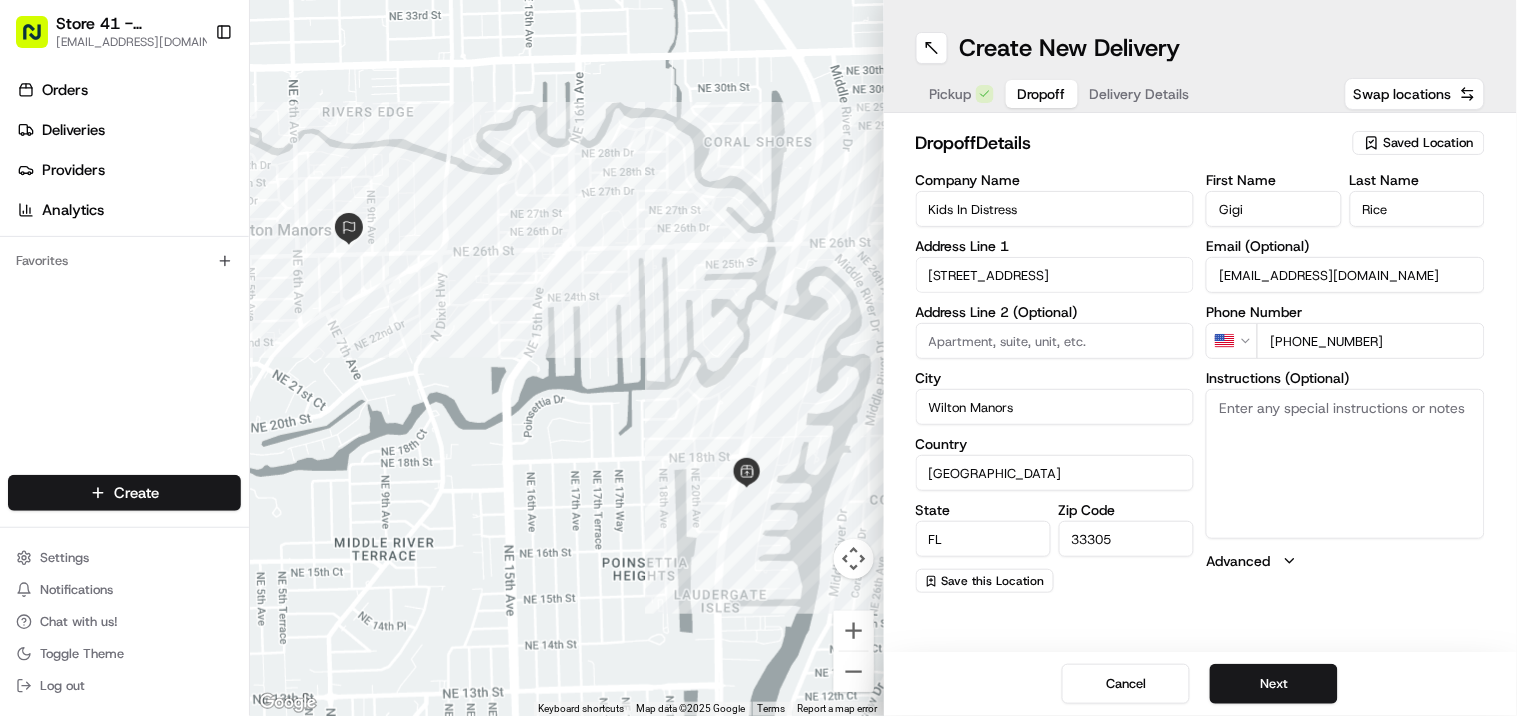 paste on "Building A" 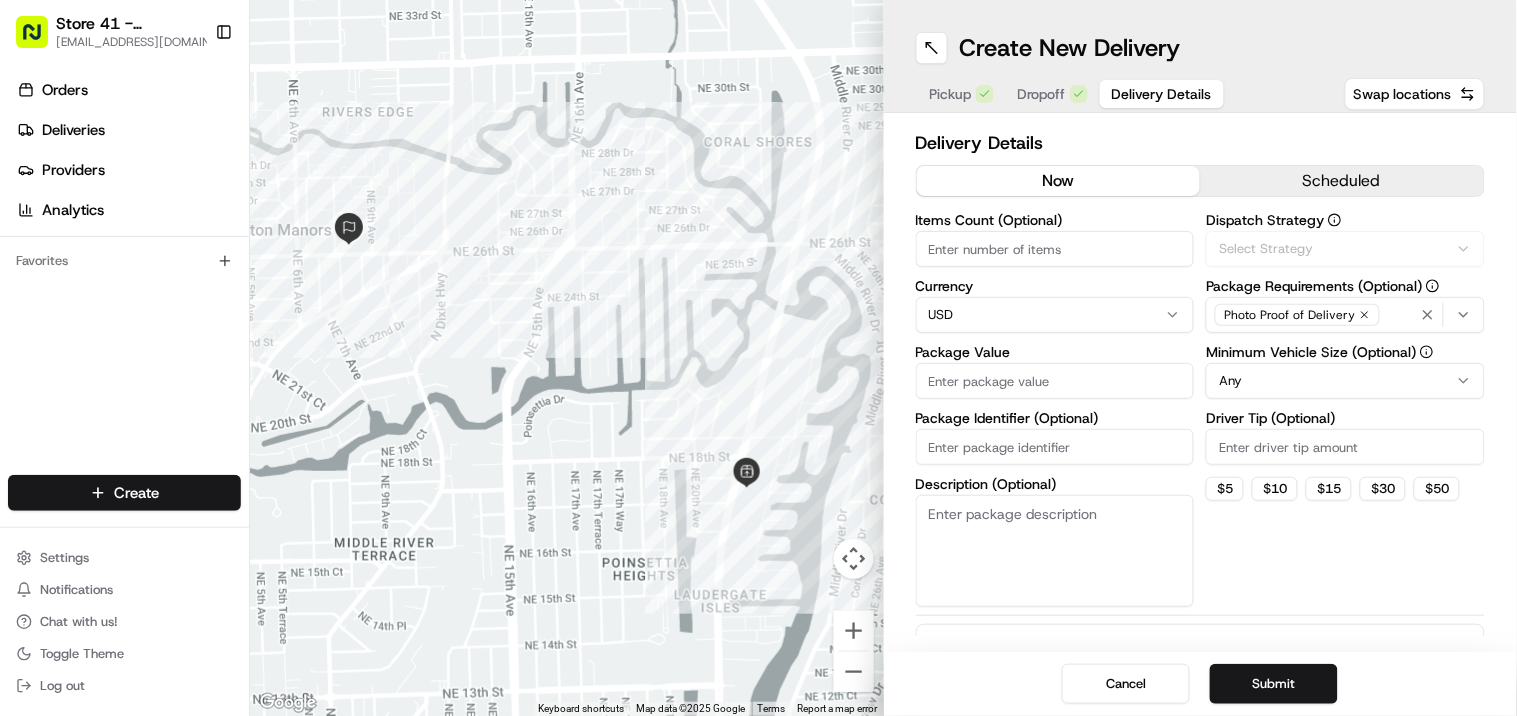 click on "Delivery Details" at bounding box center (1162, 94) 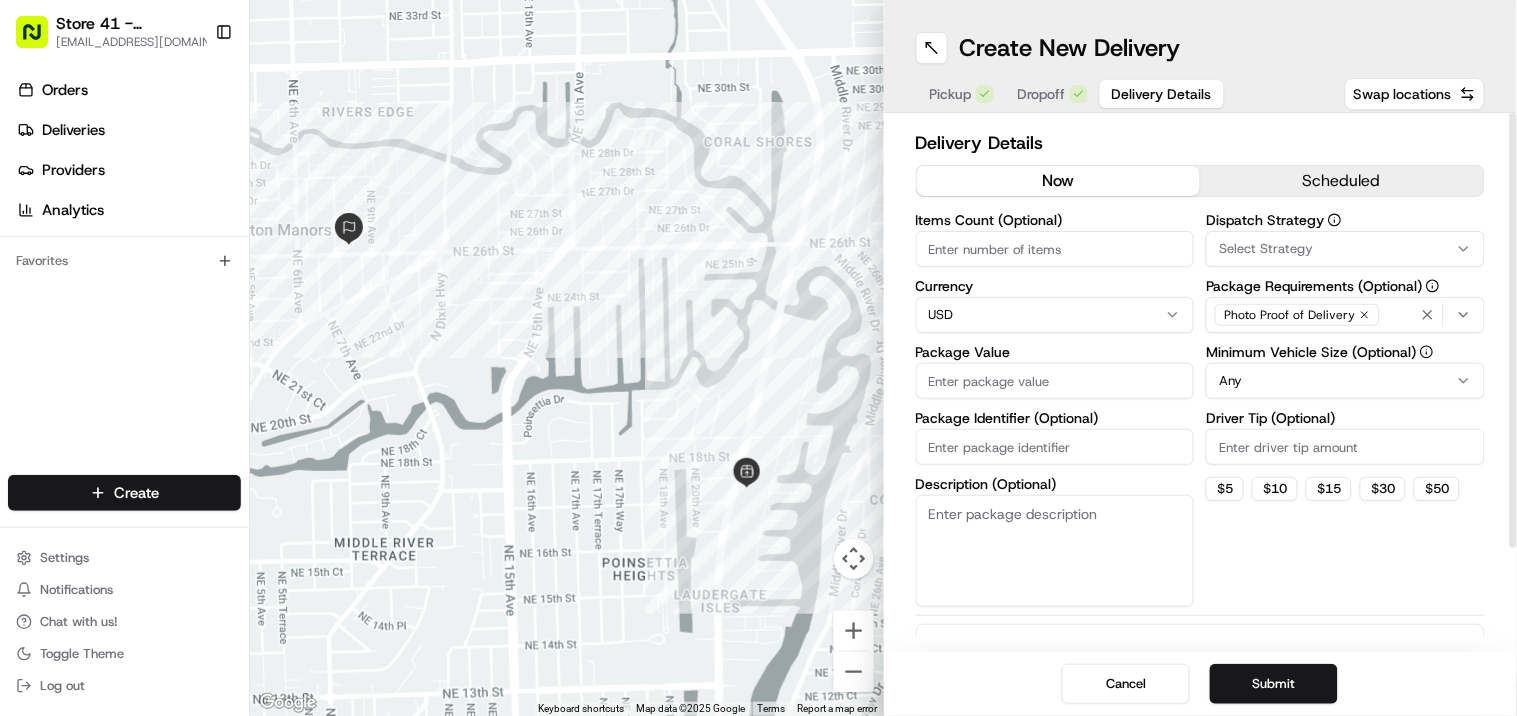 click on "Delivery Details" at bounding box center (1162, 94) 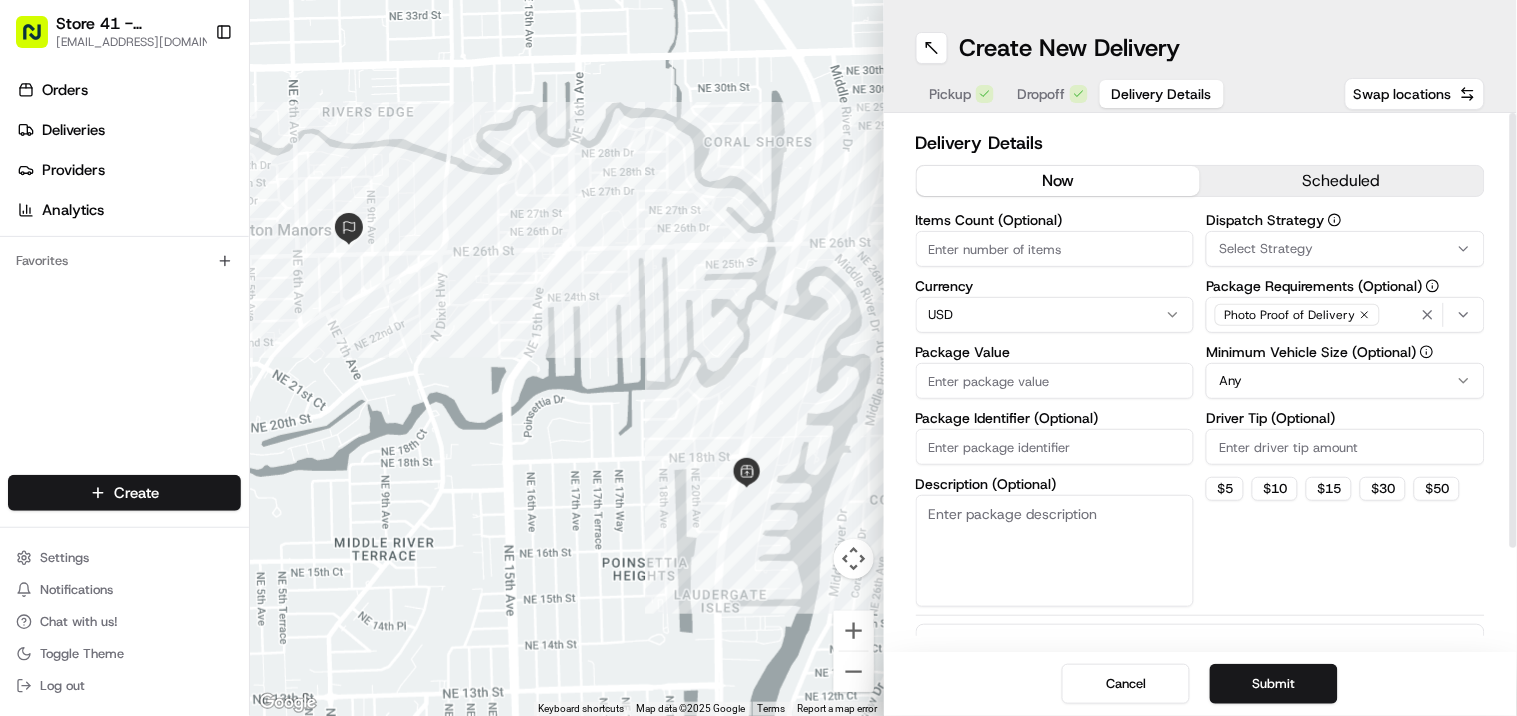 click on "Package Value" at bounding box center (1055, 381) 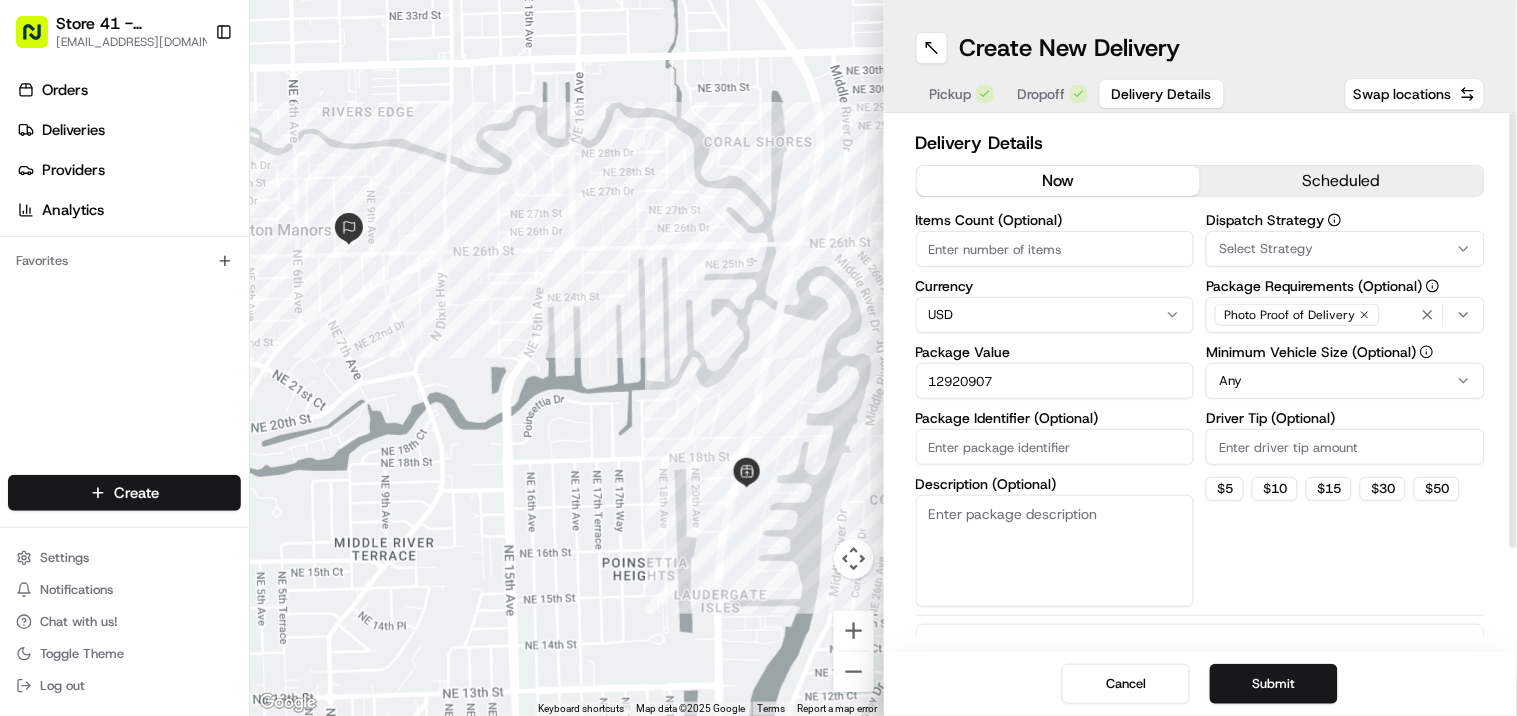 type on "12920907" 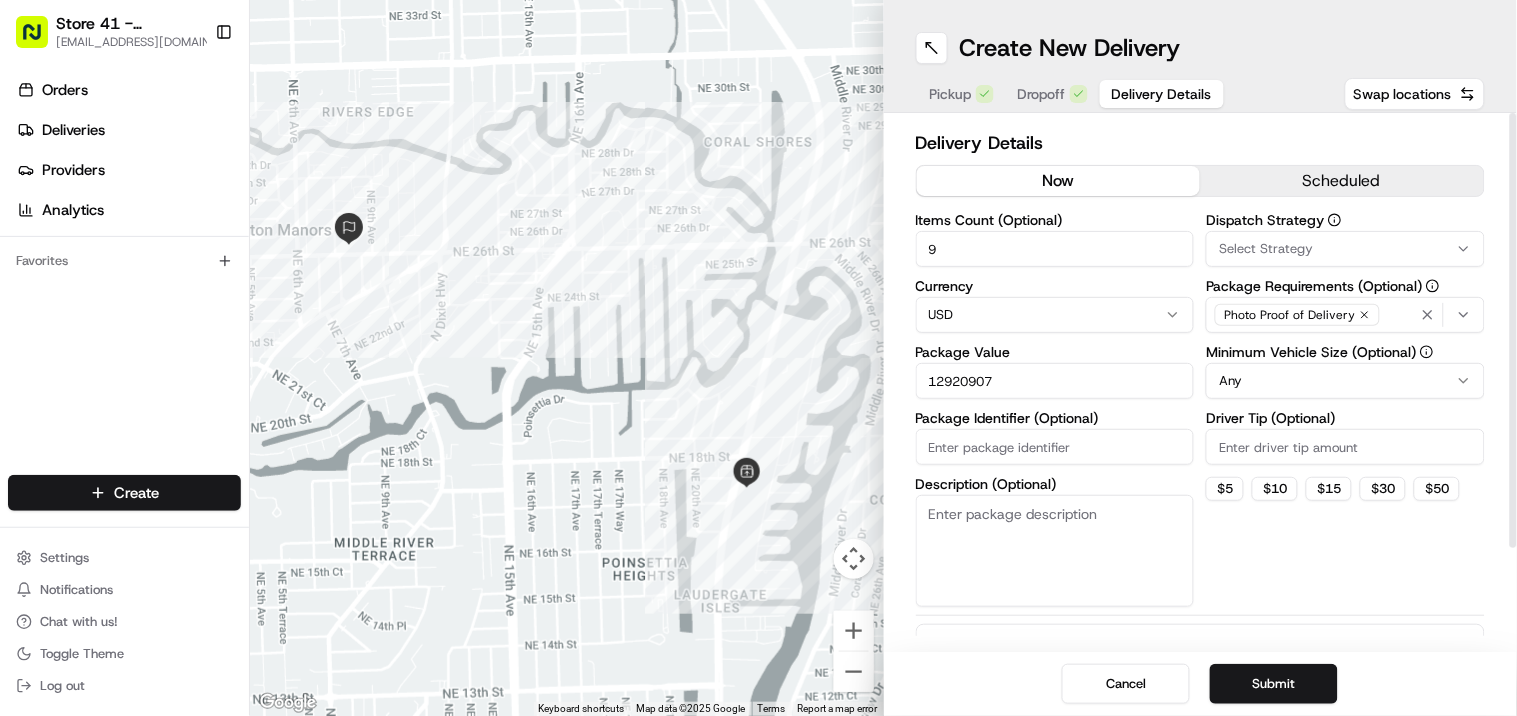 type on "9" 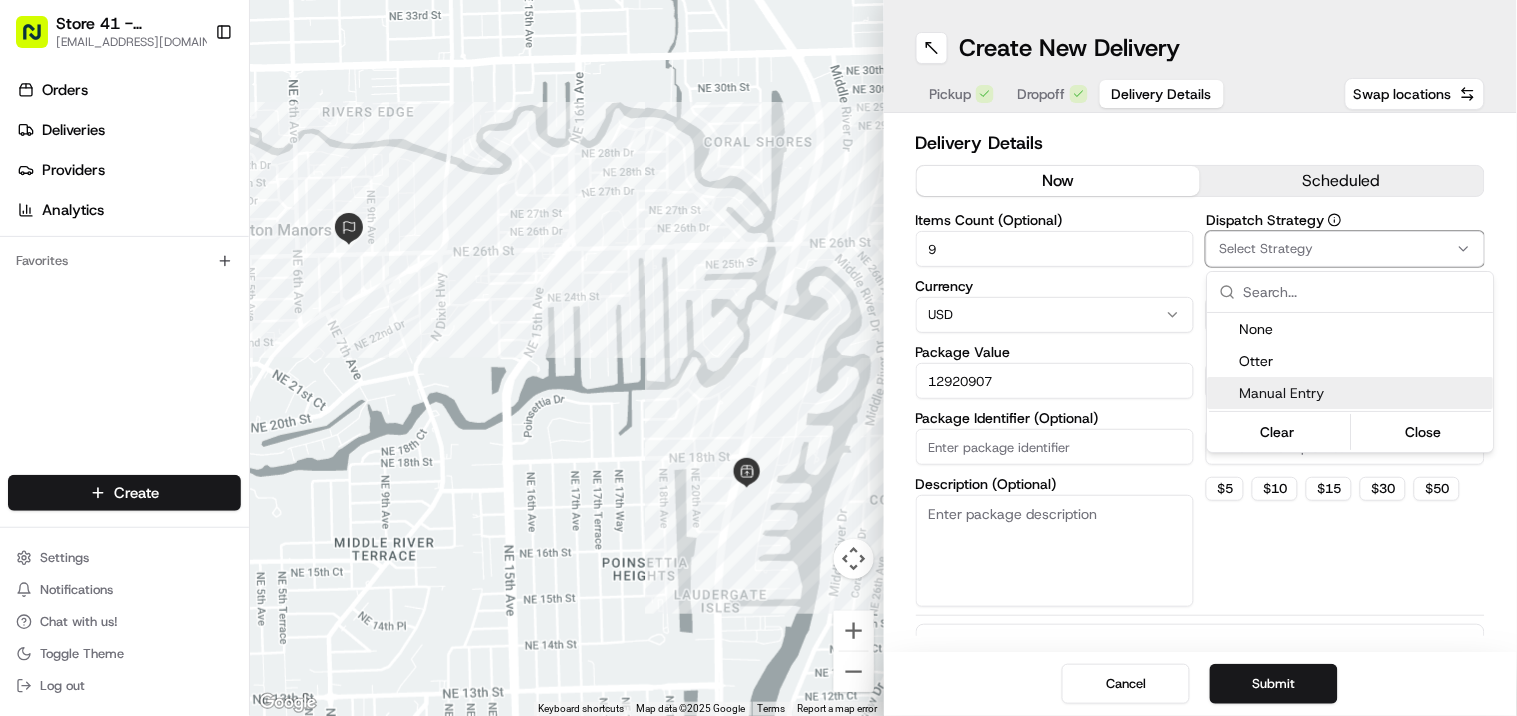click on "Manual Entry" at bounding box center (1363, 393) 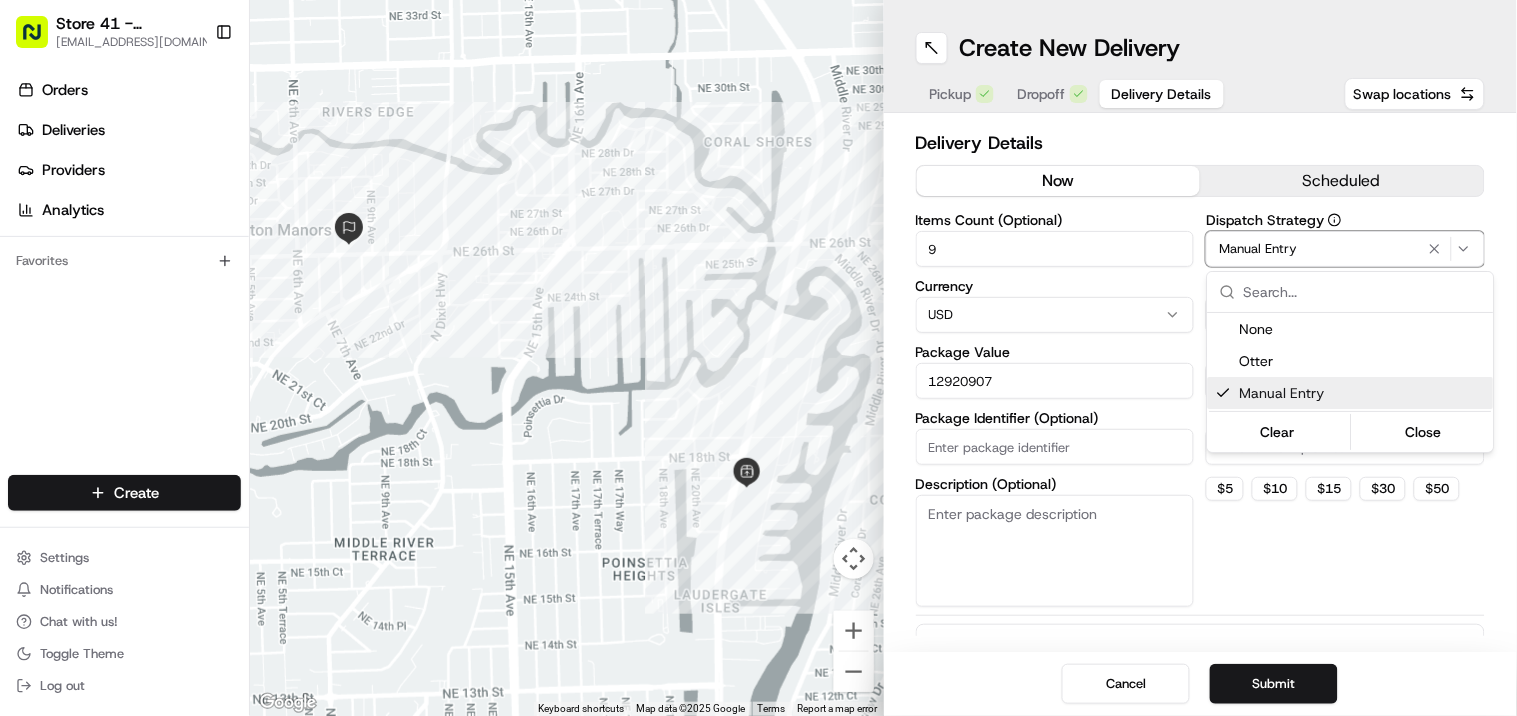 click on "Store 41 - Fort Lauderdale (Just Salad) avaldez@nashhelp.com Toggle Sidebar Orders Deliveries Providers Analytics Favorites Main Menu Members & Organization Organization Users Roles Preferences Customization Portal Tracking Orchestration Automations Dispatch Strategy Optimization Strategy Shipping Labels Manifest Locations Pickup Locations Dropoff Locations Billing Billing Refund Requests Integrations Notification Triggers Webhooks API Keys Request Logs Create Settings Notifications Chat with us! Toggle Theme Log out ← Move left → Move right ↑ Move up ↓ Move down + Zoom in - Zoom out Home Jump left by 75% End Jump right by 75% Page Up Jump up by 75% Page Down Jump down by 75% Keyboard shortcuts Map Data Map data ©2025 Google Map data ©2025 Google 200 m  Click to toggle between metric and imperial units Terms Report a map error Create New Delivery Pickup Dropoff Delivery Details Swap locations Delivery Details now scheduled Items Count (Optional) 9 Currency USD Package Value 12920907" at bounding box center [758, 358] 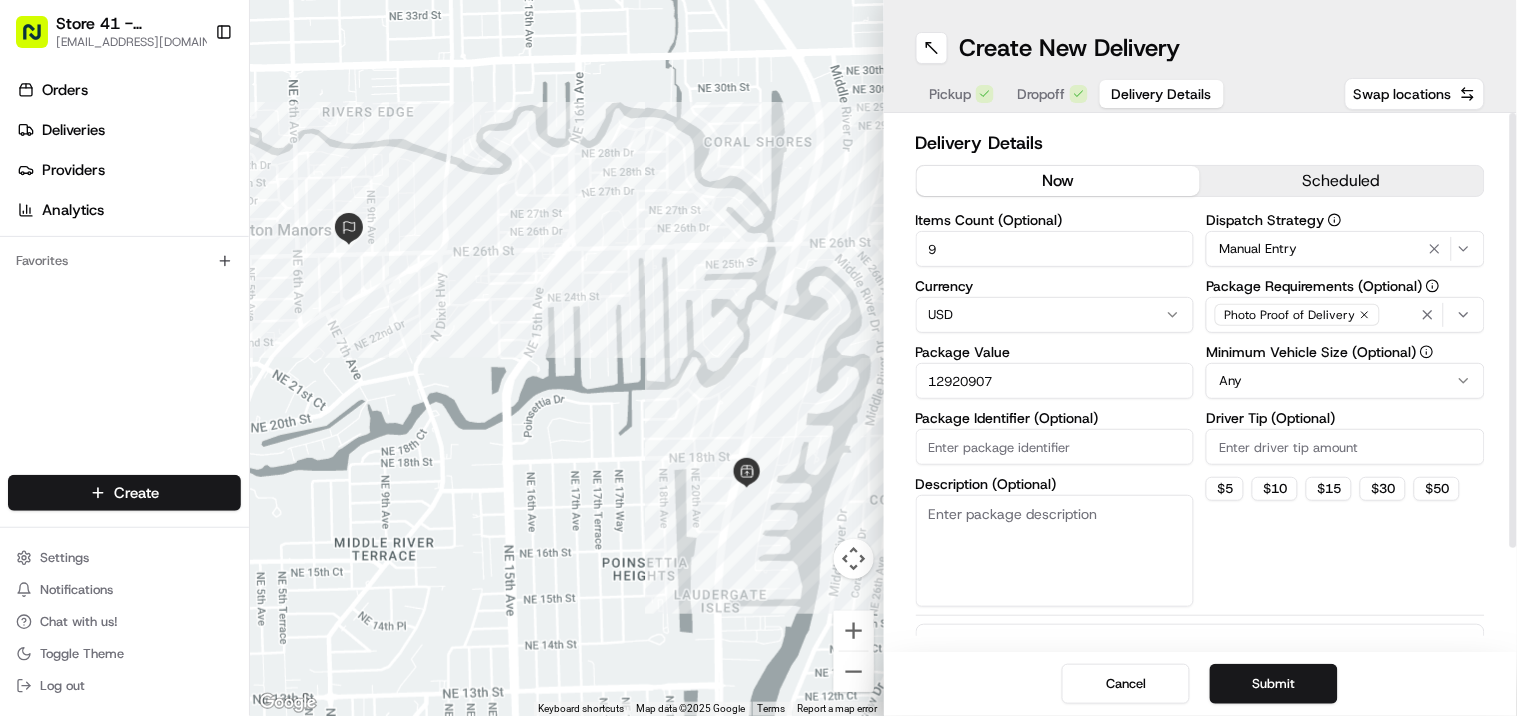 click on "Store 41 - Fort Lauderdale (Just Salad) avaldez@nashhelp.com Toggle Sidebar Orders Deliveries Providers Analytics Favorites Main Menu Members & Organization Organization Users Roles Preferences Customization Portal Tracking Orchestration Automations Dispatch Strategy Optimization Strategy Shipping Labels Manifest Locations Pickup Locations Dropoff Locations Billing Billing Refund Requests Integrations Notification Triggers Webhooks API Keys Request Logs Create Settings Notifications Chat with us! Toggle Theme Log out ← Move left → Move right ↑ Move up ↓ Move down + Zoom in - Zoom out Home Jump left by 75% End Jump right by 75% Page Up Jump up by 75% Page Down Jump down by 75% Keyboard shortcuts Map Data Map data ©2025 Google Map data ©2025 Google 200 m  Click to toggle between metric and imperial units Terms Report a map error Create New Delivery Pickup Dropoff Delivery Details Swap locations Delivery Details now scheduled Items Count (Optional) 9 Currency USD Package Value 12920907" at bounding box center [758, 358] 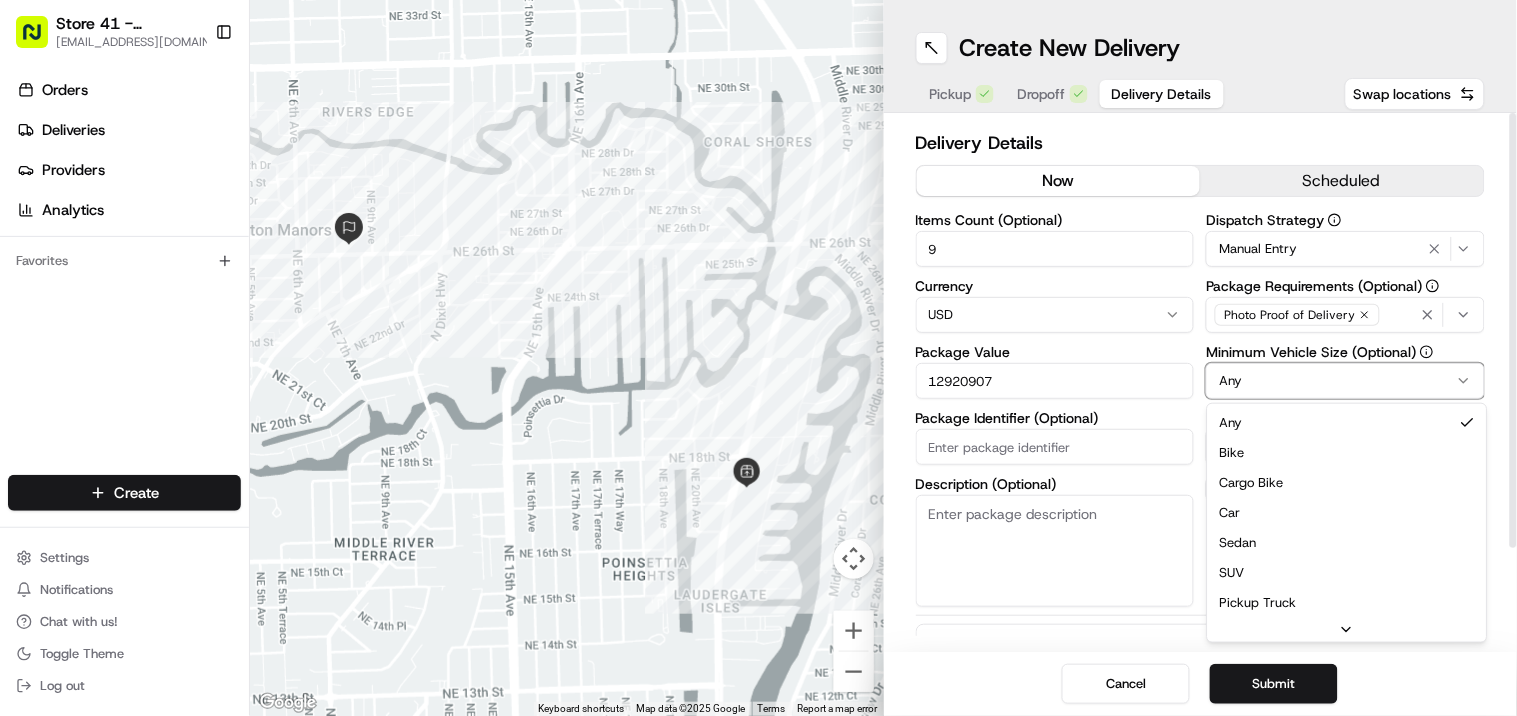 click on "Store 41 - Fort Lauderdale (Just Salad) avaldez@nashhelp.com Toggle Sidebar Orders Deliveries Providers Analytics Favorites Main Menu Members & Organization Organization Users Roles Preferences Customization Portal Tracking Orchestration Automations Dispatch Strategy Optimization Strategy Shipping Labels Manifest Locations Pickup Locations Dropoff Locations Billing Billing Refund Requests Integrations Notification Triggers Webhooks API Keys Request Logs Create Settings Notifications Chat with us! Toggle Theme Log out ← Move left → Move right ↑ Move up ↓ Move down + Zoom in - Zoom out Home Jump left by 75% End Jump right by 75% Page Up Jump up by 75% Page Down Jump down by 75% Keyboard shortcuts Map Data Map data ©2025 Google Map data ©2025 Google 200 m  Click to toggle between metric and imperial units Terms Report a map error Create New Delivery Pickup Dropoff Delivery Details Swap locations Delivery Details now scheduled Items Count (Optional) 9 Currency USD Package Value 12920907" at bounding box center [758, 358] 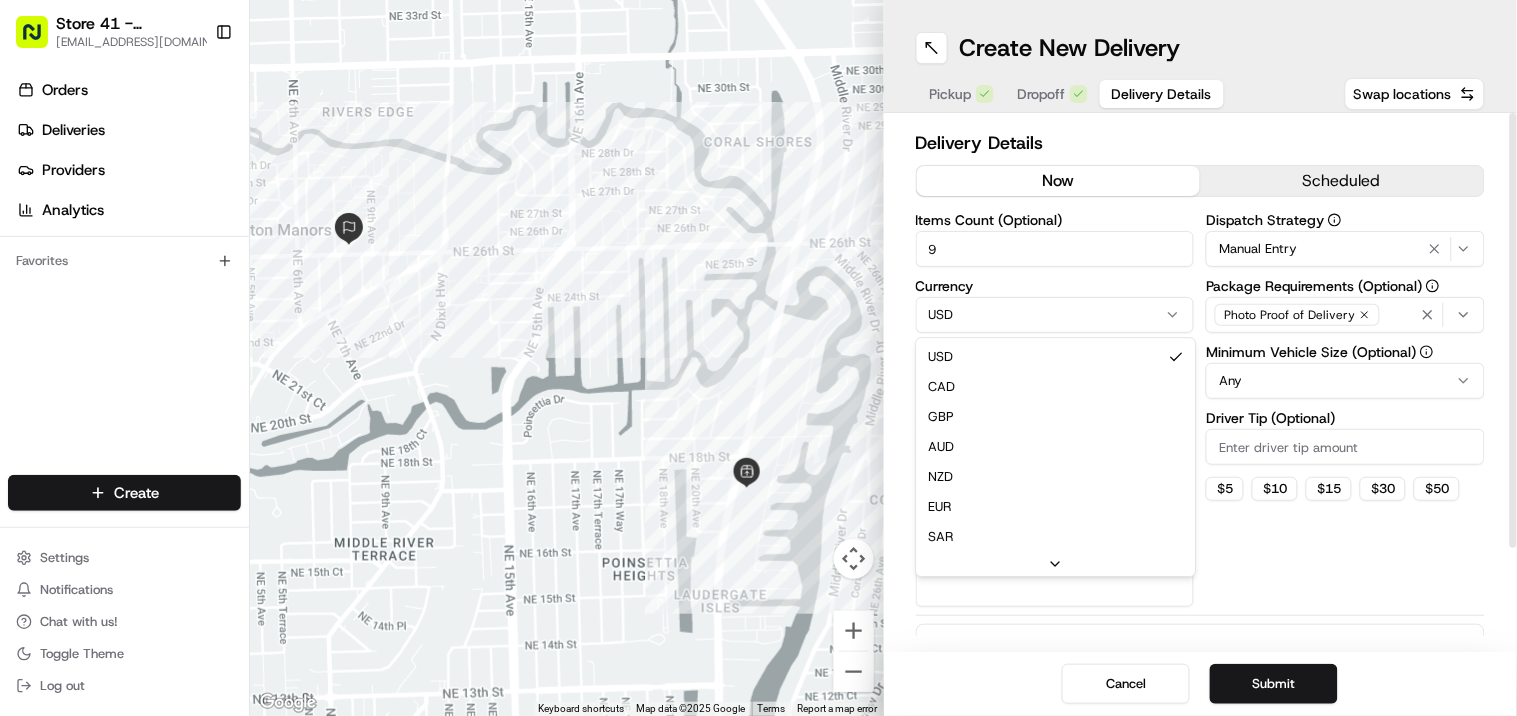 click on "Store 41 - Fort Lauderdale (Just Salad) avaldez@nashhelp.com Toggle Sidebar Orders Deliveries Providers Analytics Favorites Main Menu Members & Organization Organization Users Roles Preferences Customization Portal Tracking Orchestration Automations Dispatch Strategy Optimization Strategy Shipping Labels Manifest Locations Pickup Locations Dropoff Locations Billing Billing Refund Requests Integrations Notification Triggers Webhooks API Keys Request Logs Create Settings Notifications Chat with us! Toggle Theme Log out ← Move left → Move right ↑ Move up ↓ Move down + Zoom in - Zoom out Home Jump left by 75% End Jump right by 75% Page Up Jump up by 75% Page Down Jump down by 75% Keyboard shortcuts Map Data Map data ©2025 Google Map data ©2025 Google 200 m  Click to toggle between metric and imperial units Terms Report a map error Create New Delivery Pickup Dropoff Delivery Details Swap locations Delivery Details now scheduled Items Count (Optional) 9 Currency USD USD CAD GBP AUD NZD $" at bounding box center [758, 358] 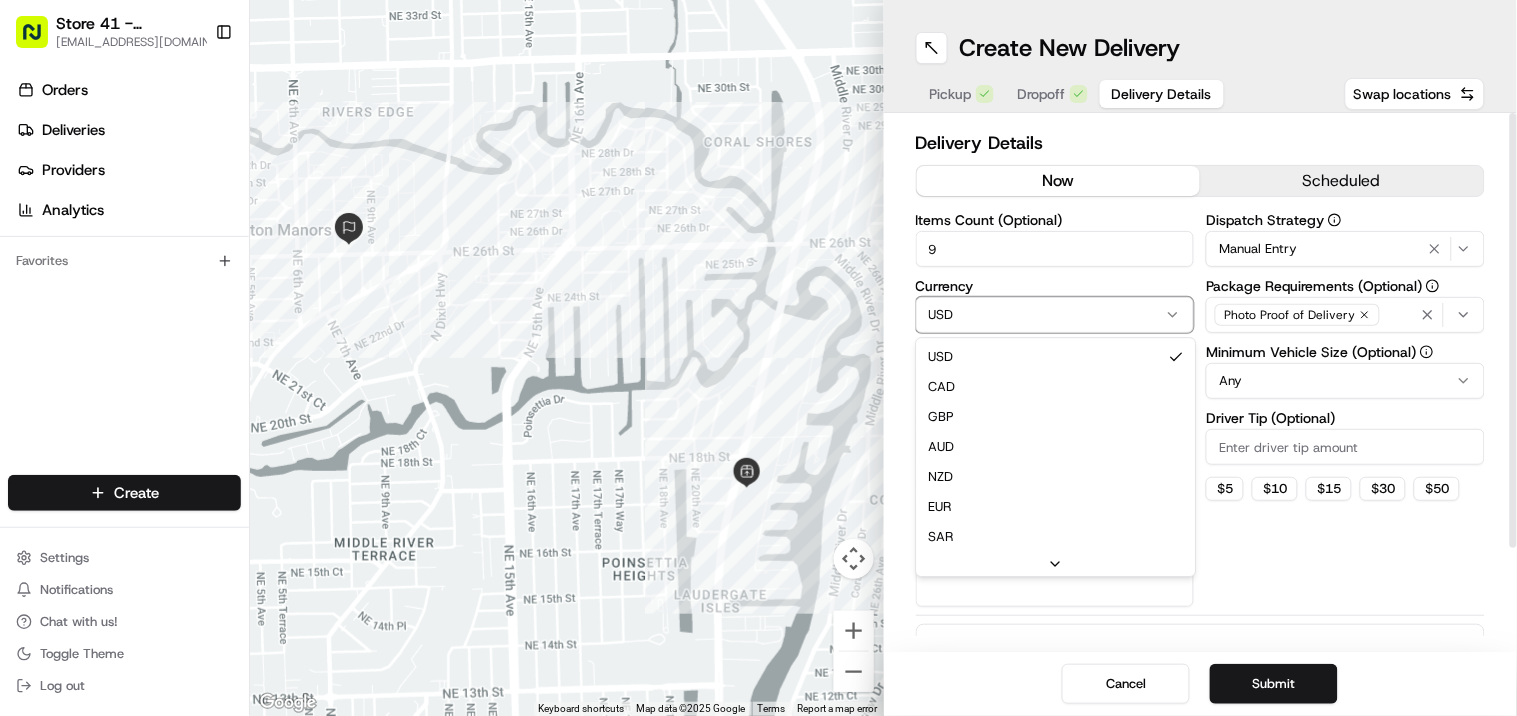 click on "Store 41 - Fort Lauderdale (Just Salad) avaldez@nashhelp.com Toggle Sidebar Orders Deliveries Providers Analytics Favorites Main Menu Members & Organization Organization Users Roles Preferences Customization Portal Tracking Orchestration Automations Dispatch Strategy Optimization Strategy Shipping Labels Manifest Locations Pickup Locations Dropoff Locations Billing Billing Refund Requests Integrations Notification Triggers Webhooks API Keys Request Logs Create Settings Notifications Chat with us! Toggle Theme Log out ← Move left → Move right ↑ Move up ↓ Move down + Zoom in - Zoom out Home Jump left by 75% End Jump right by 75% Page Up Jump up by 75% Page Down Jump down by 75% Keyboard shortcuts Map Data Map data ©2025 Google Map data ©2025 Google 200 m  Click to toggle between metric and imperial units Terms Report a map error Create New Delivery Pickup Dropoff Delivery Details Swap locations Delivery Details now scheduled Items Count (Optional) 9 Currency USD USD CAD GBP AUD NZD $" at bounding box center (758, 358) 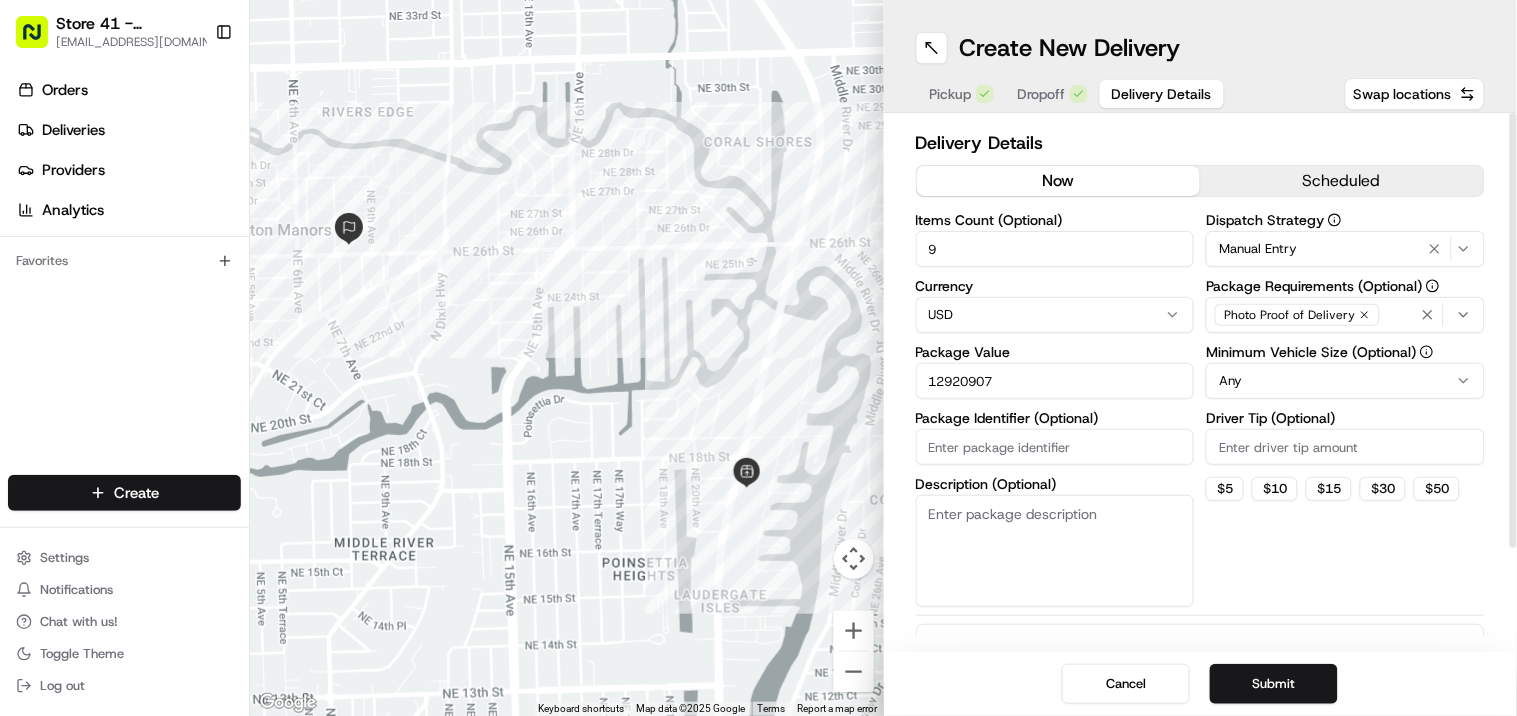 drag, startPoint x: 1035, startPoint y: 384, endPoint x: 842, endPoint y: 382, distance: 193.01036 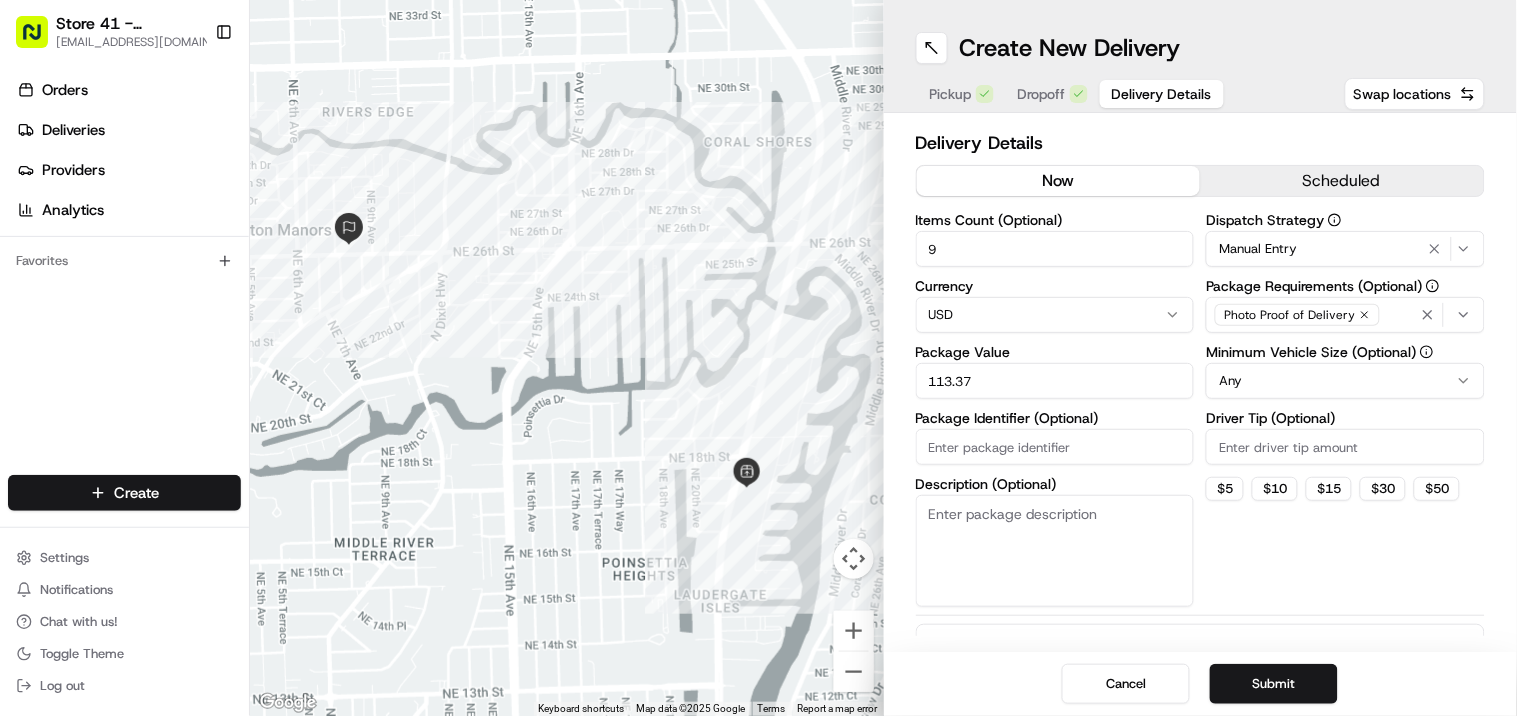 type on "113.37" 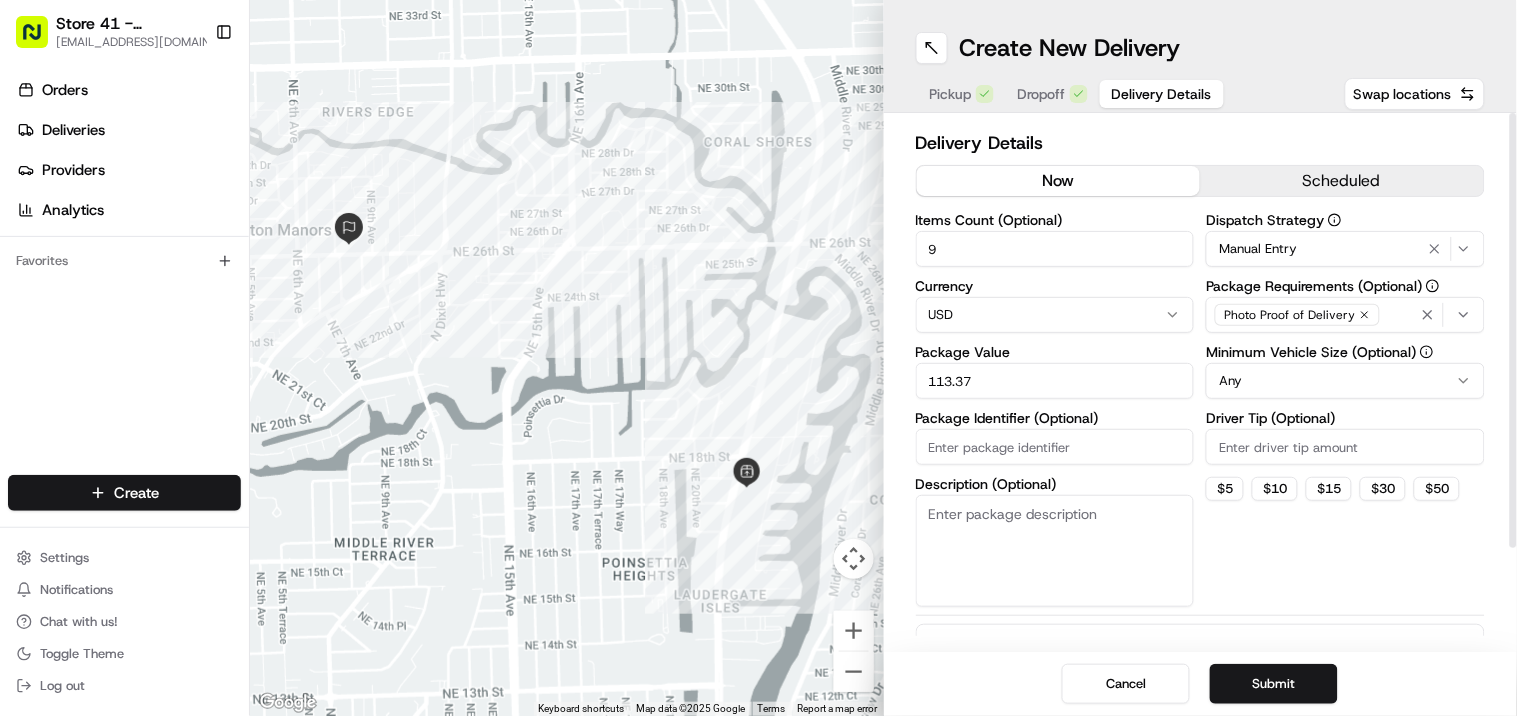 click on "Package Identifier (Optional)" at bounding box center (1055, 447) 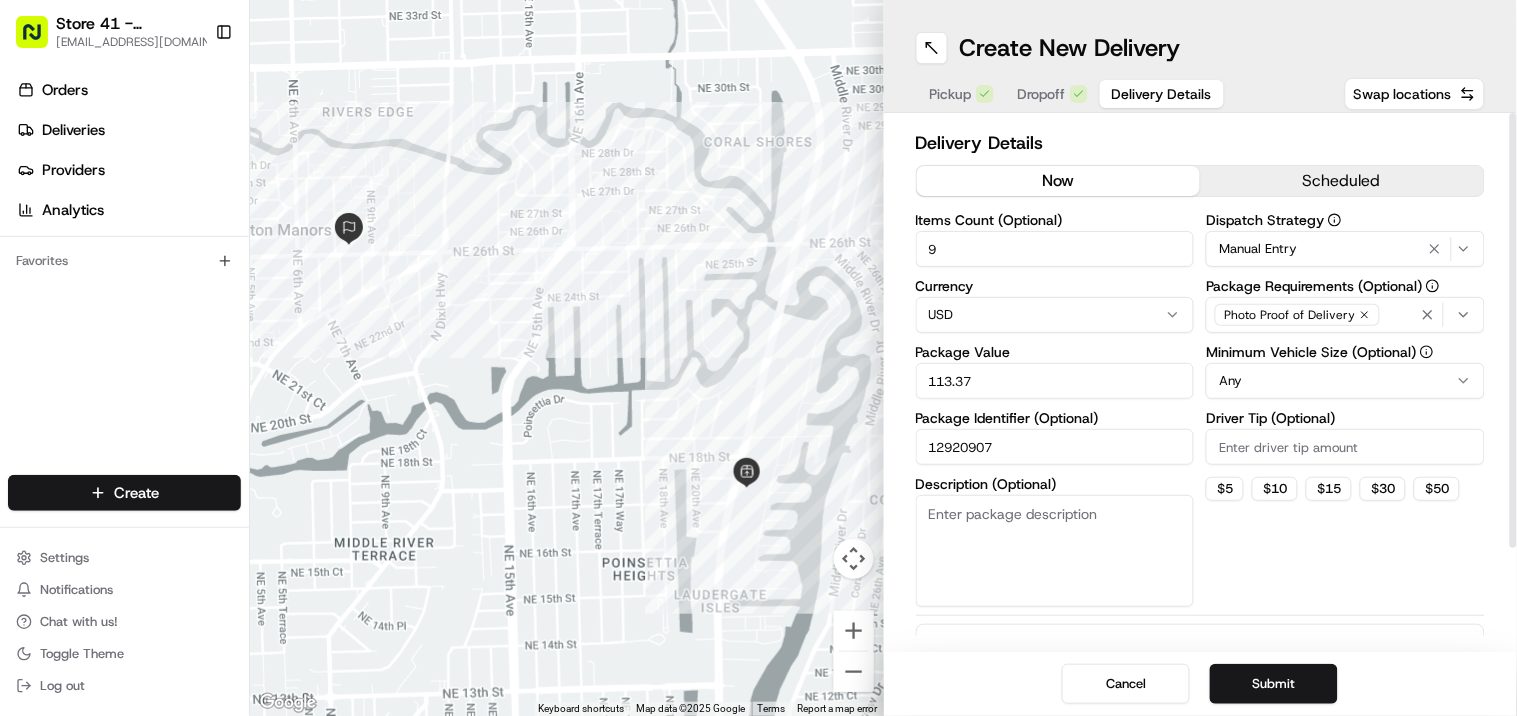 type on "12920907" 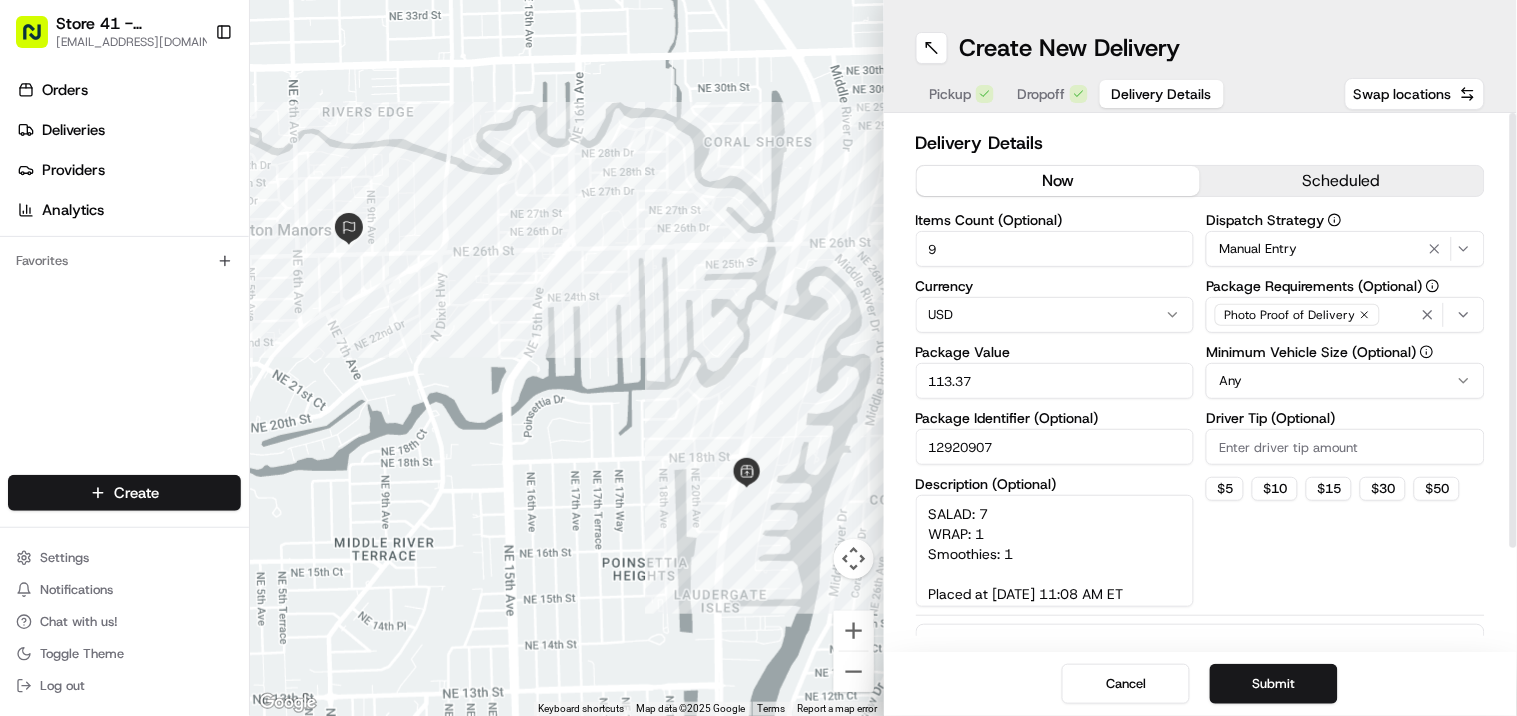 scroll, scrollTop: 117, scrollLeft: 0, axis: vertical 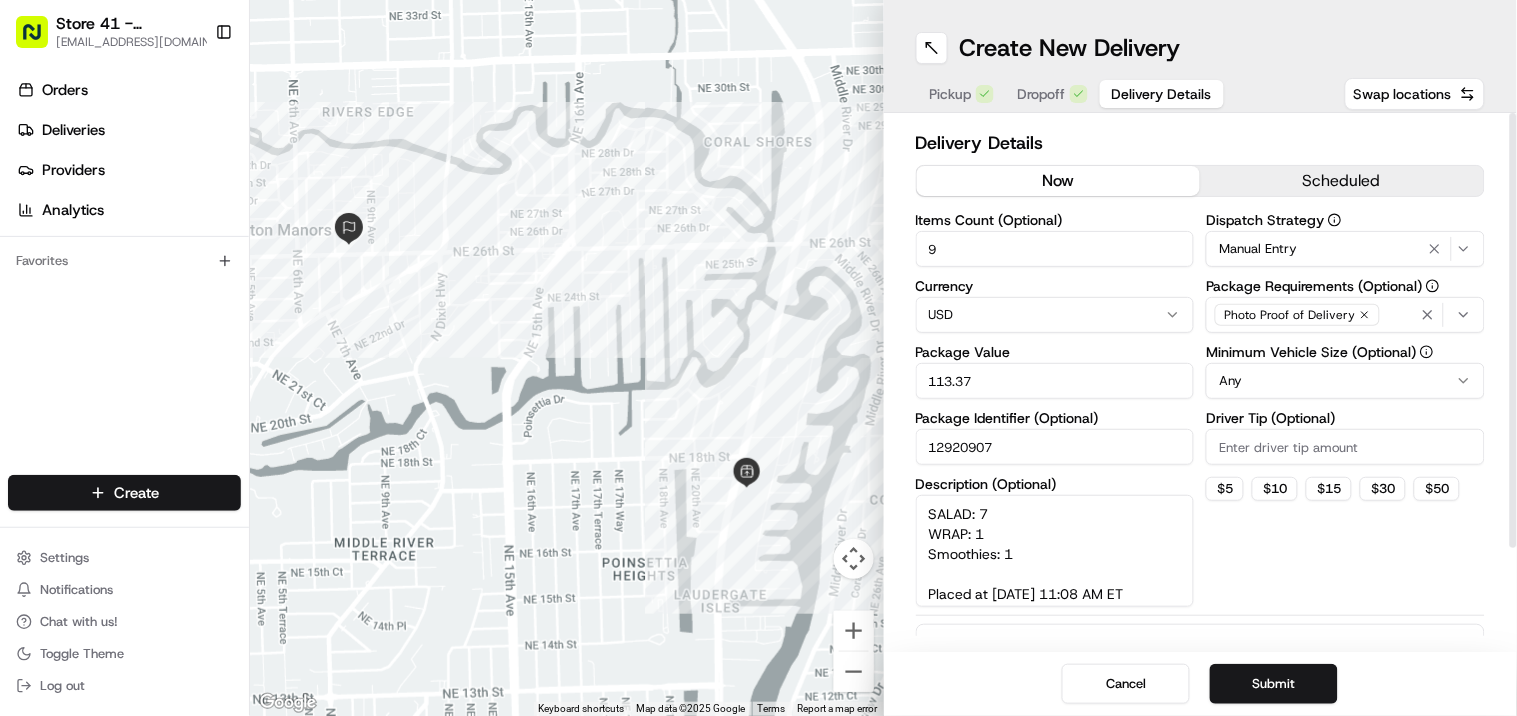 drag, startPoint x: 1071, startPoint y: 561, endPoint x: 900, endPoint y: 574, distance: 171.49344 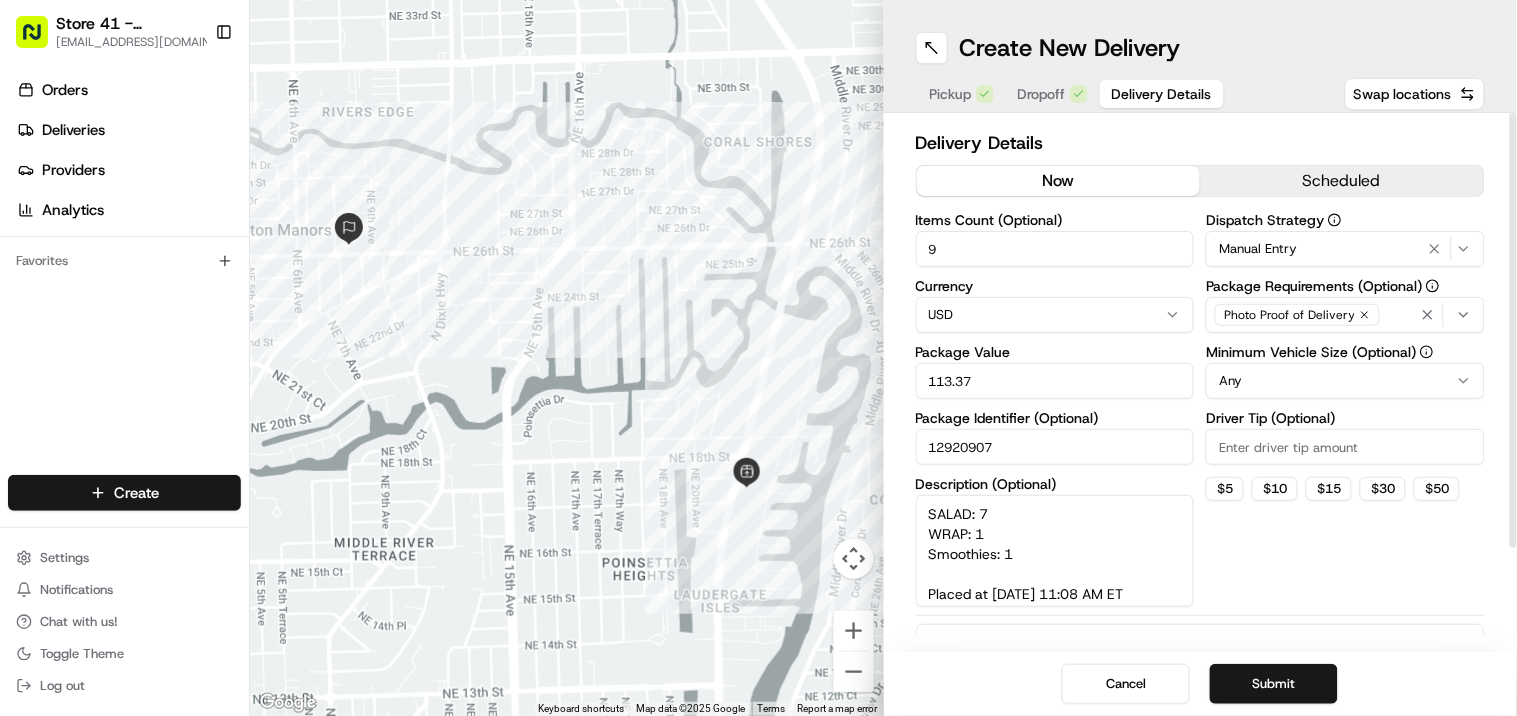 click on "Delivery Details now scheduled Items Count (Optional) 9 Currency USD Package Value 113.37 Package Identifier (Optional) 12920907 Description (Optional) SALAD: 7
WRAP: 1
Smoothies: 1
Placed at 07/15/2025 11:08 AM ET
Desired Ready Time 07/15/2025 11:38 AM ET
Order Type: Delivery
Dispatch Strategy Manual Entry Package Requirements (Optional) Photo Proof of Delivery Minimum Vehicle Size (Optional) Any Driver Tip (Optional) $ 5 $ 10 $ 15 $ 30 $ 50 Package Items ( 0 ) Total Package Dimensions (Optional) Advanced (Optional)" at bounding box center (1201, 382) 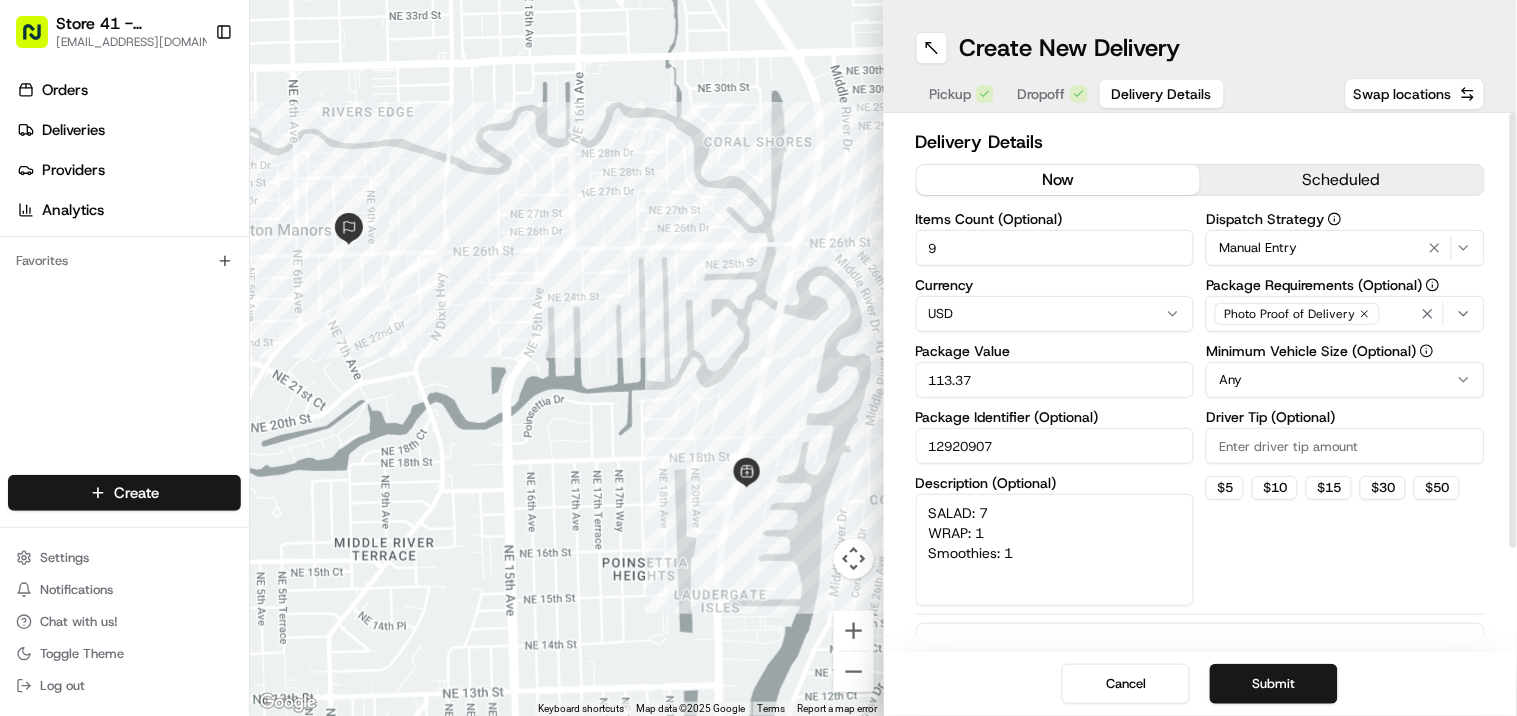 scroll, scrollTop: 0, scrollLeft: 0, axis: both 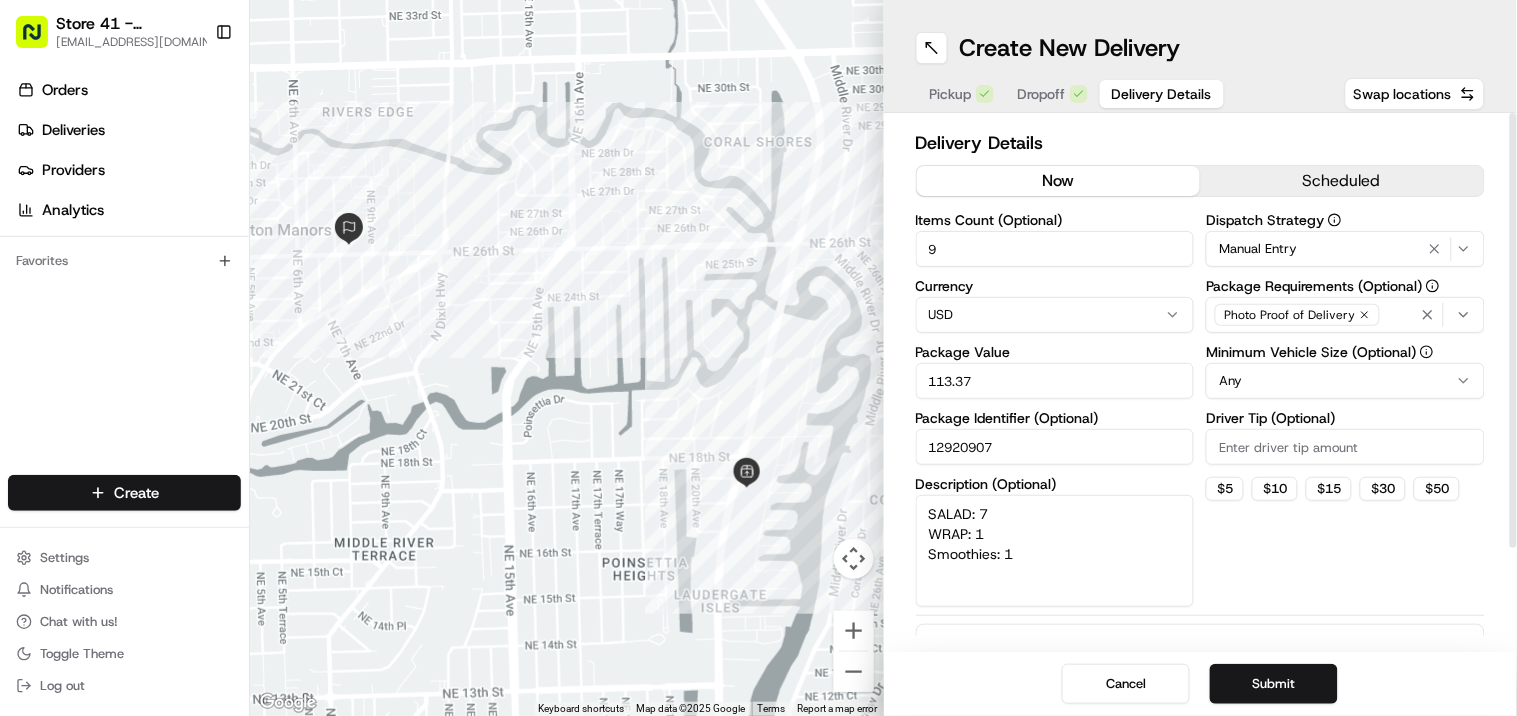 type on "SALAD: 7
WRAP: 1
Smoothies: 1" 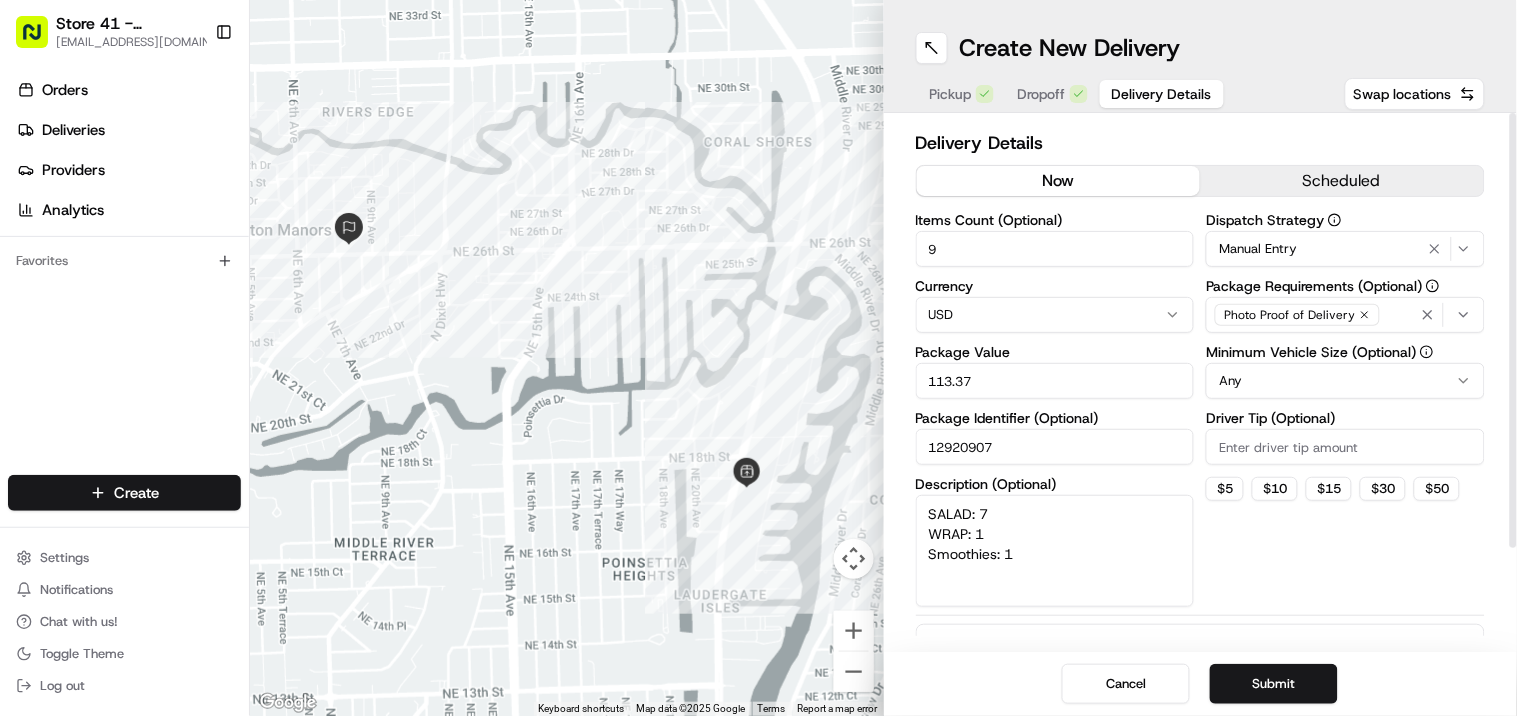 click on "Dropoff" at bounding box center (1042, 94) 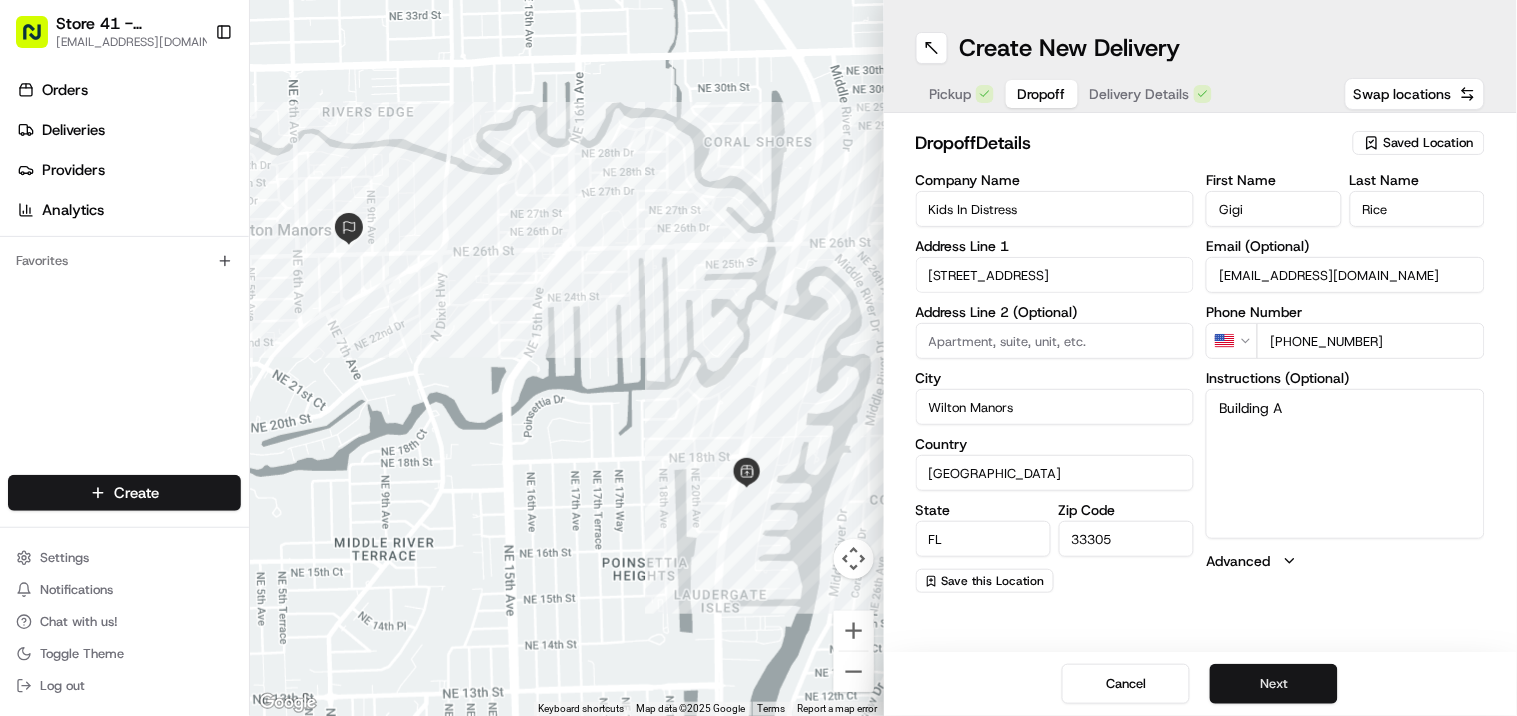 click on "Next" at bounding box center [1274, 684] 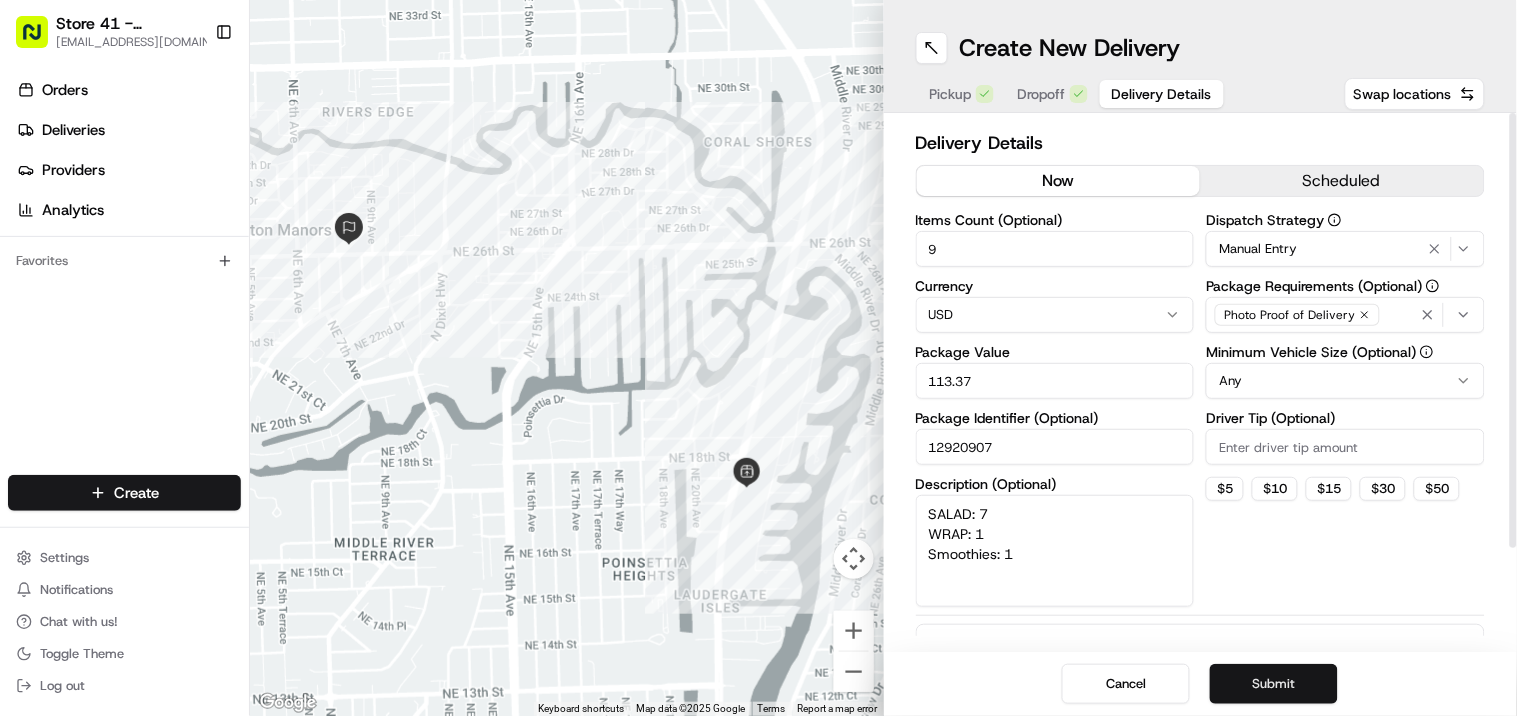 click on "Submit" at bounding box center (1274, 684) 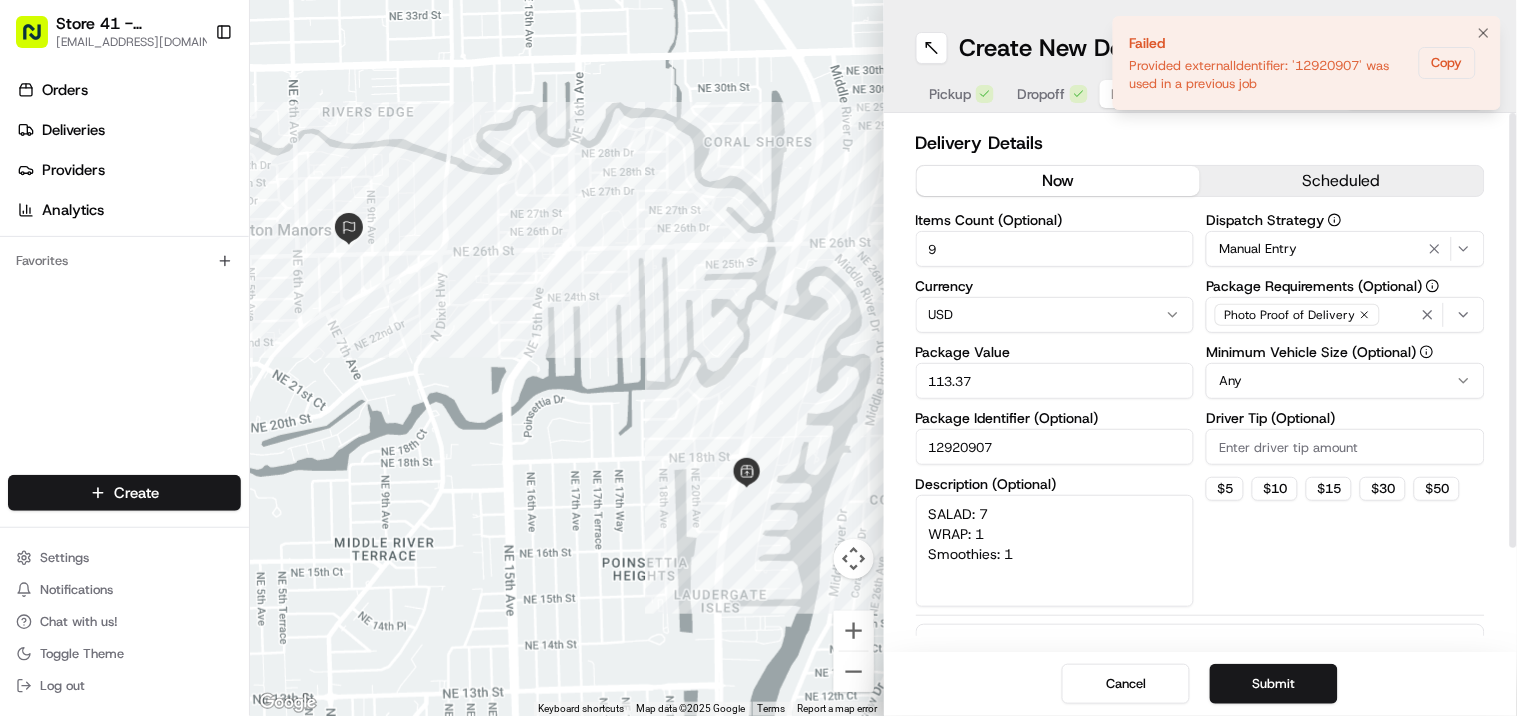 click on "Provided externalIdentifier: '12920907' was used in a previous job" at bounding box center [1270, 75] 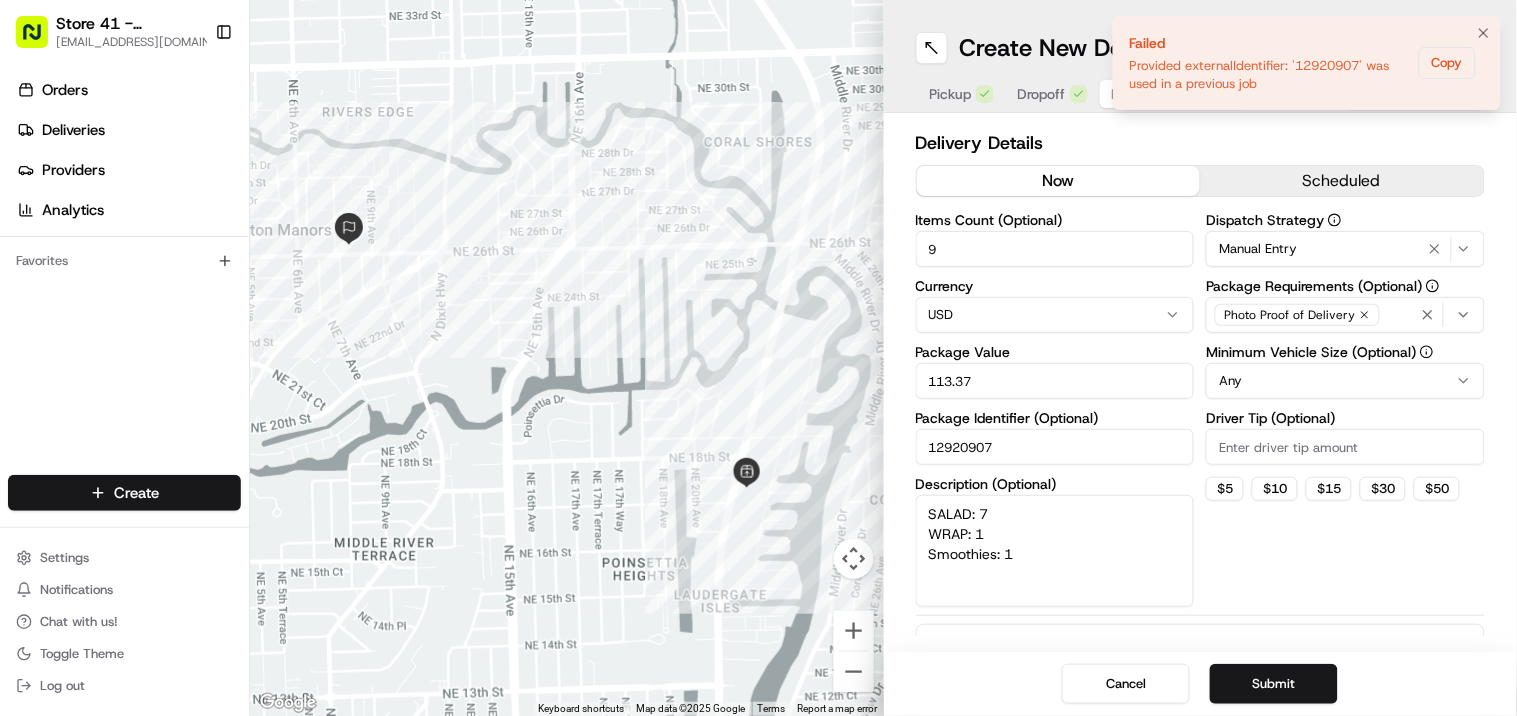 click on "Provided externalIdentifier: '12920907' was used in a previous job" at bounding box center [1270, 75] 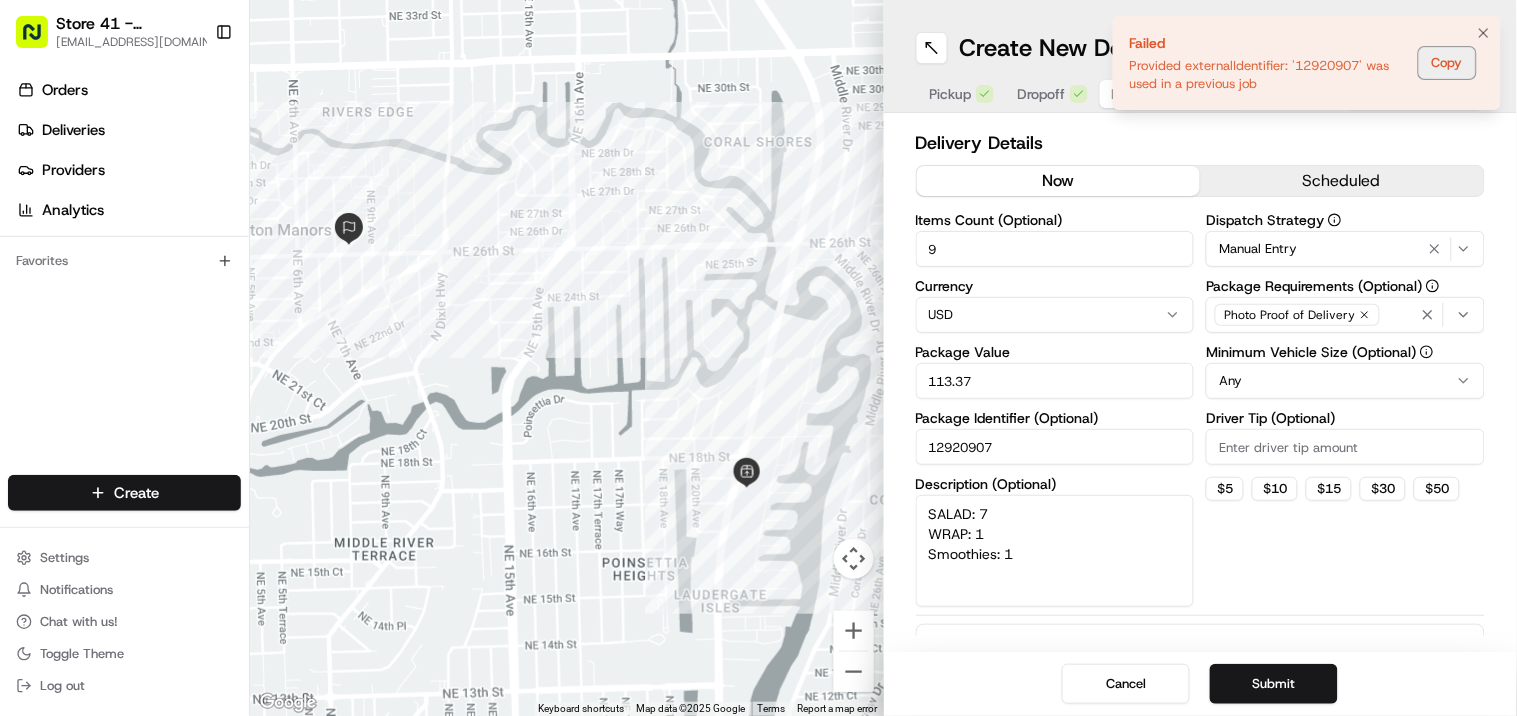 click on "Copy" at bounding box center (1447, 63) 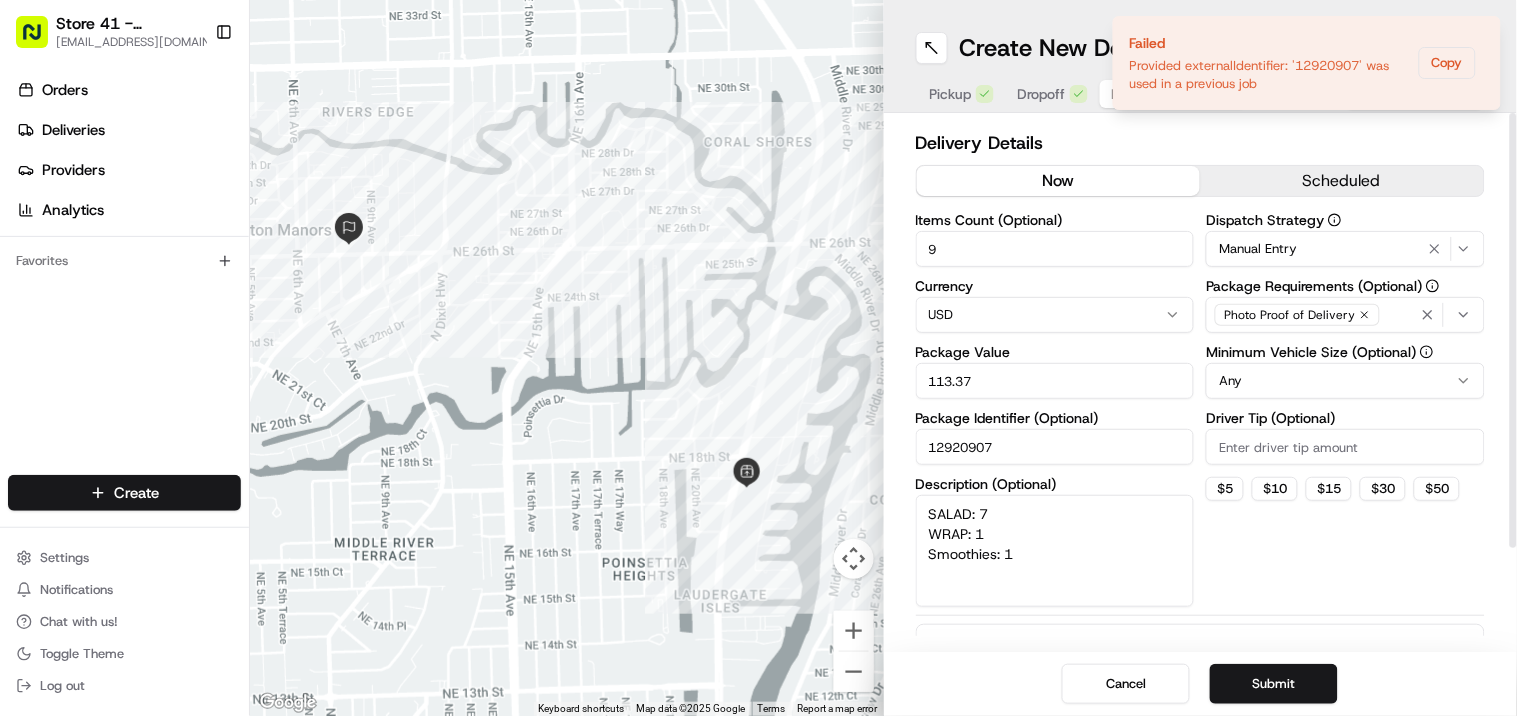click on "now" at bounding box center (1059, 181) 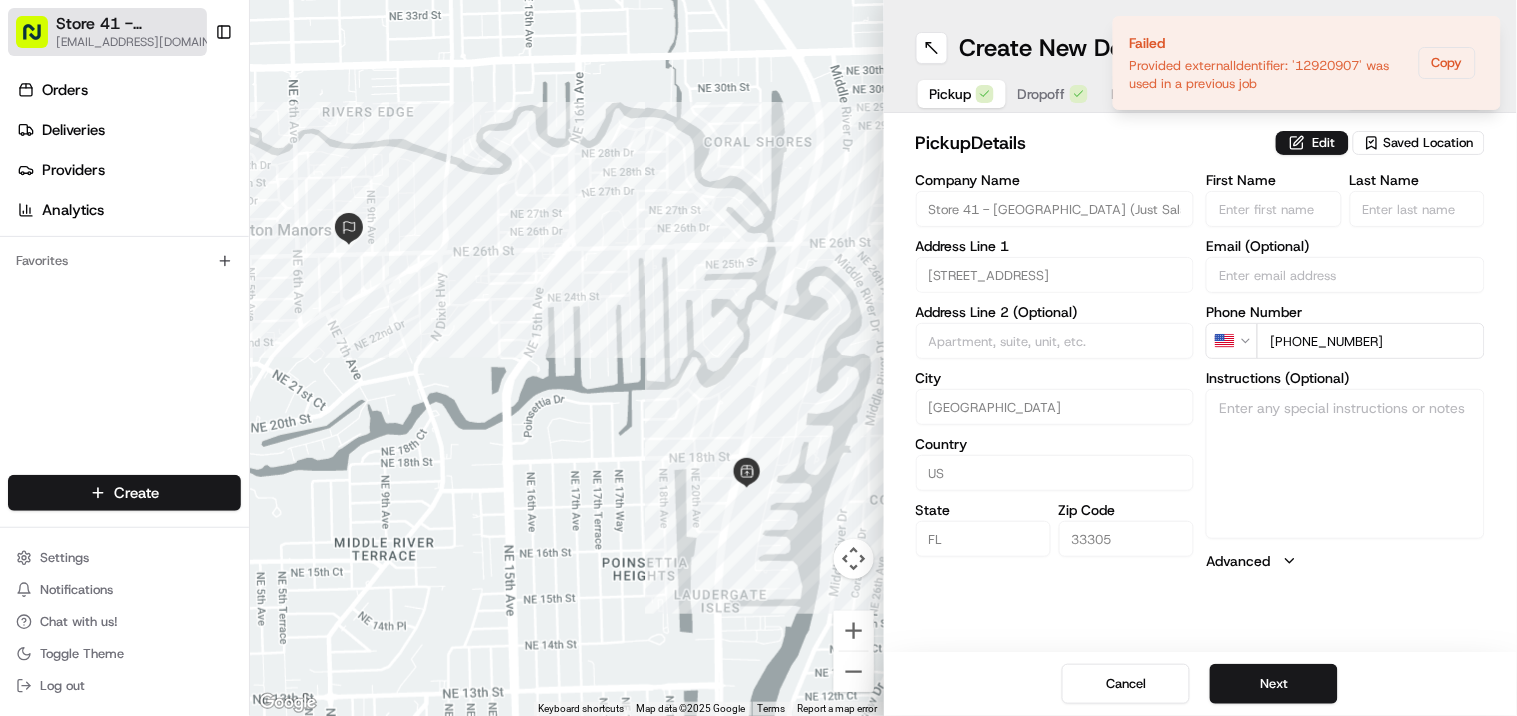 click on "Store 41 - [GEOGRAPHIC_DATA] (Just Salad)" at bounding box center [137, 24] 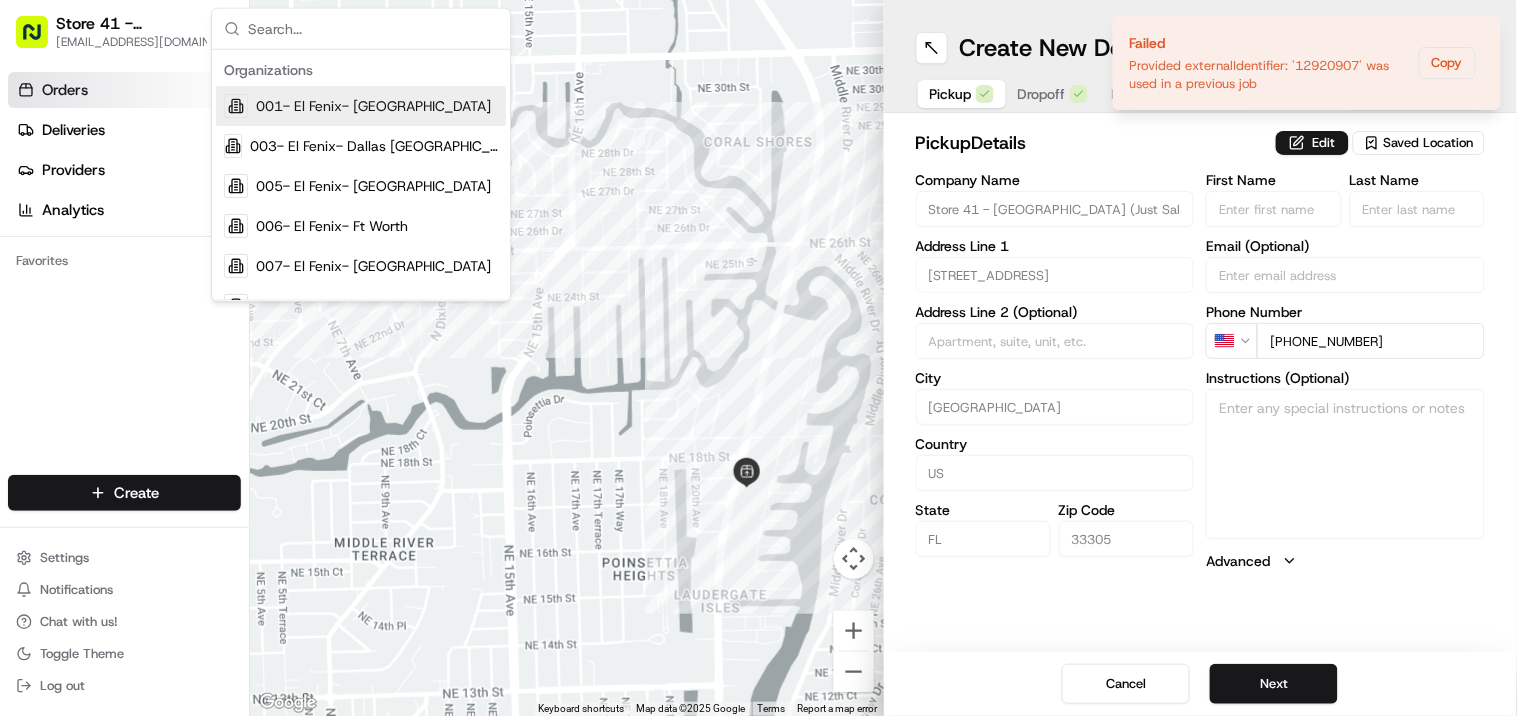 click on "Orders" at bounding box center (128, 90) 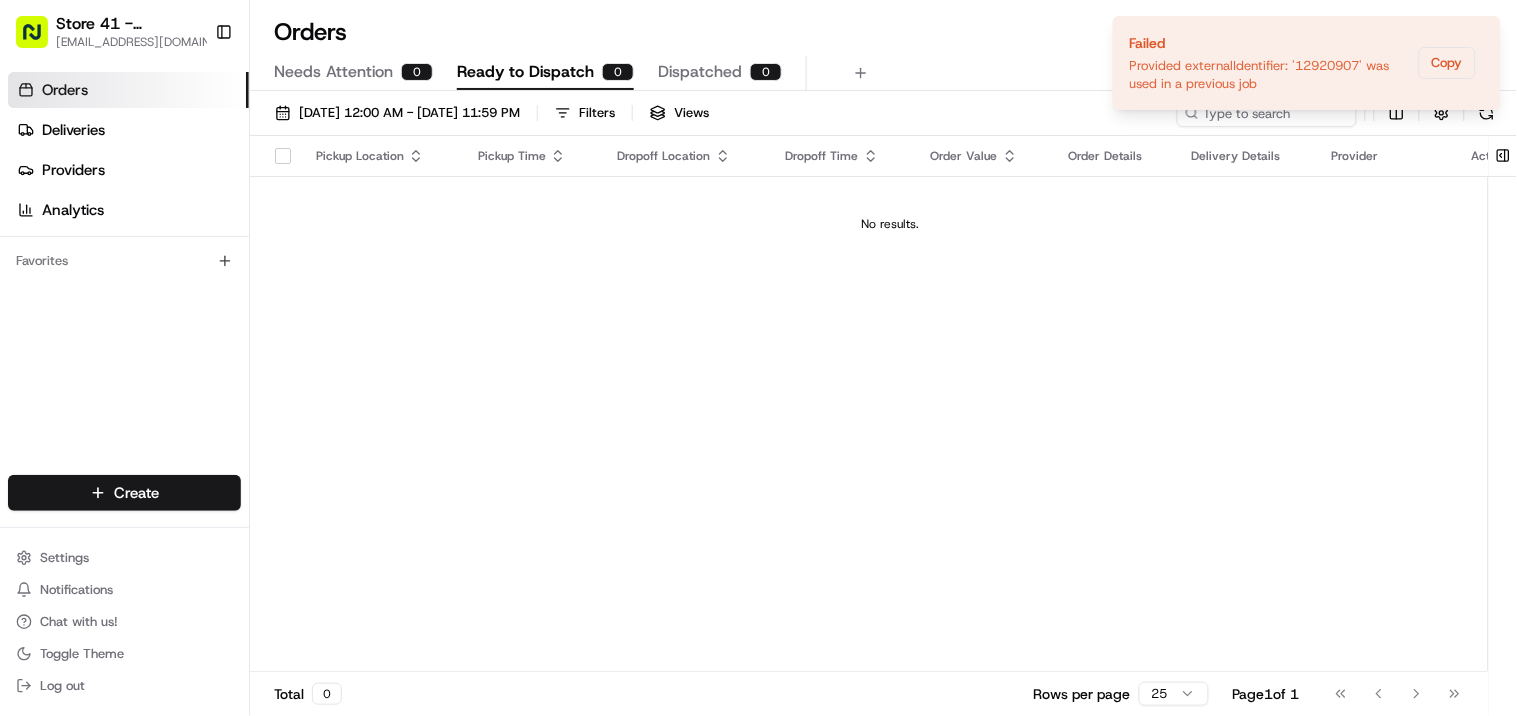 click on "Failed Provided externalIdentifier: '12920907' was used in a previous job Copy" at bounding box center [1307, 63] 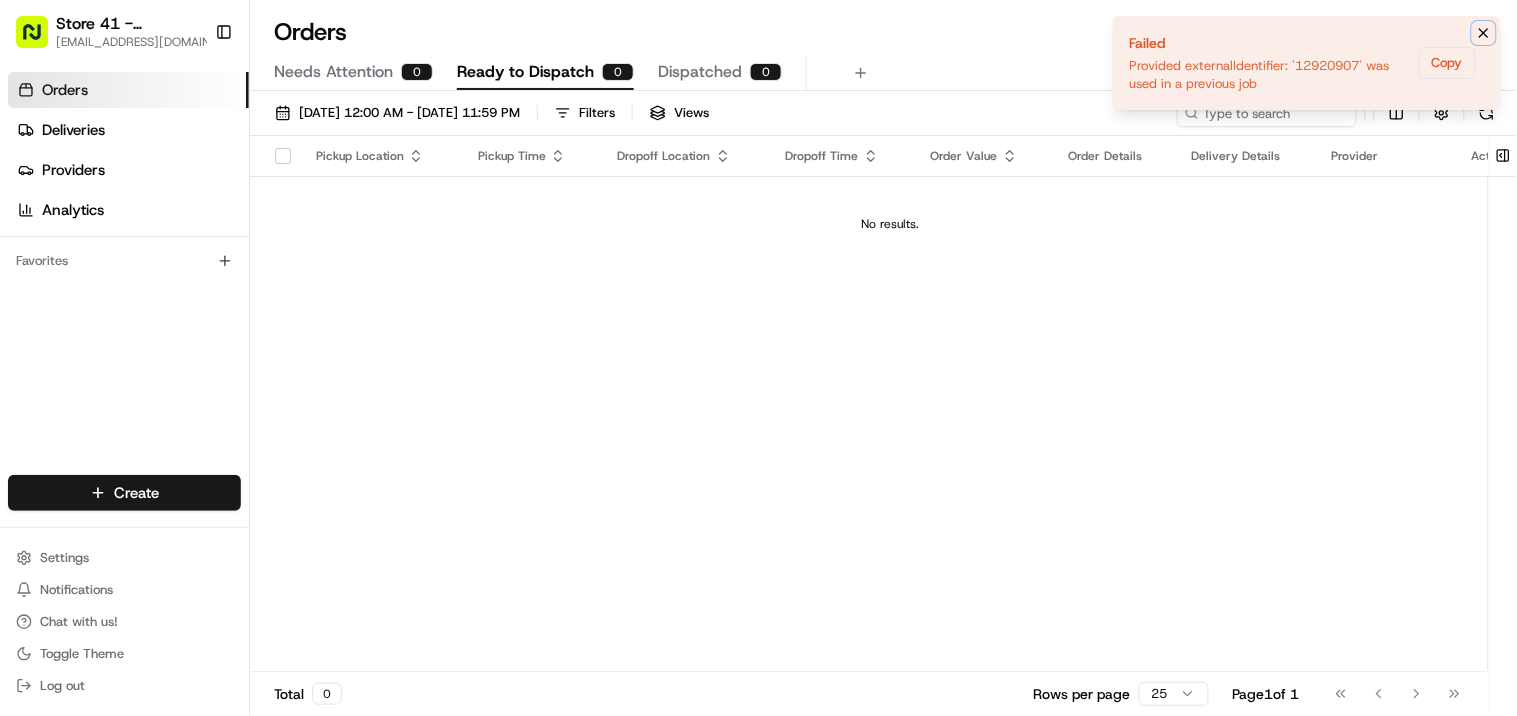 click 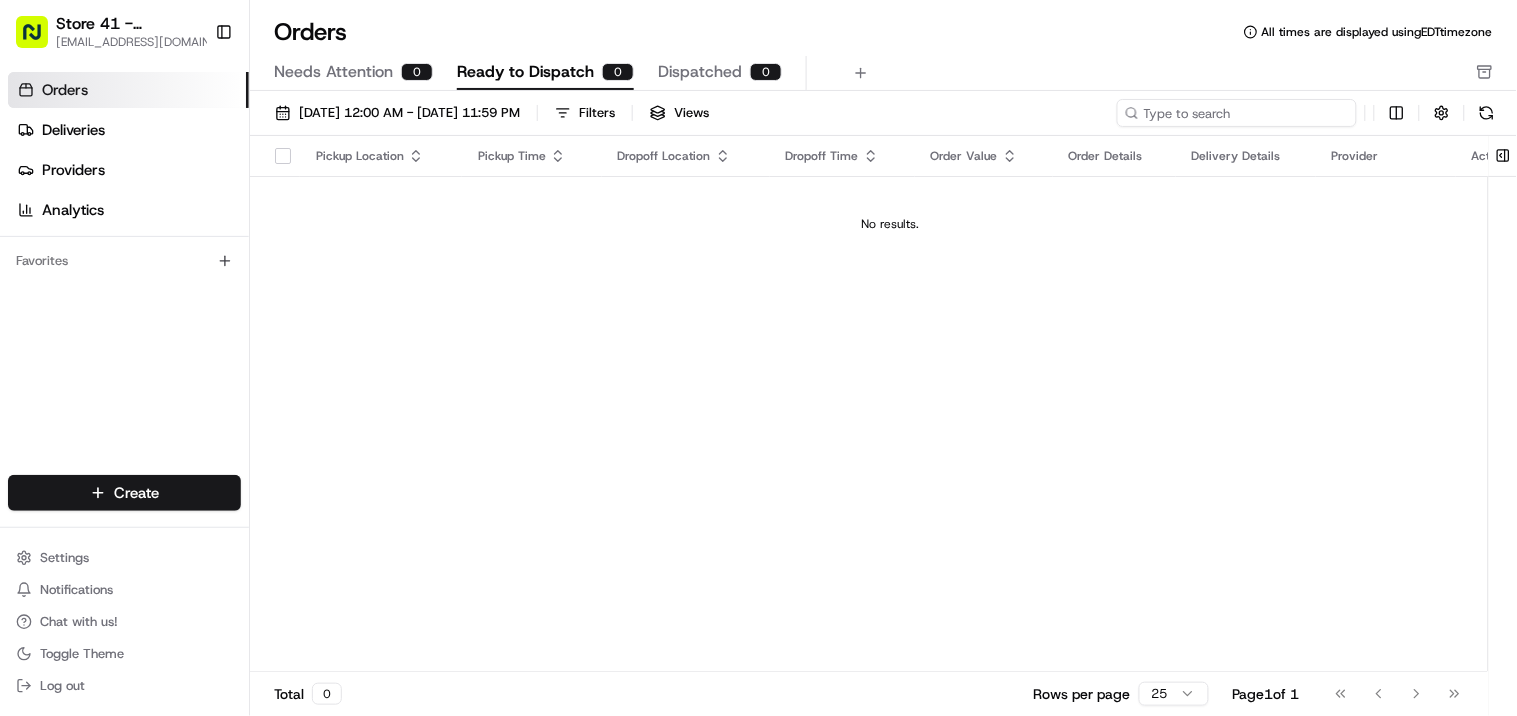 click at bounding box center [1237, 113] 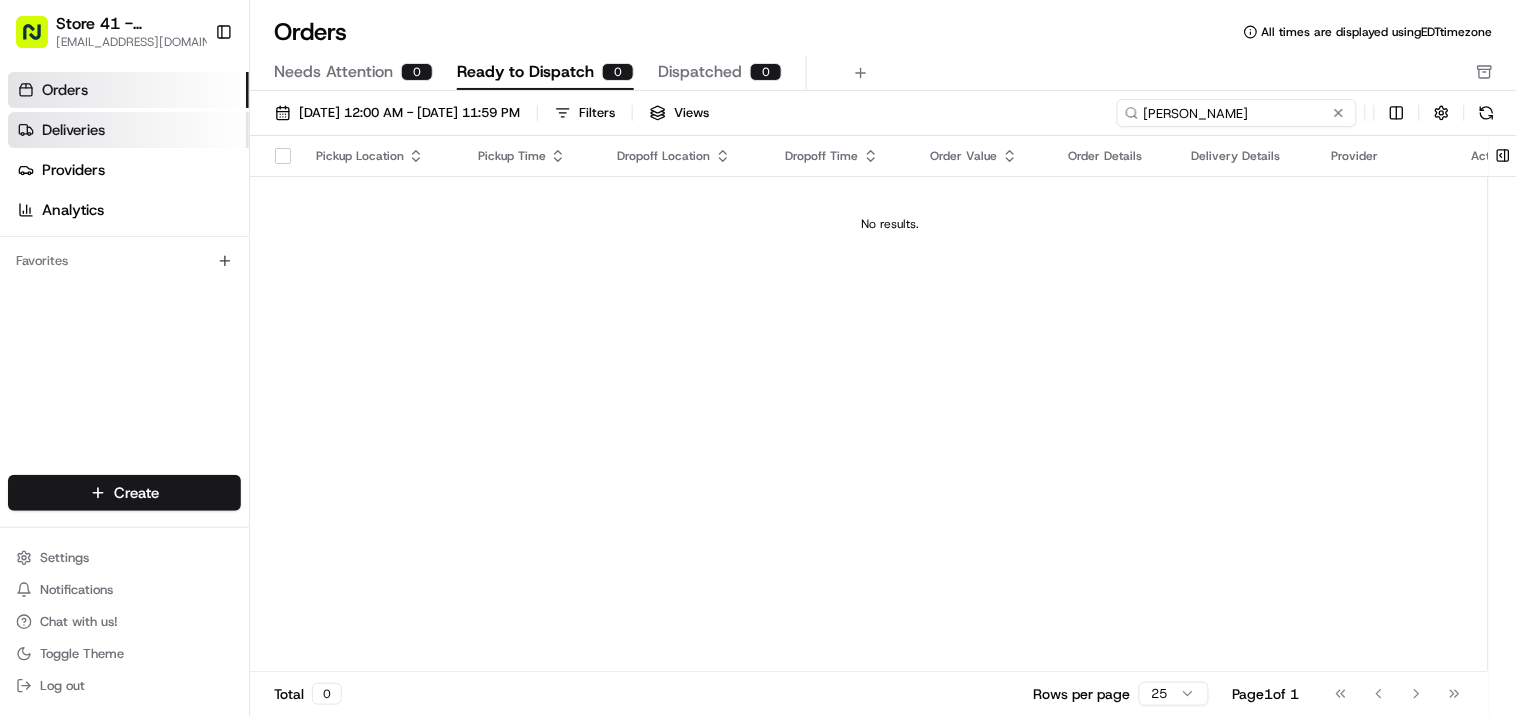 type on "Gigi Rice" 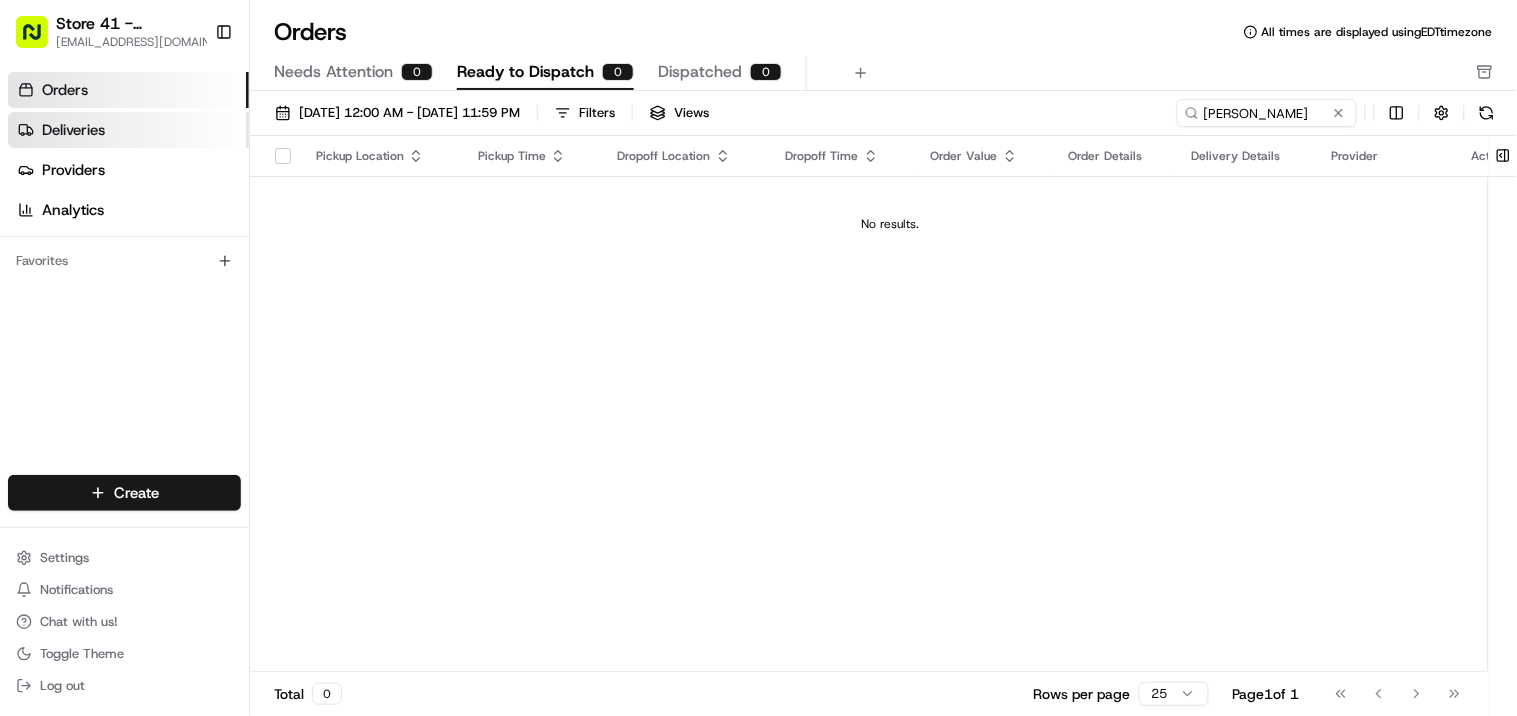 click on "Deliveries" at bounding box center [128, 130] 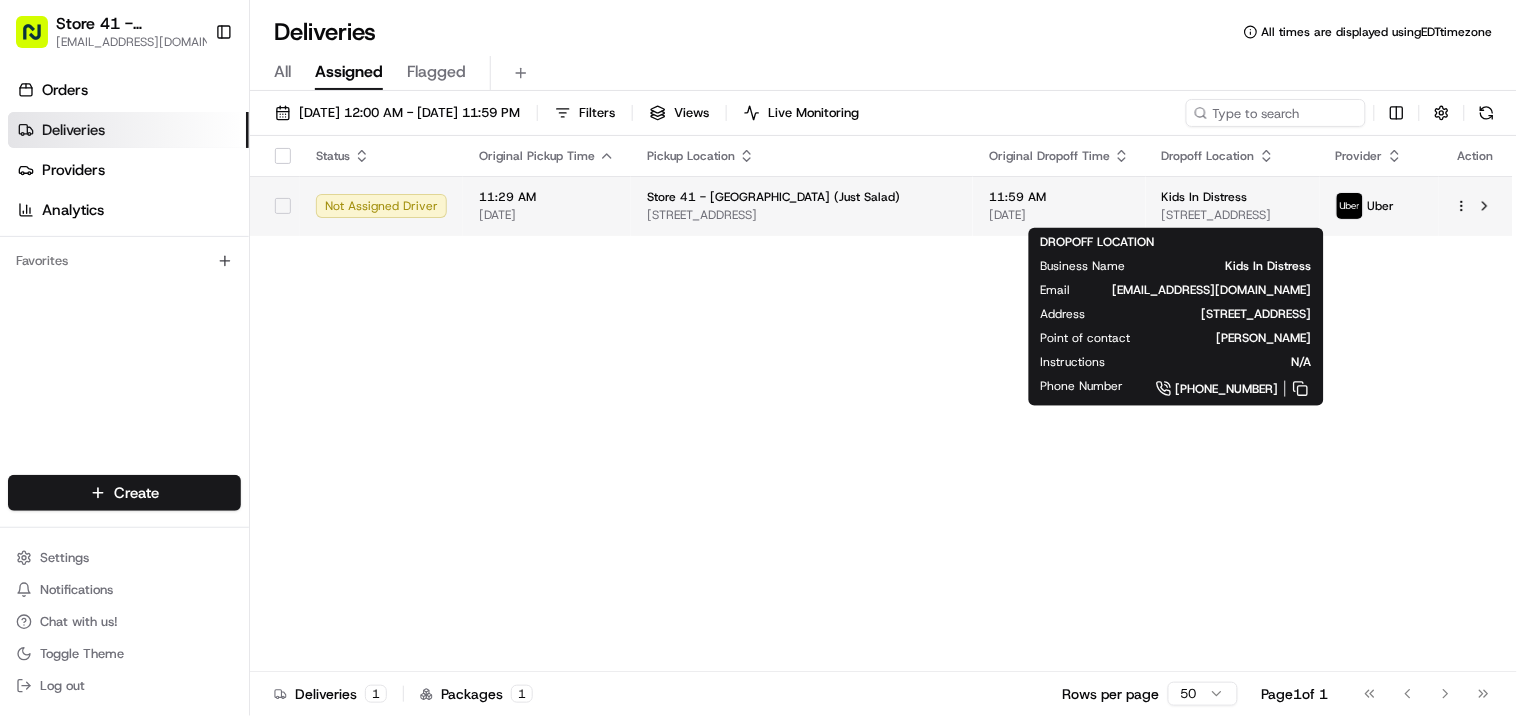 click on "[STREET_ADDRESS]" at bounding box center [1233, 215] 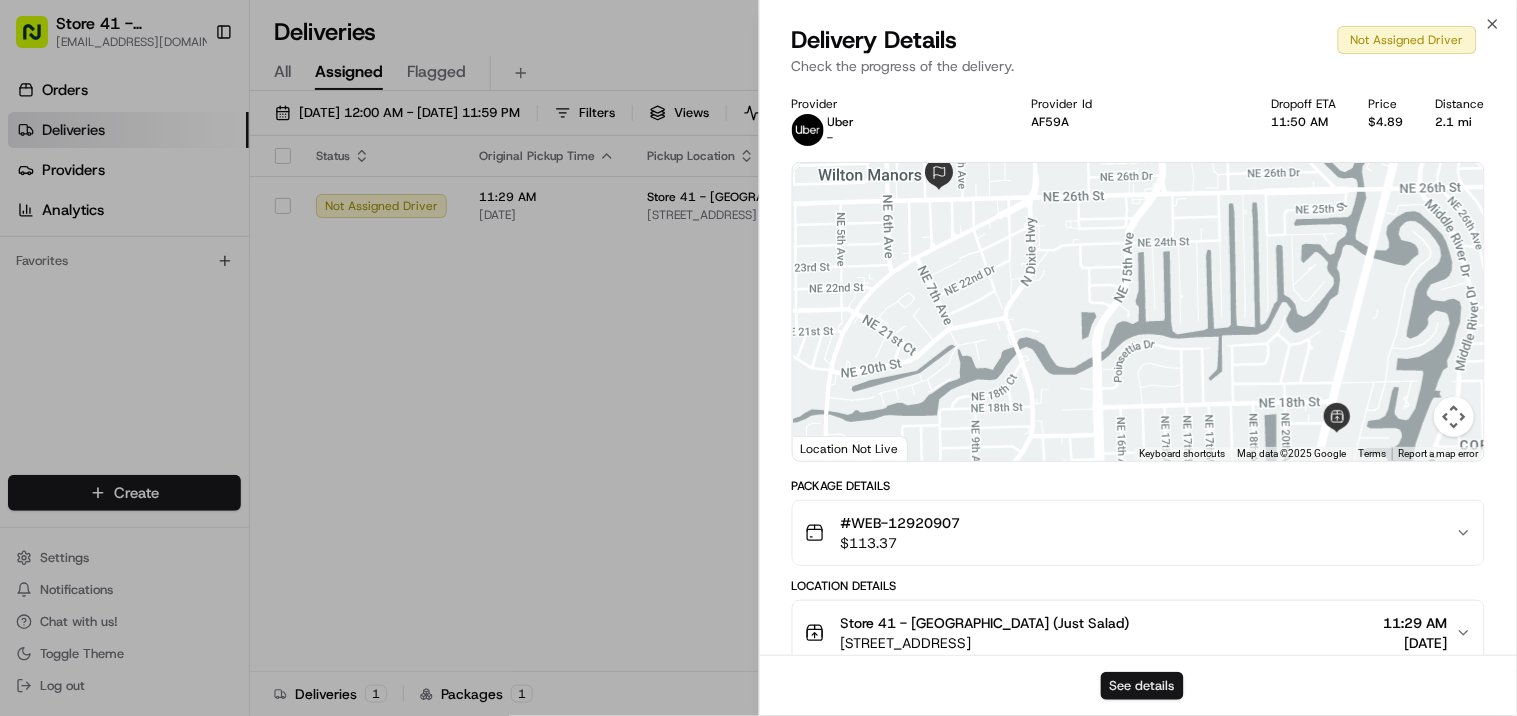 click on "See details" at bounding box center (1142, 686) 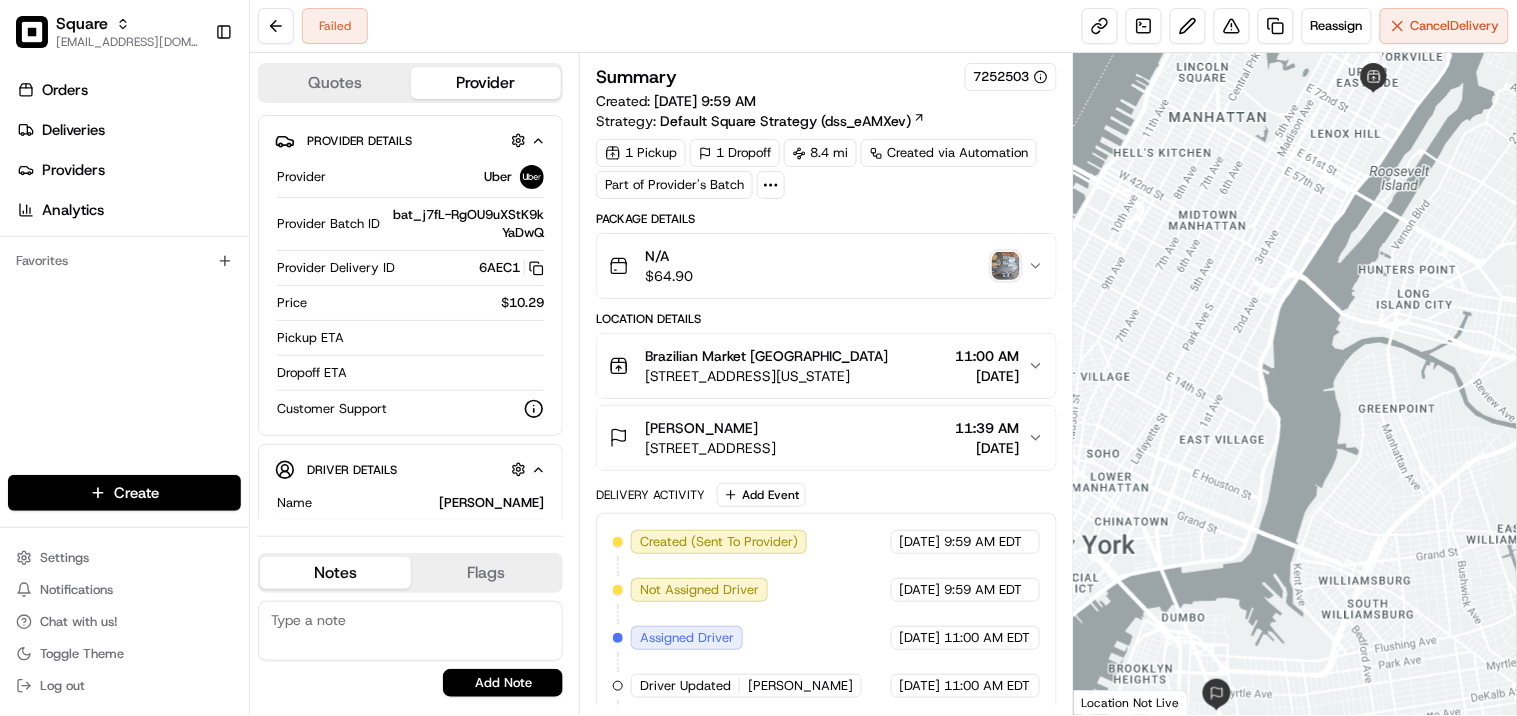 scroll, scrollTop: 0, scrollLeft: 0, axis: both 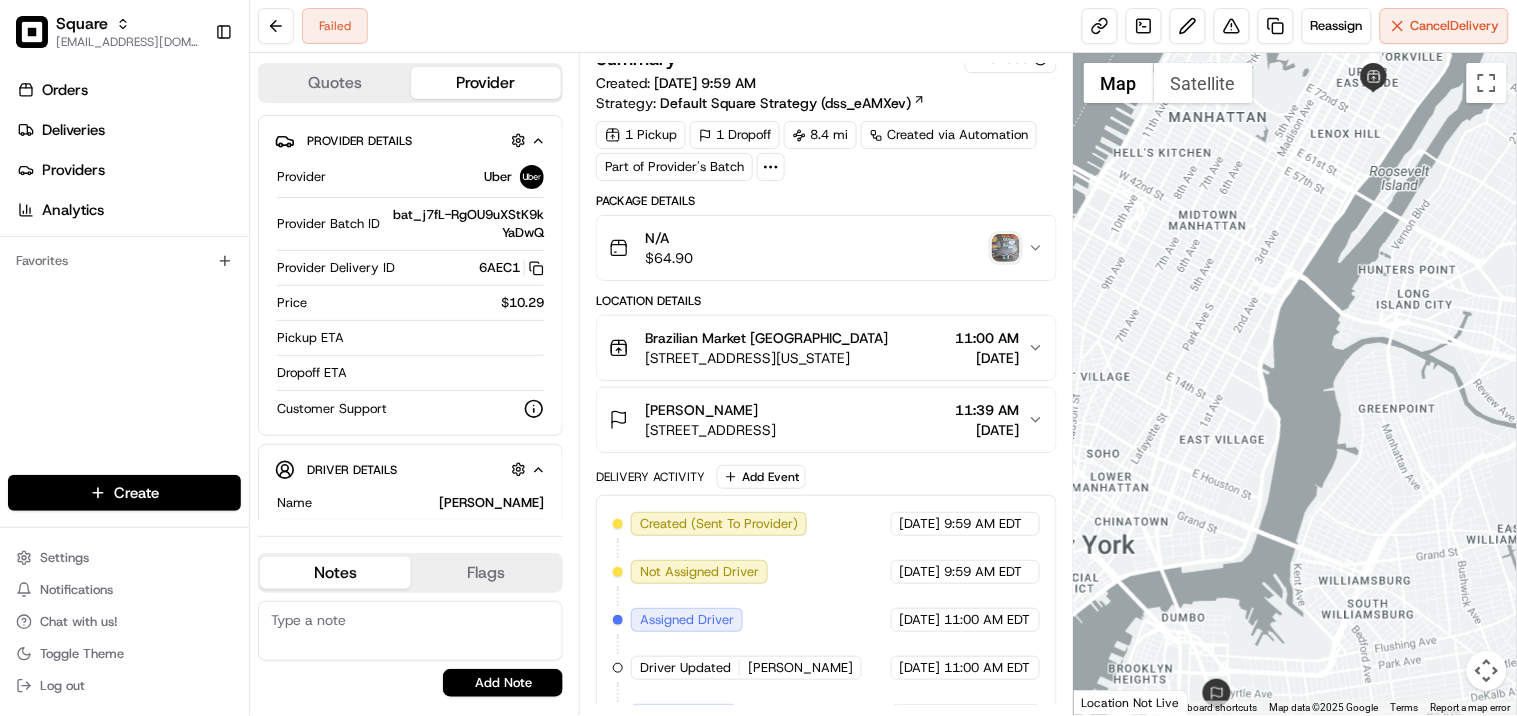 click at bounding box center (1006, 248) 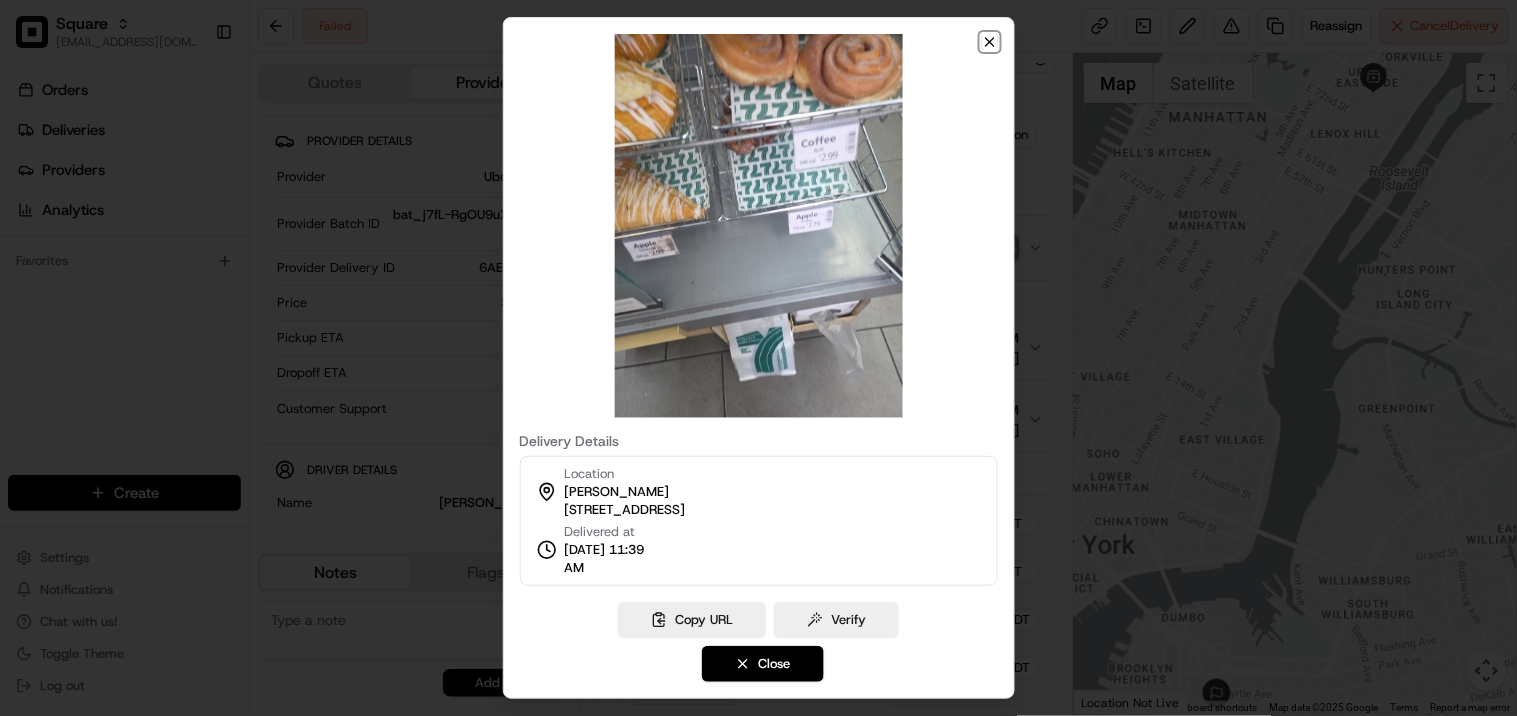 click 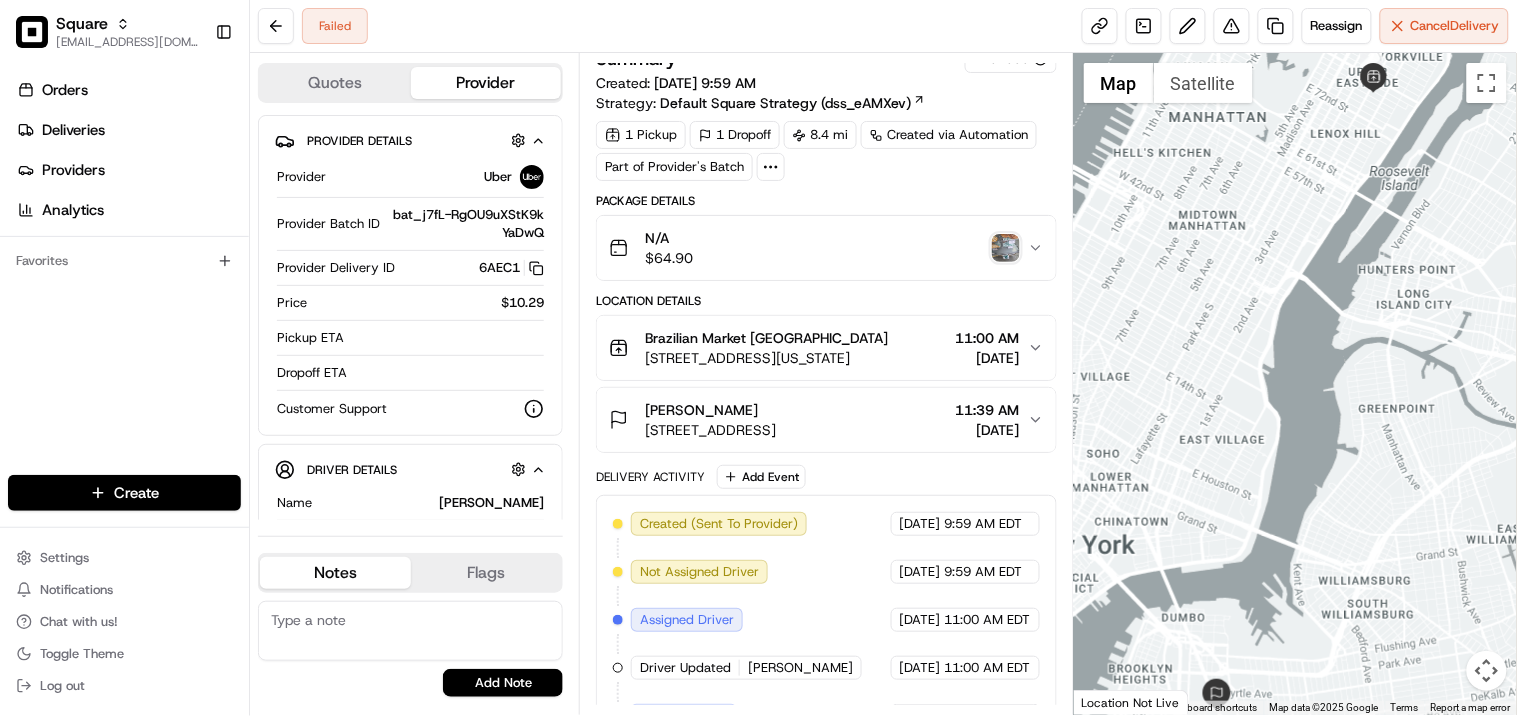 click on "Brazilian Market NYC 304 E 77th St, New York, NY 10075, USA 11:00 AM 07/15/2025" at bounding box center [818, 348] 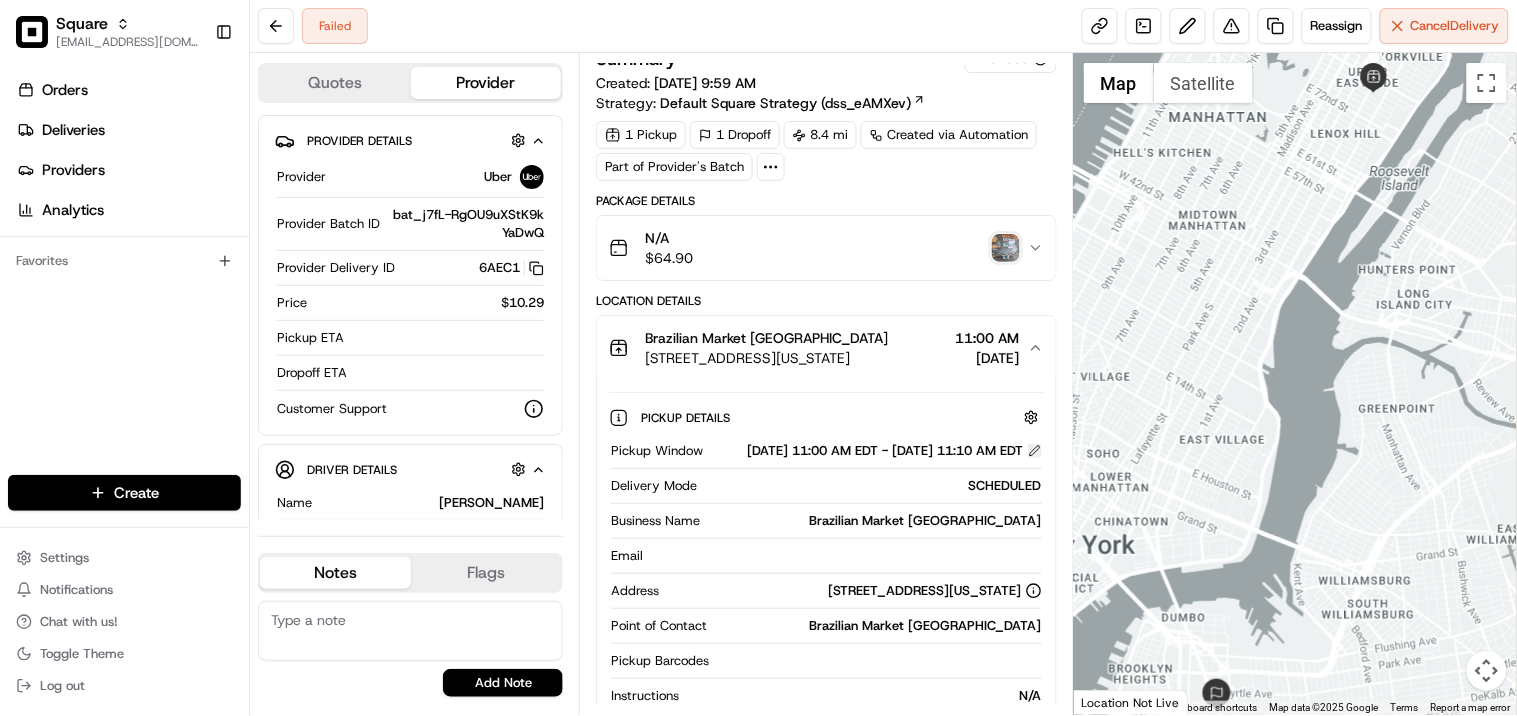 click at bounding box center [1035, 451] 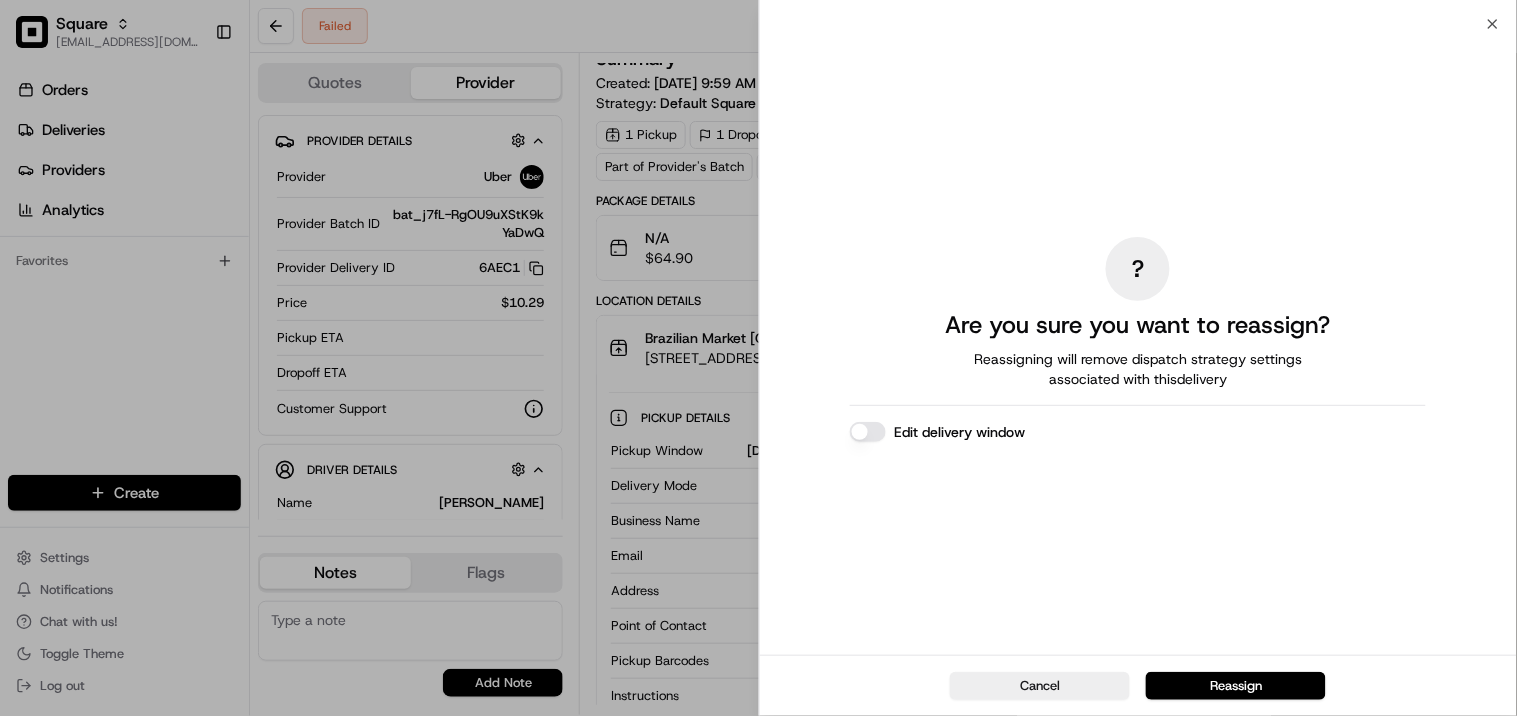 click on "Edit delivery window" at bounding box center (868, 432) 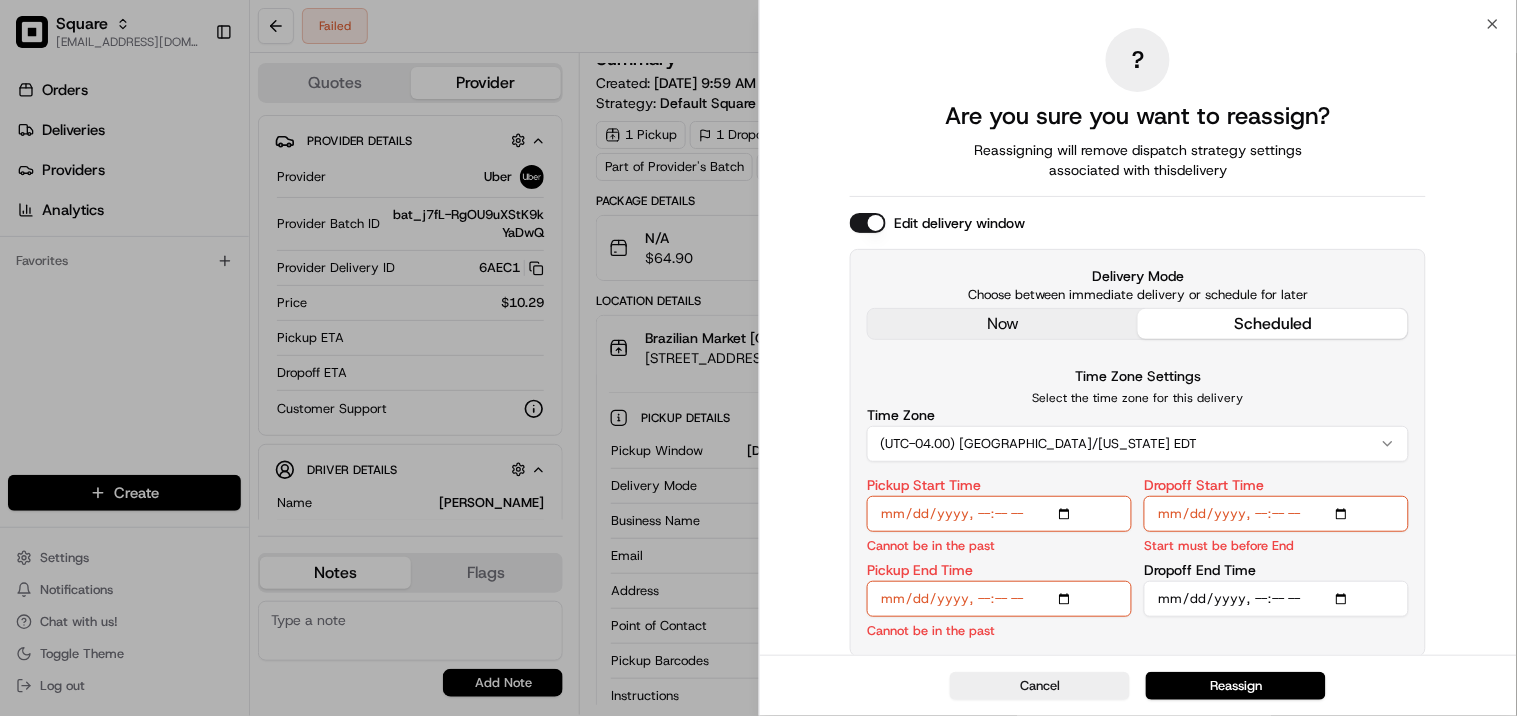 click on "? Are you sure you want to reassign? Reassigning will remove dispatch strategy settings associated with this  delivery Edit delivery window Delivery Mode Choose between immediate delivery or schedule for later now scheduled Time Zone Settings Select the time zone for this delivery Time Zone (UTC-04.00) America/New York EDT Pickup Start Time Cannot be in the past Pickup End Time Cannot be in the past Dropoff Start Time Start must be before End Dropoff End Time" at bounding box center (1138, 342) 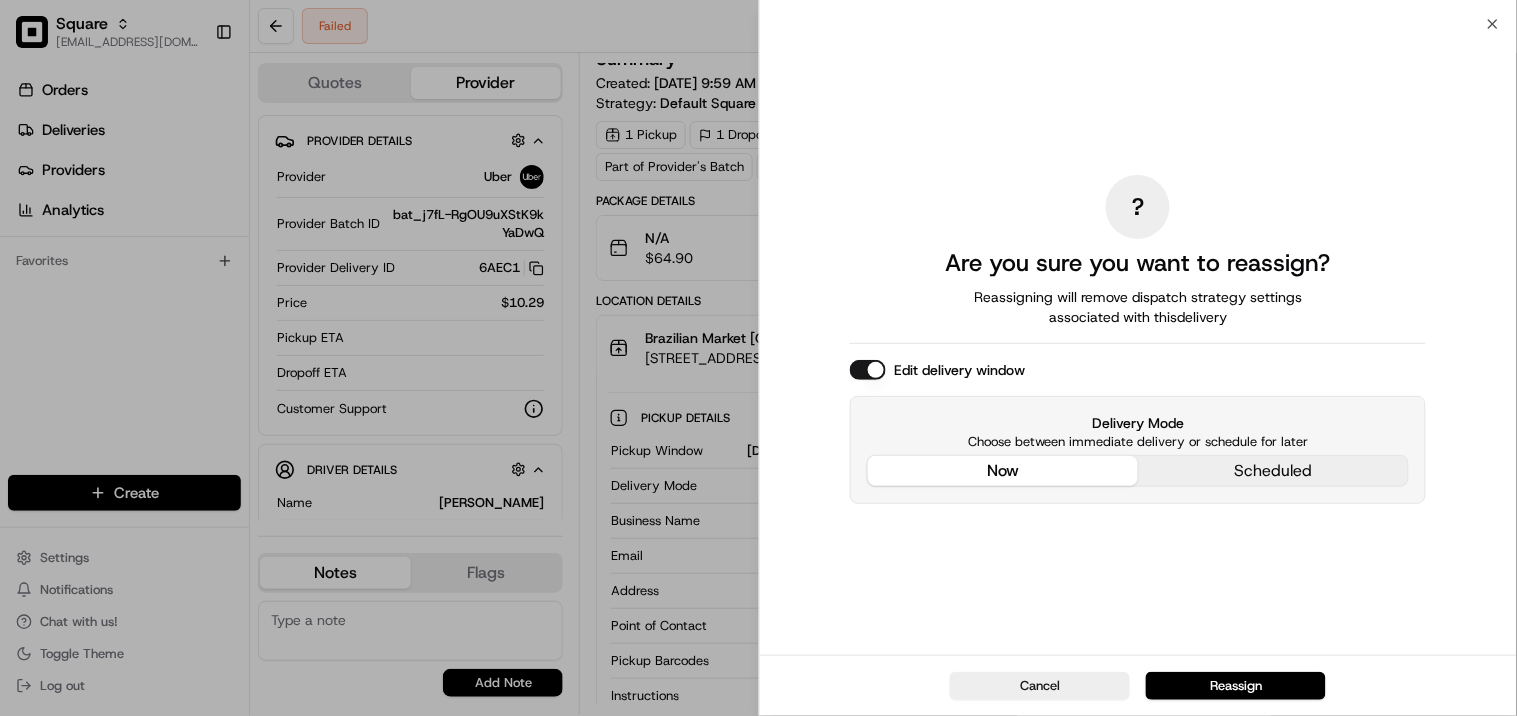 click on "Reassign" at bounding box center (1236, 686) 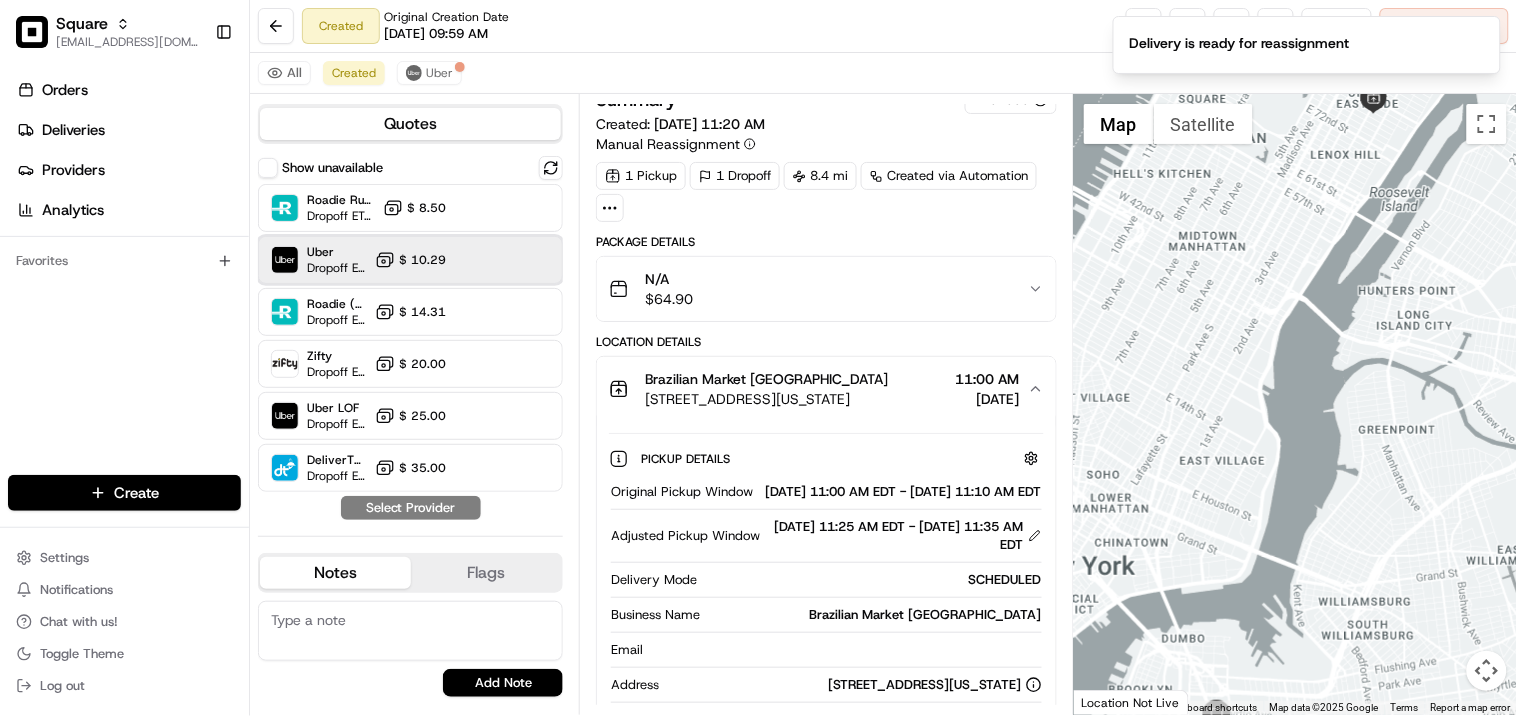 click on "Uber Dropoff ETA   1 hour $   10.29" at bounding box center (410, 260) 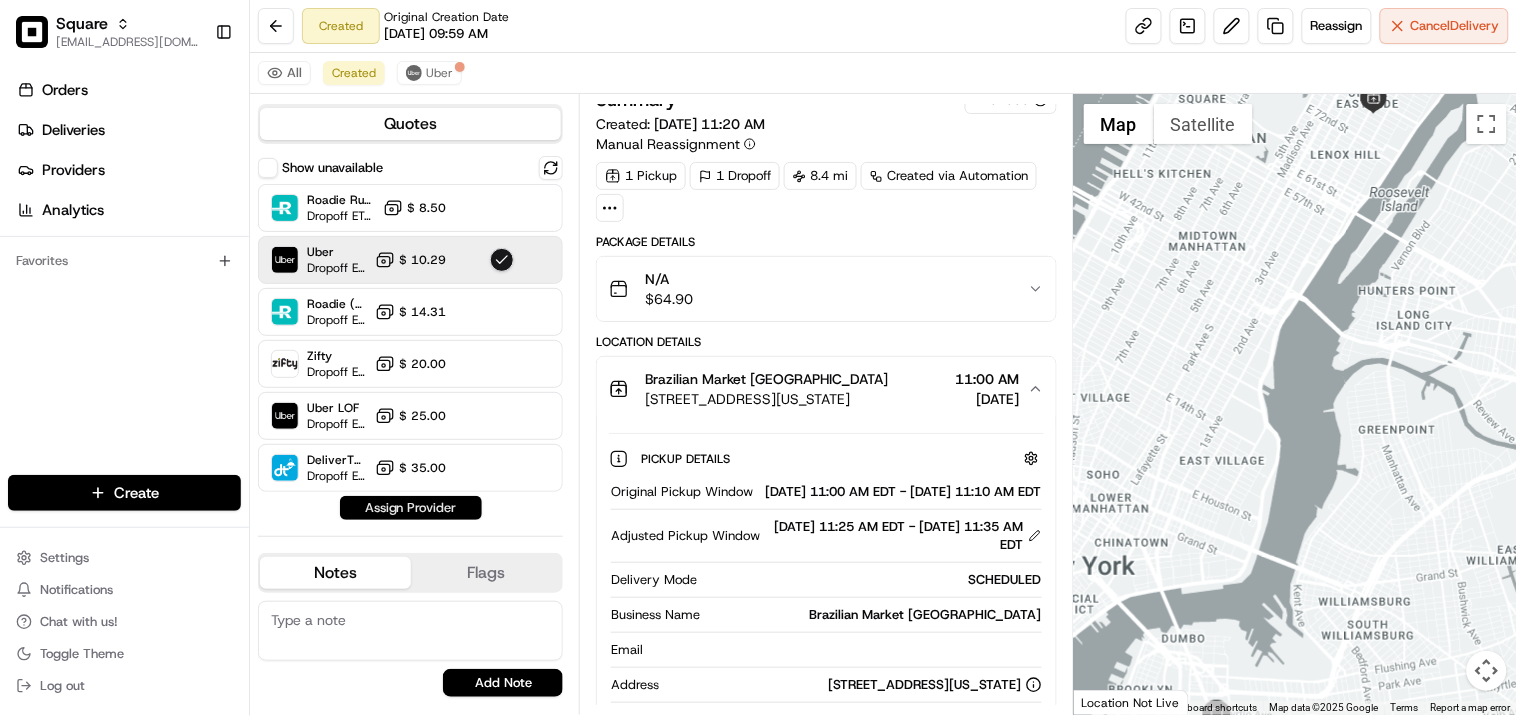 click on "Assign Provider" at bounding box center (411, 508) 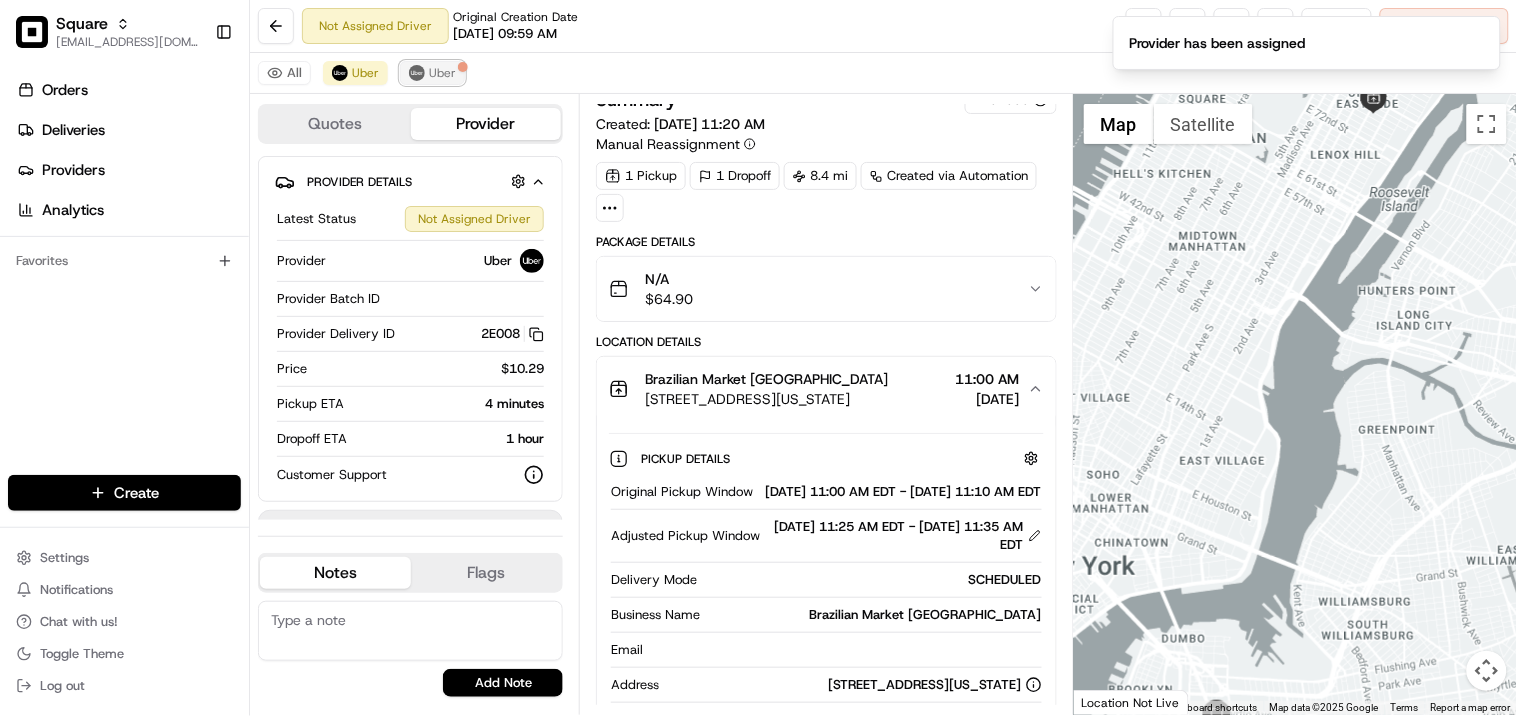 click on "Uber" at bounding box center [442, 73] 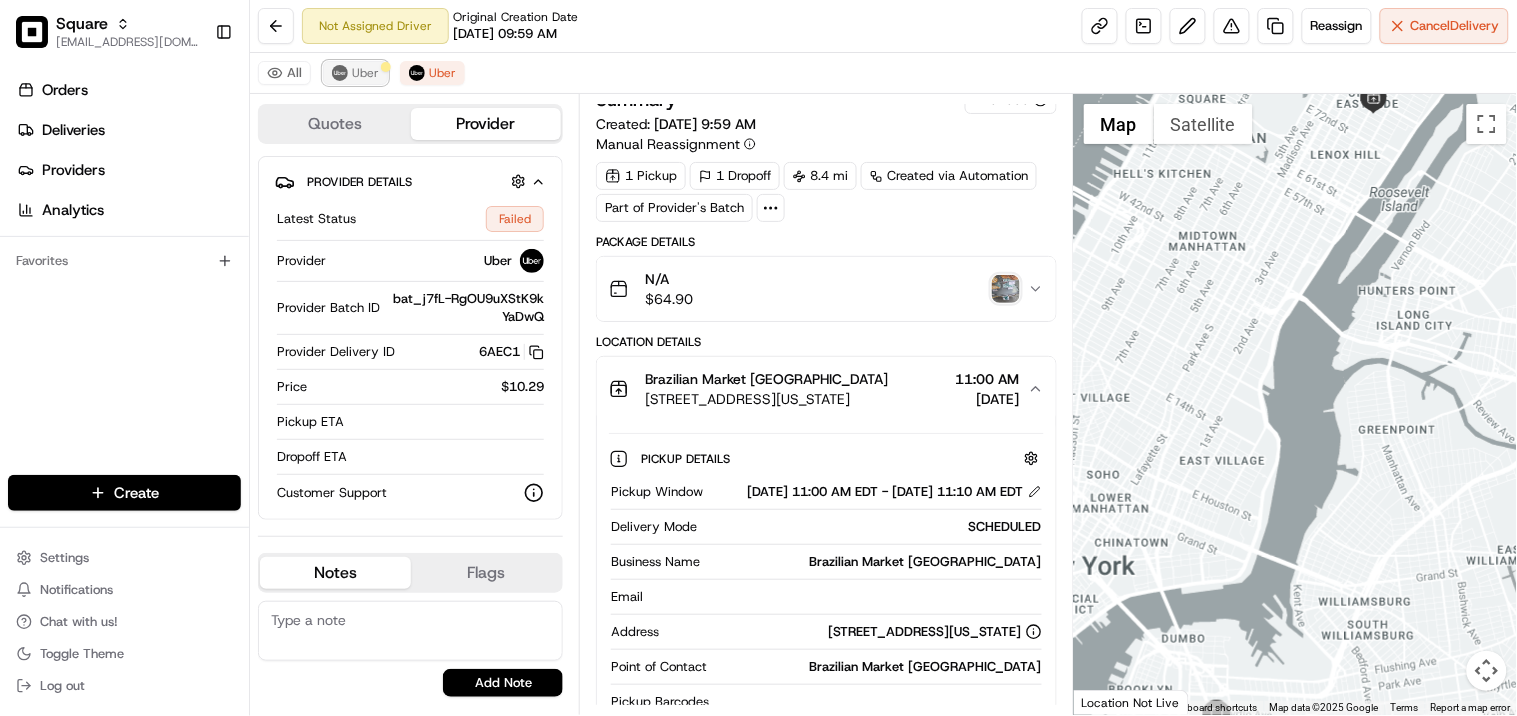 click on "Uber" at bounding box center [365, 73] 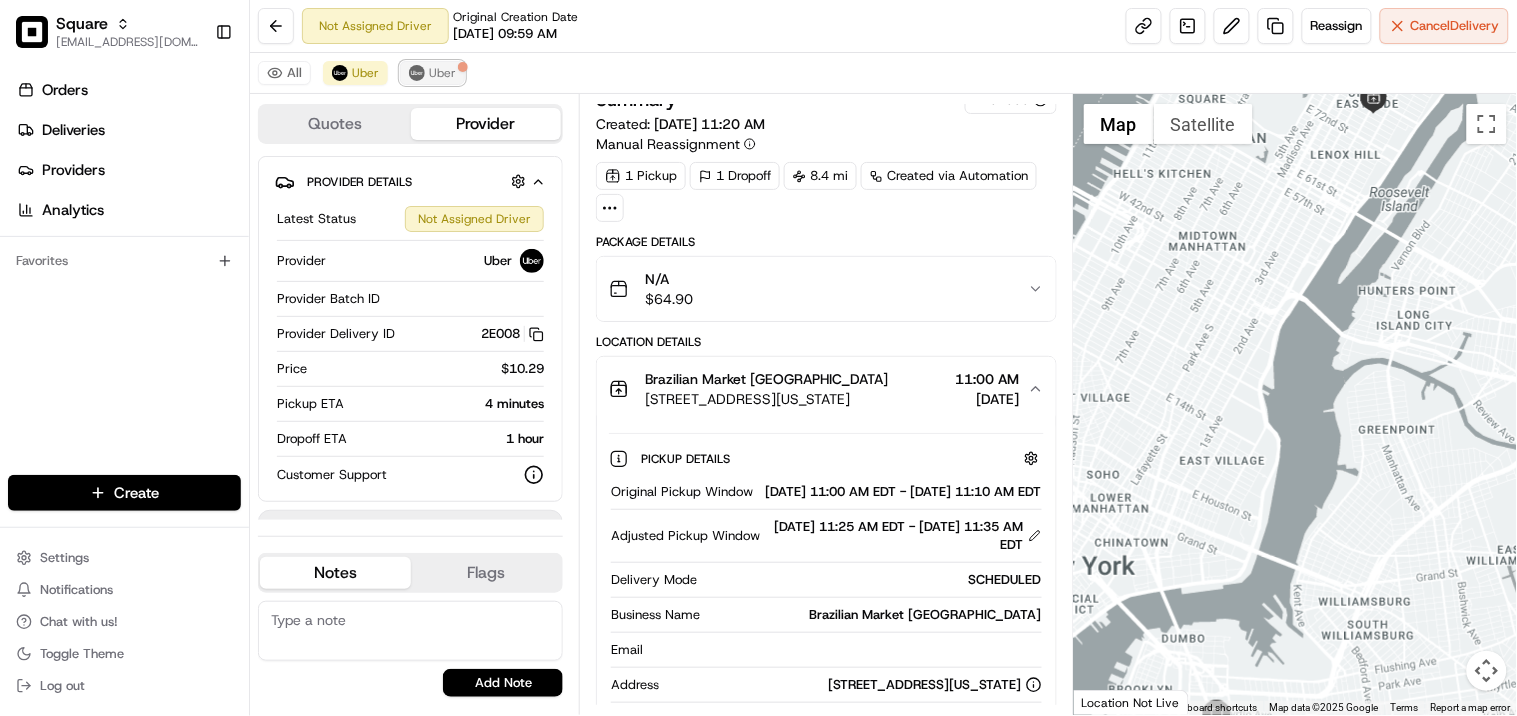 click on "Uber" at bounding box center (442, 73) 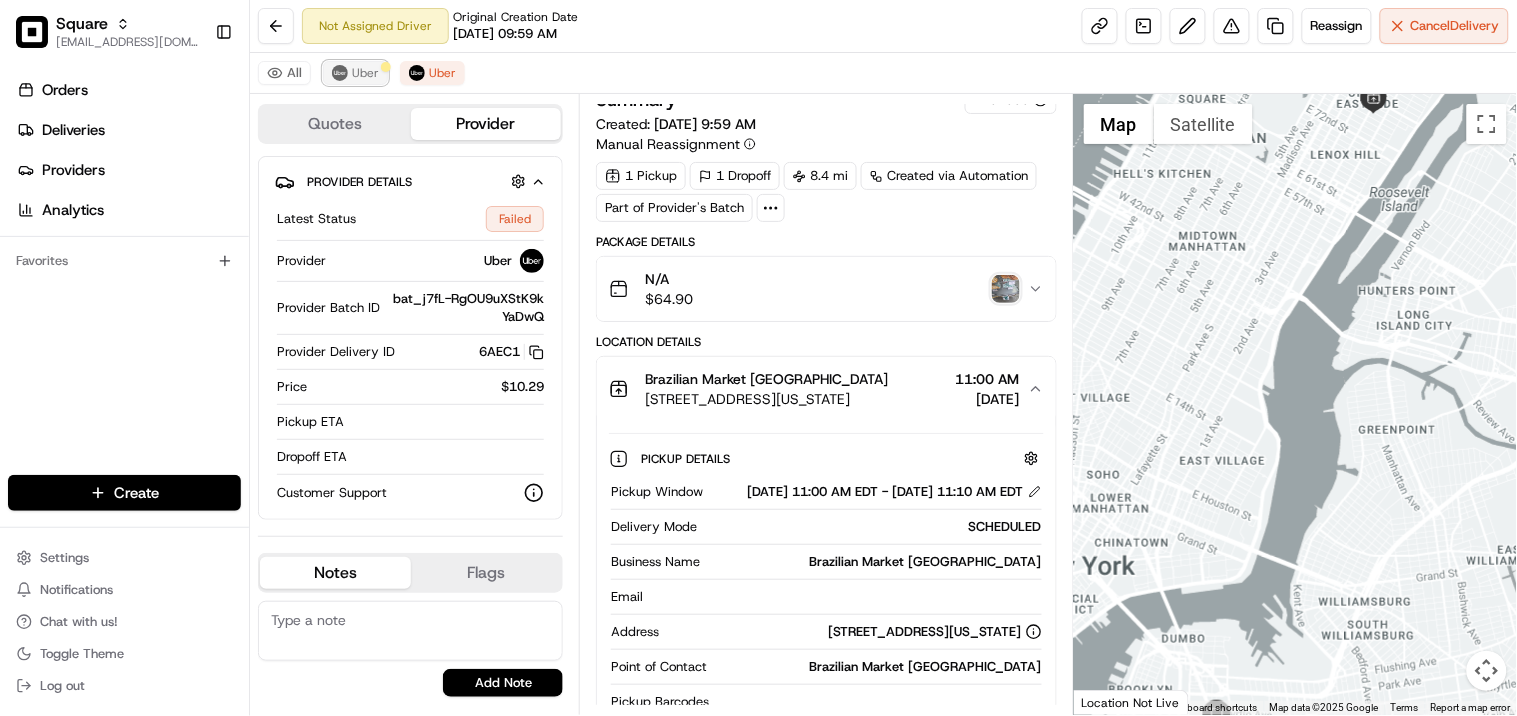 click on "Uber" at bounding box center (355, 73) 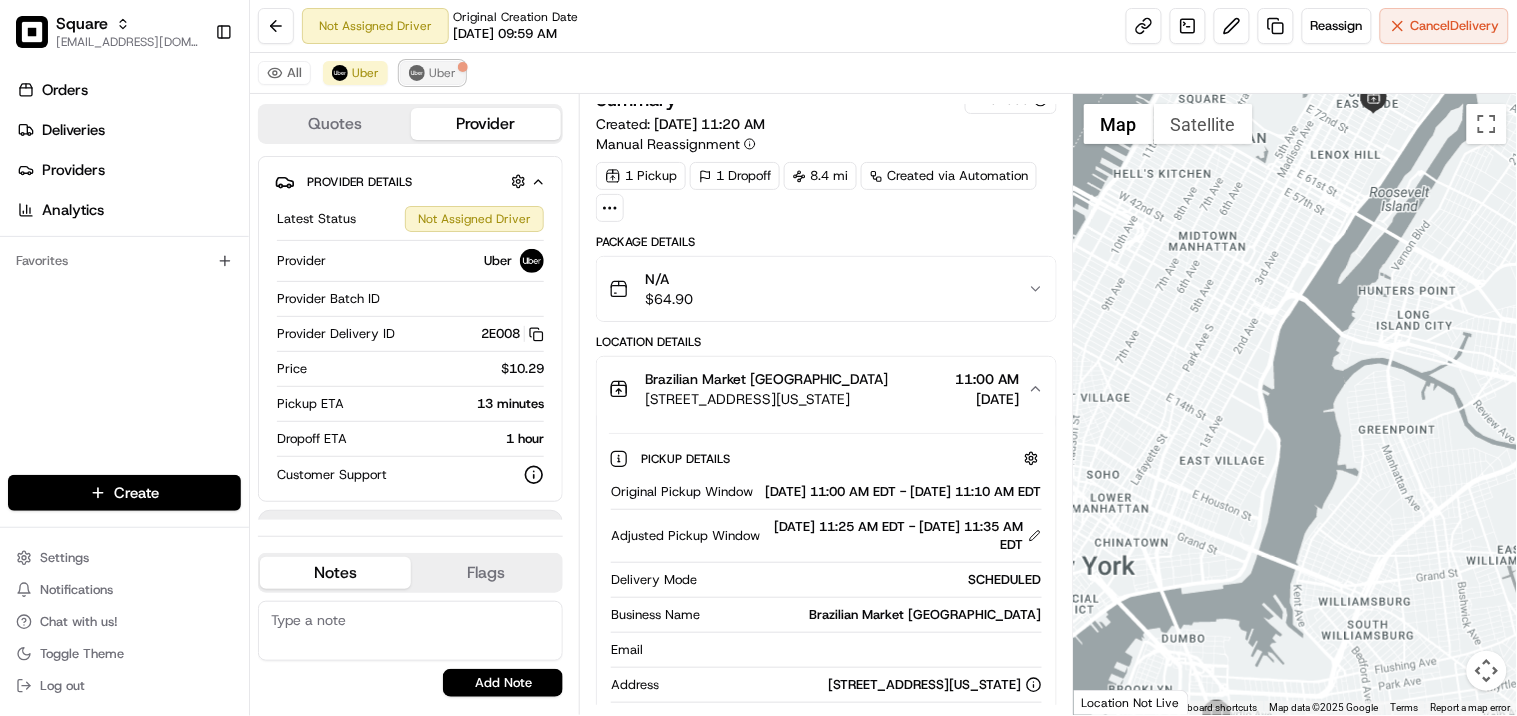click at bounding box center [417, 73] 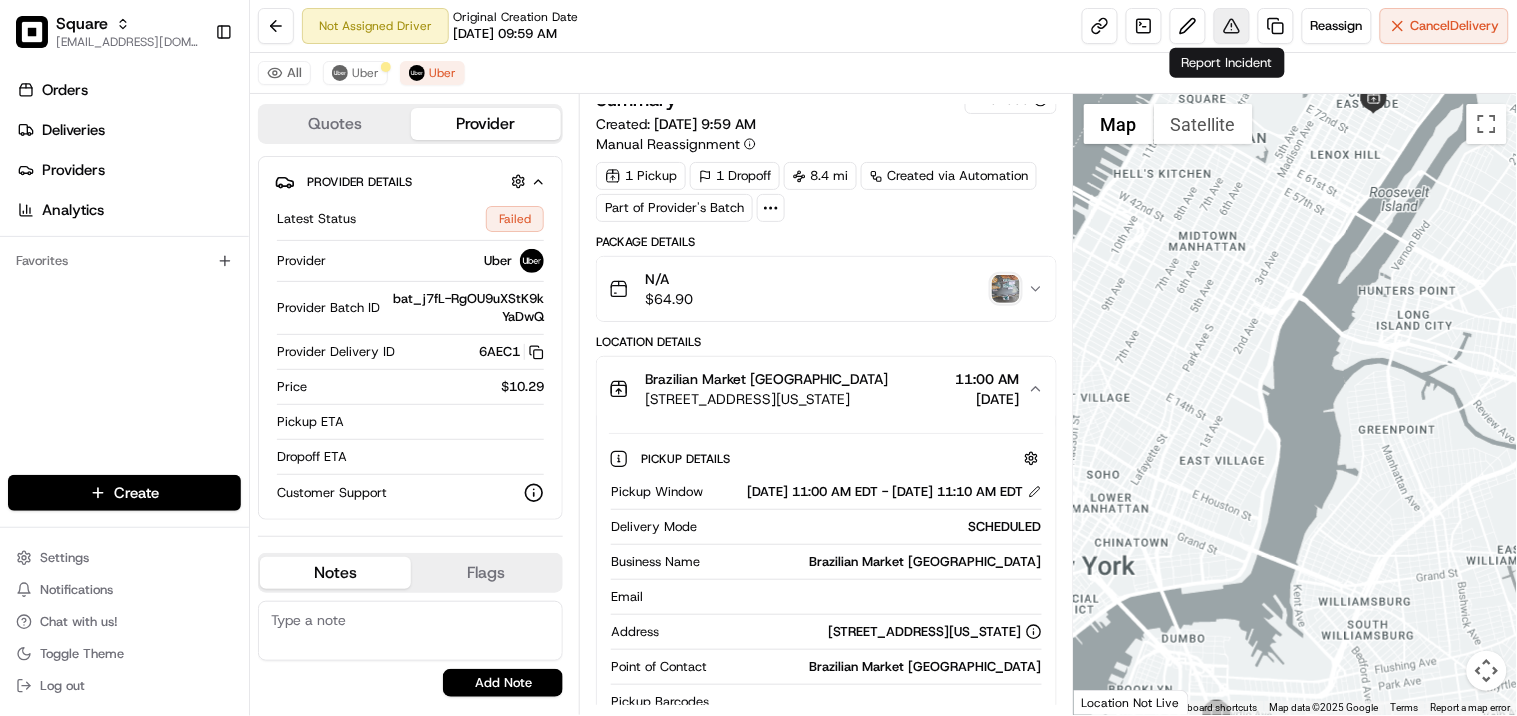 click at bounding box center (1232, 26) 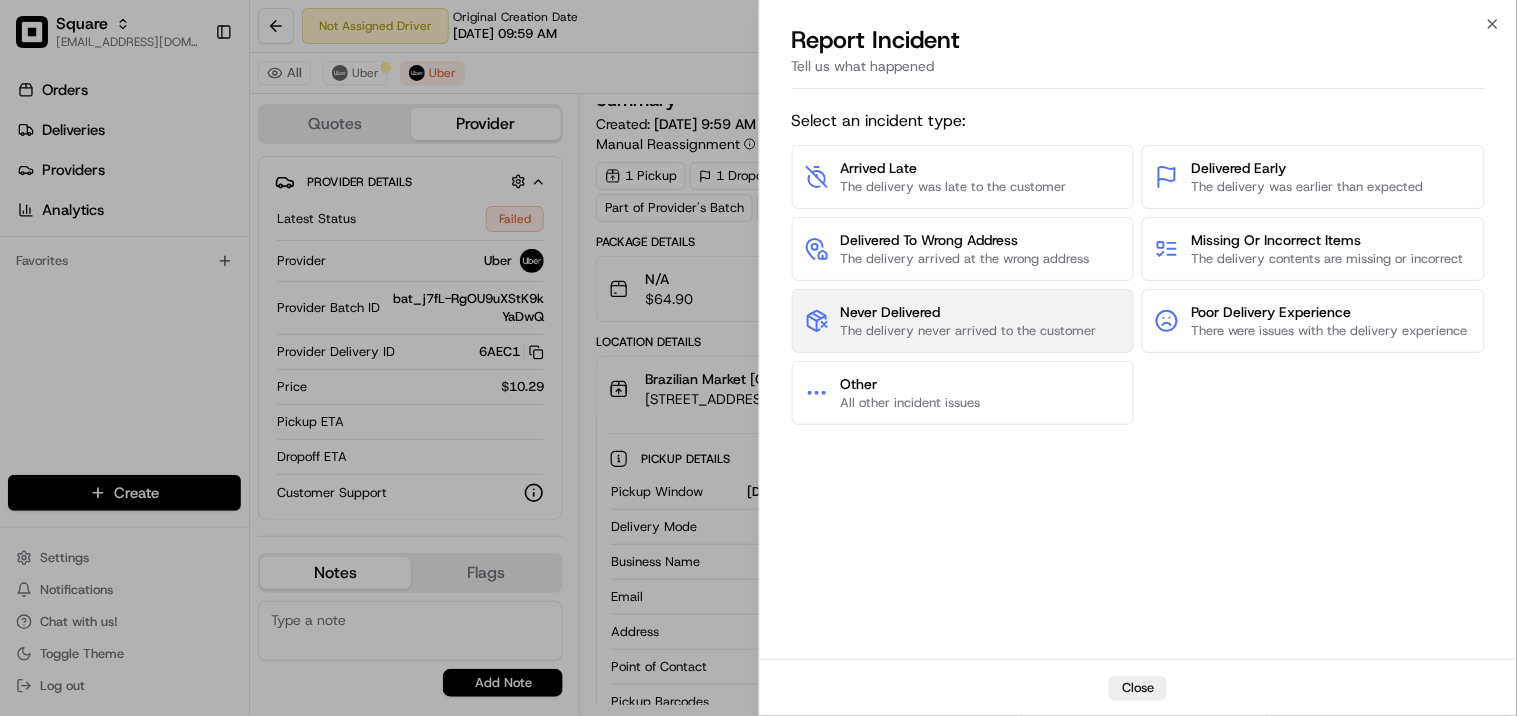 click on "The delivery never arrived to the customer" at bounding box center [969, 331] 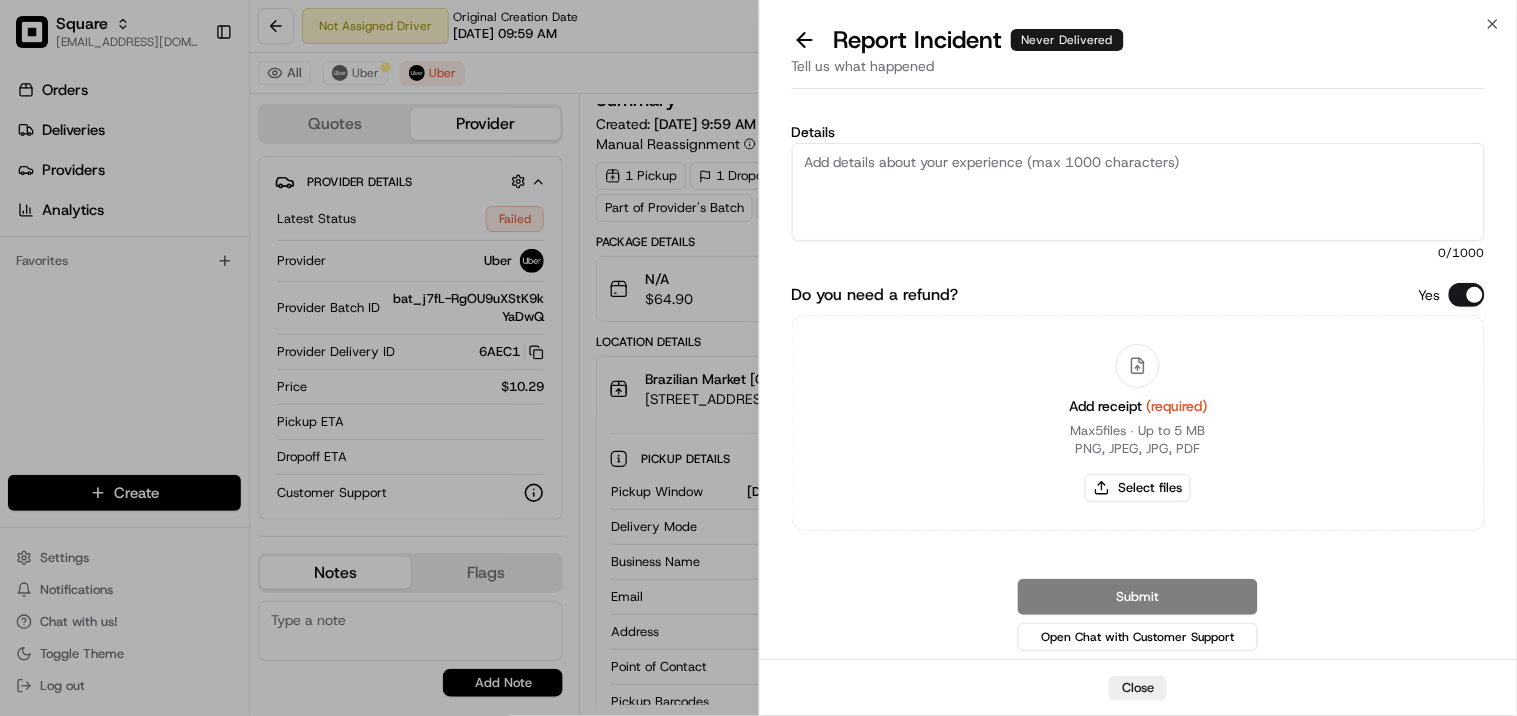 click on "Details" at bounding box center (1139, 192) 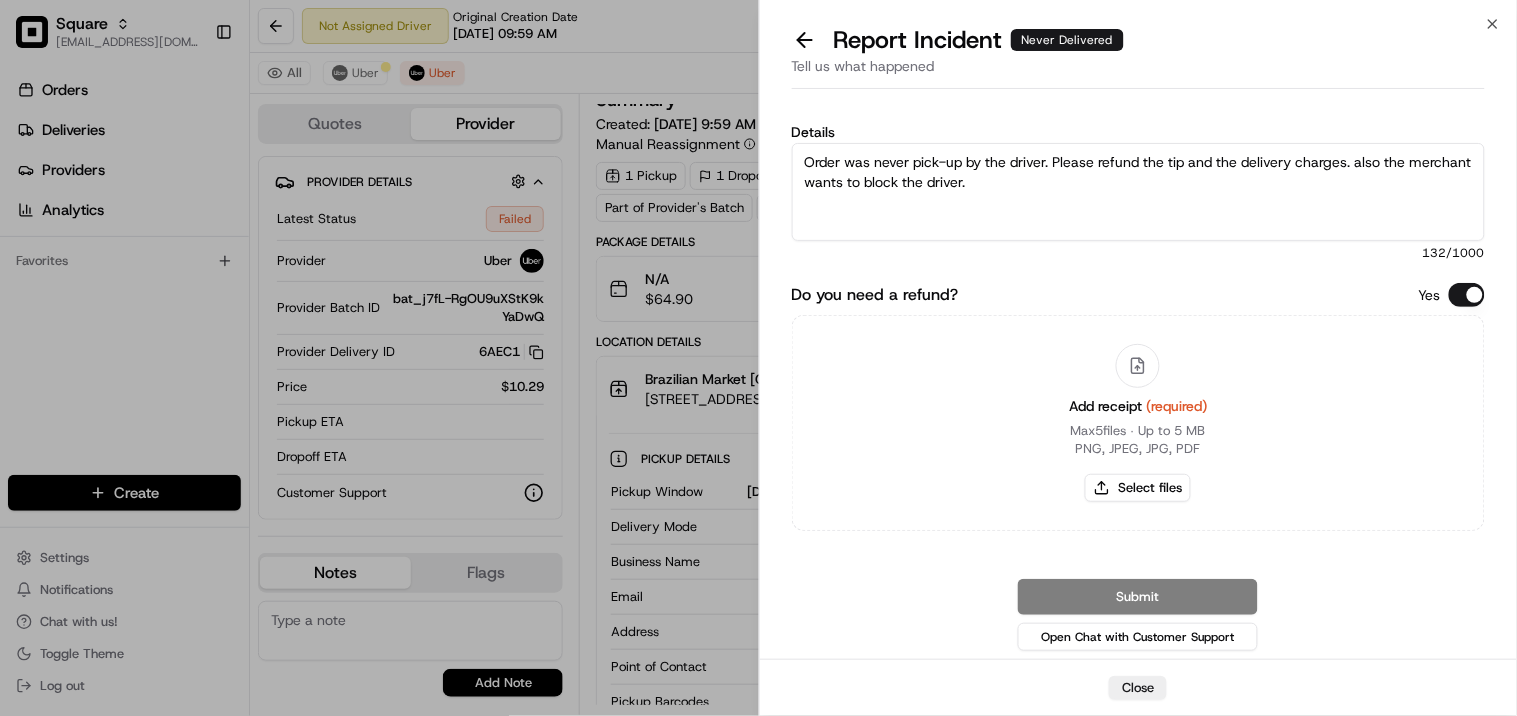 type on "Order was never pick-up by the driver. Please refund the tip and the delivery charges. also the merchant wants to block the driver." 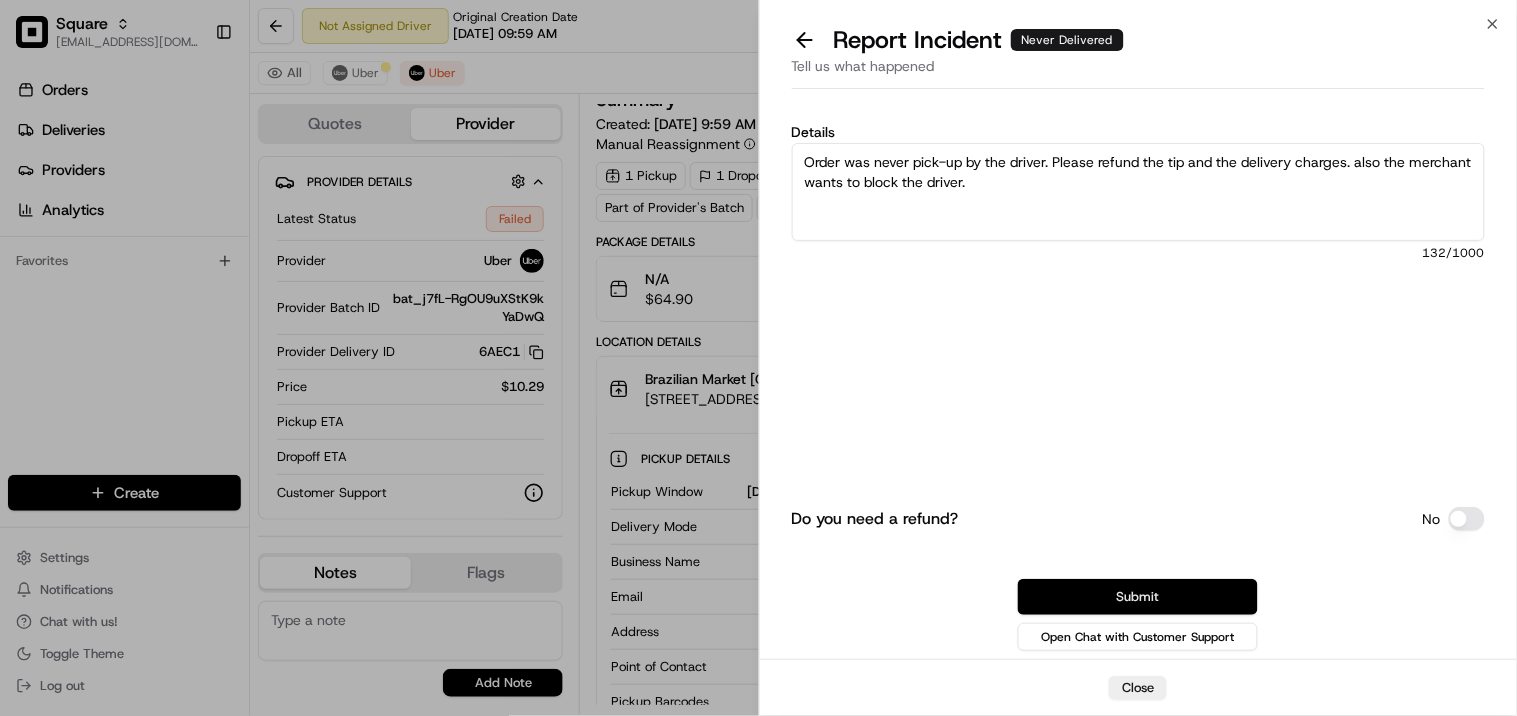 click on "Submit" at bounding box center [1138, 597] 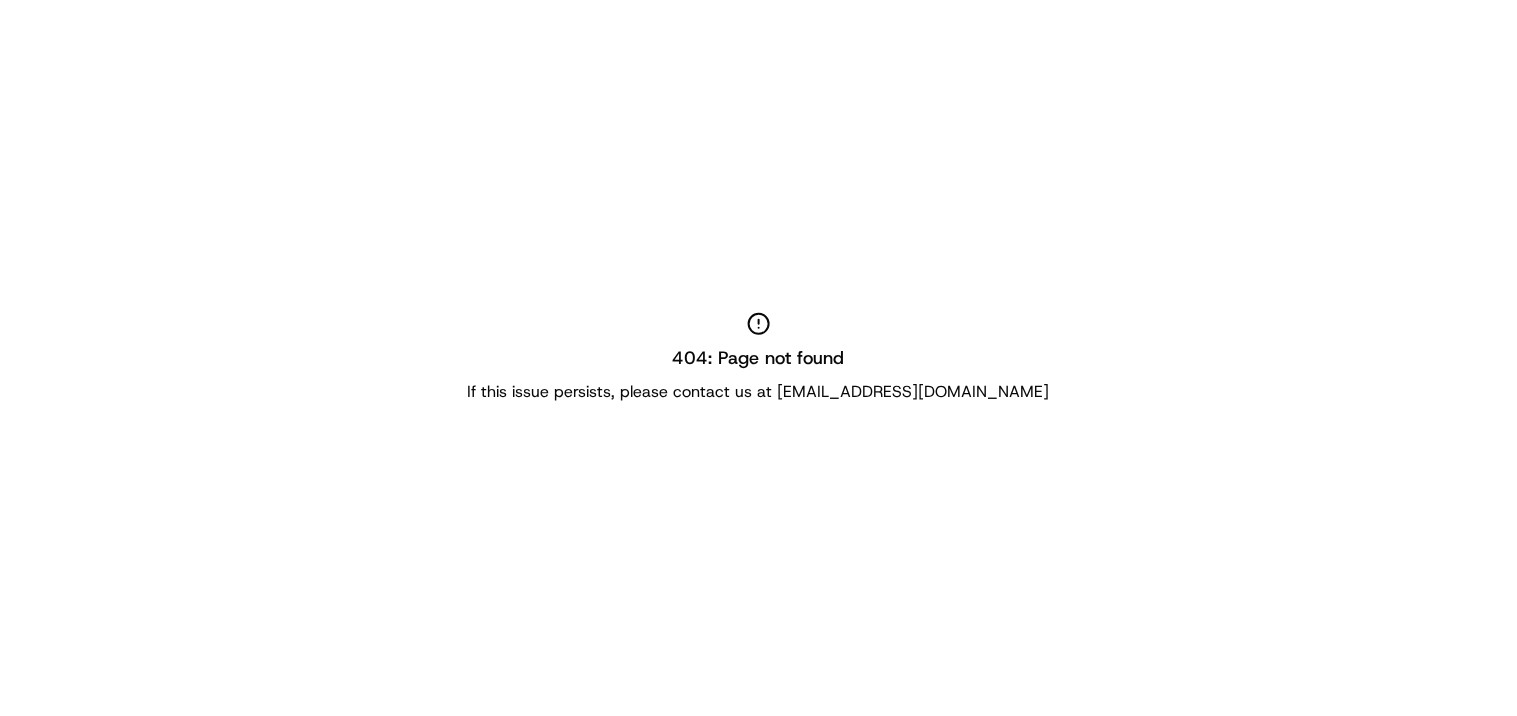scroll, scrollTop: 0, scrollLeft: 0, axis: both 